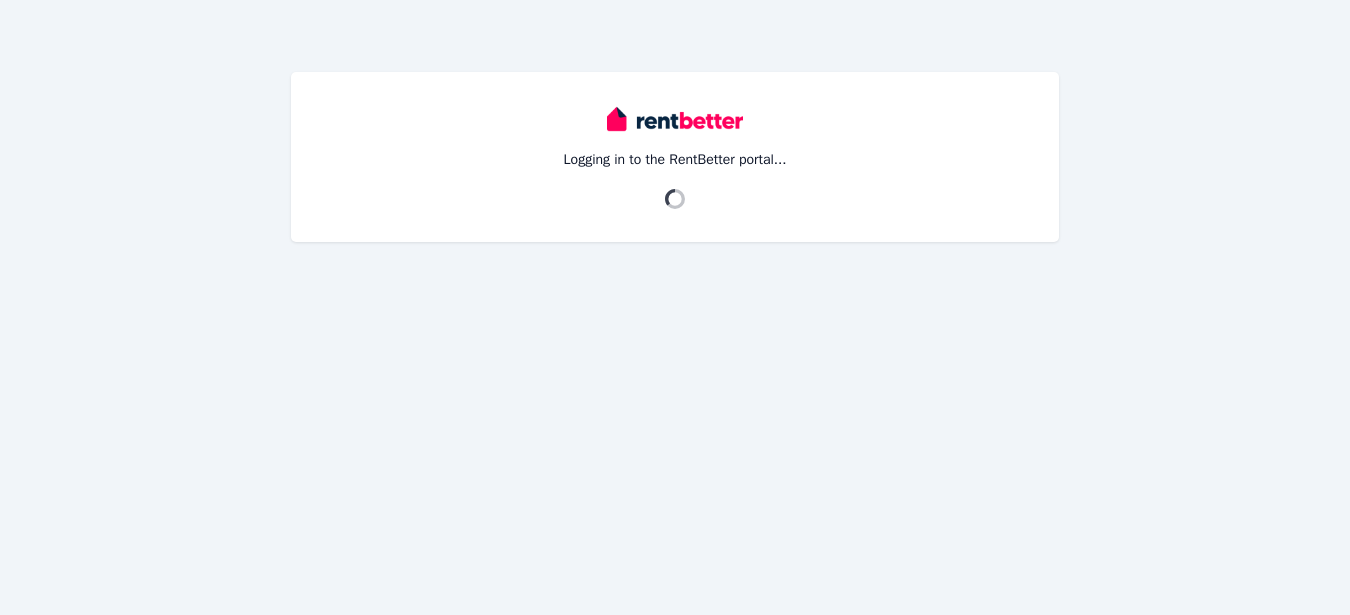 scroll, scrollTop: 0, scrollLeft: 0, axis: both 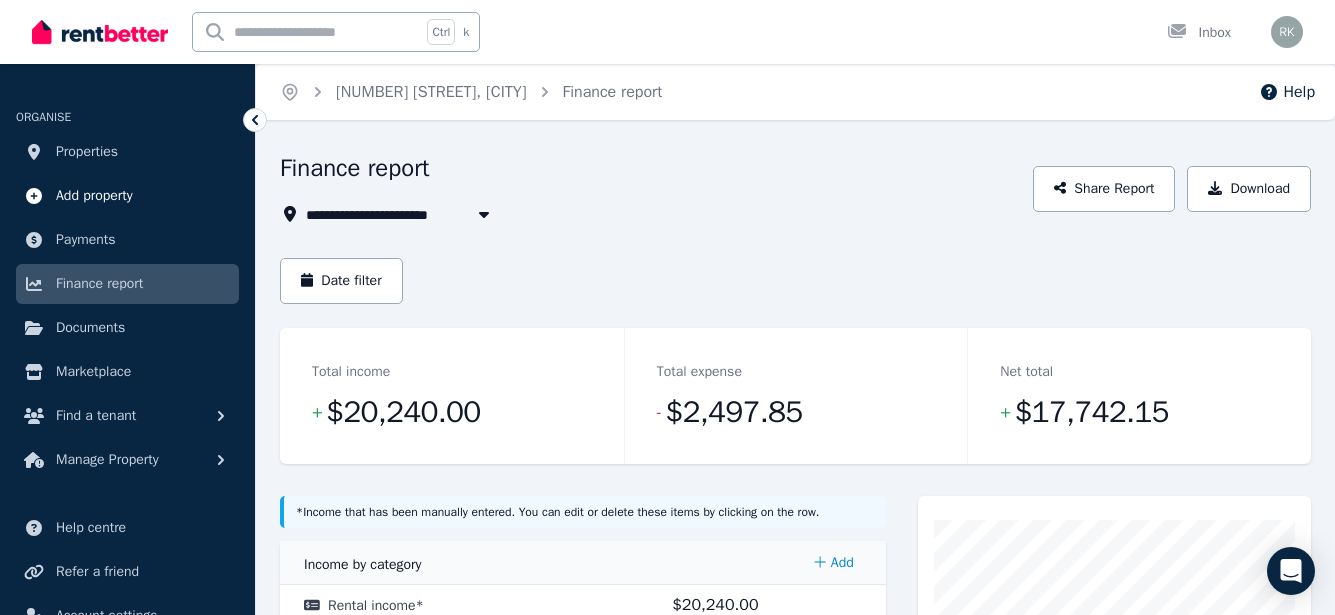 click on "Add property" at bounding box center (94, 196) 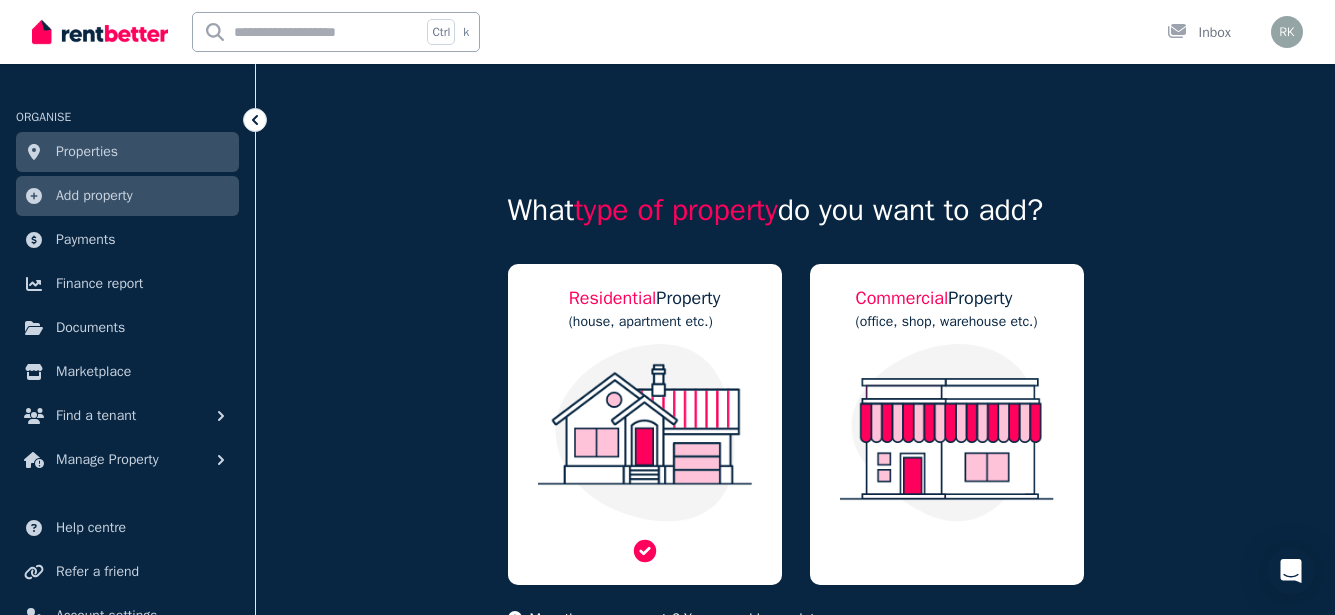 click on "Residential" at bounding box center [613, 298] 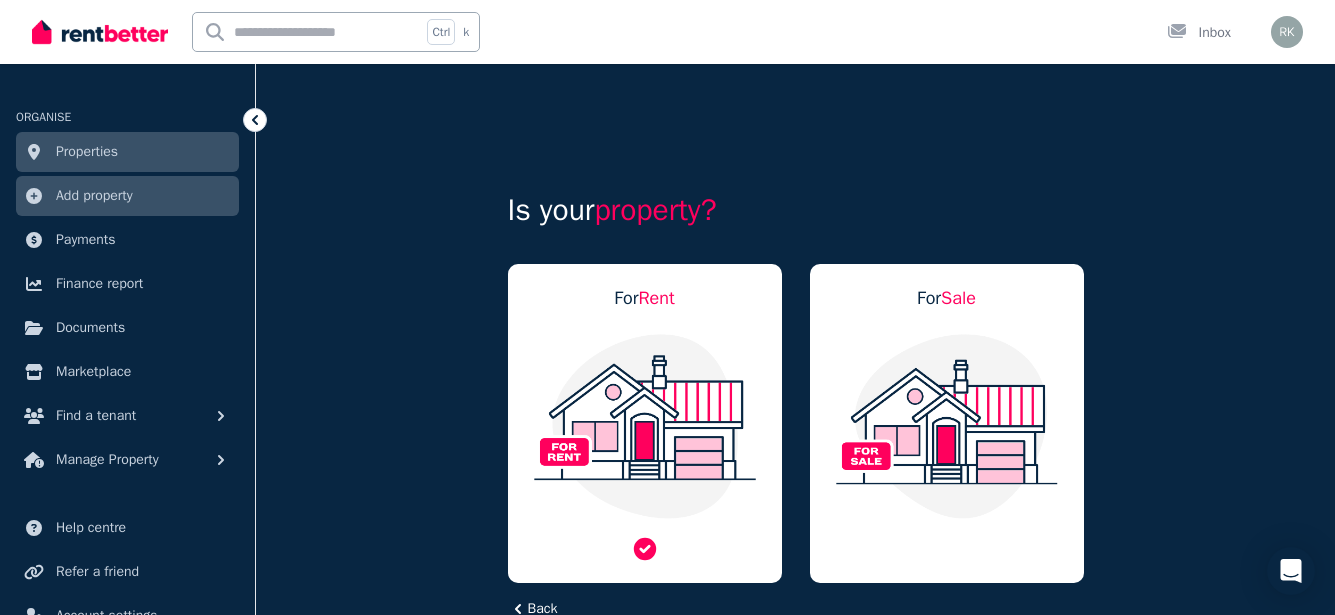 click on "Rent" at bounding box center [656, 298] 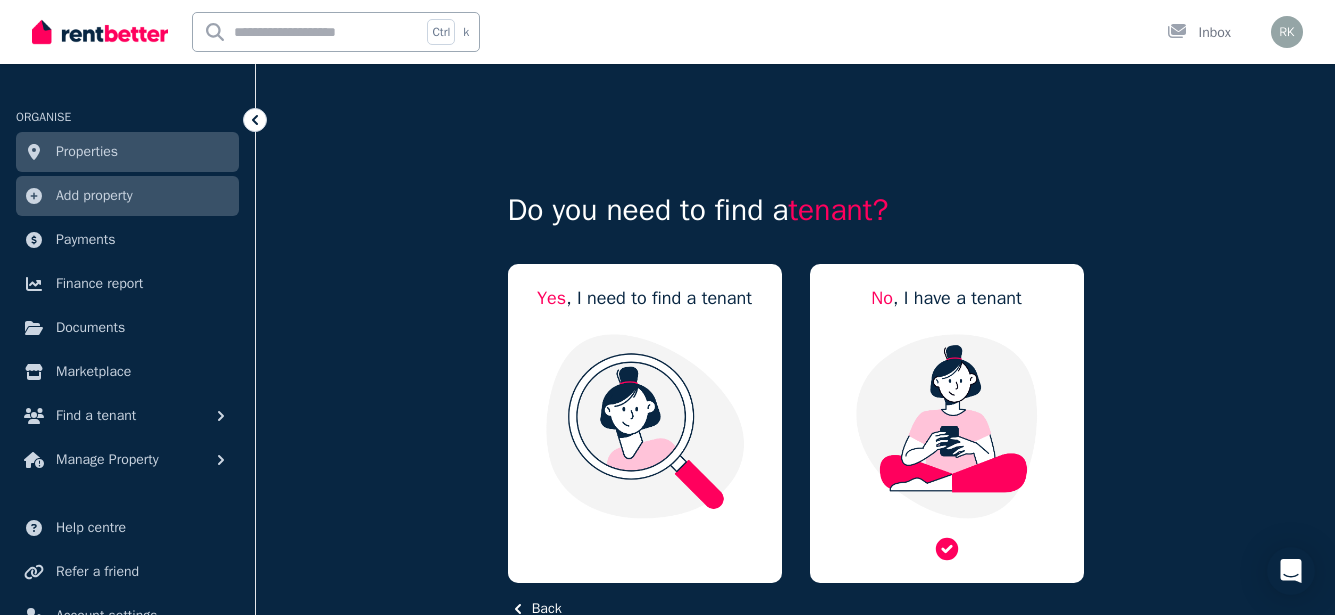 click at bounding box center [947, 426] 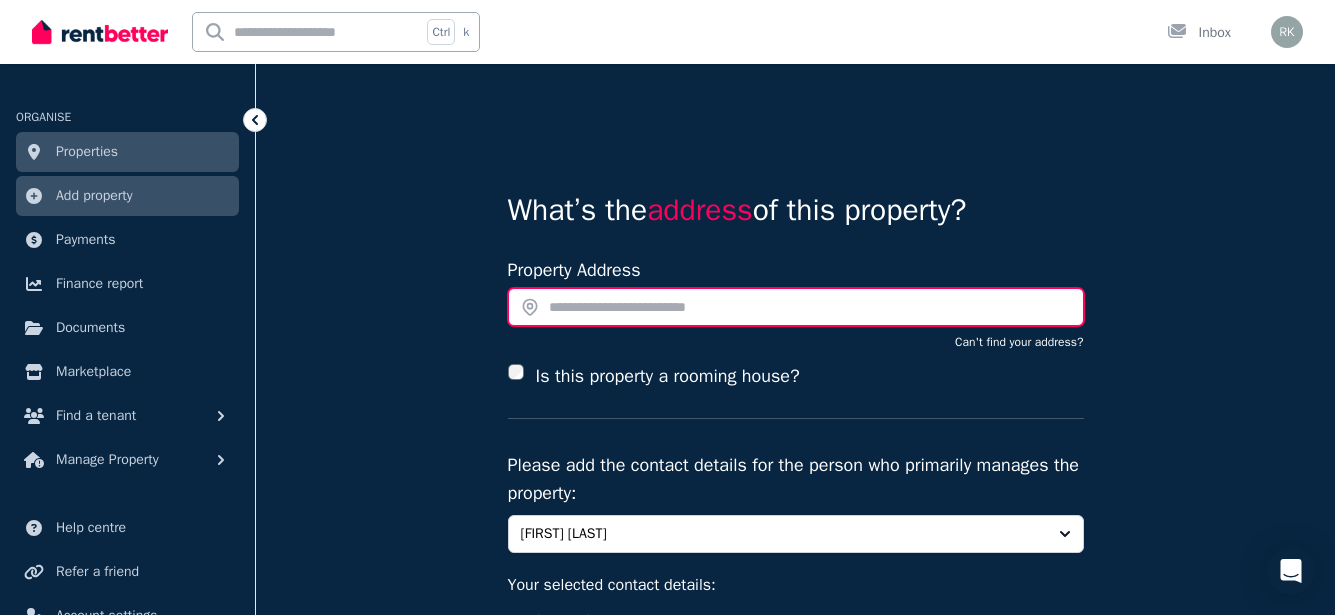 click at bounding box center [796, 307] 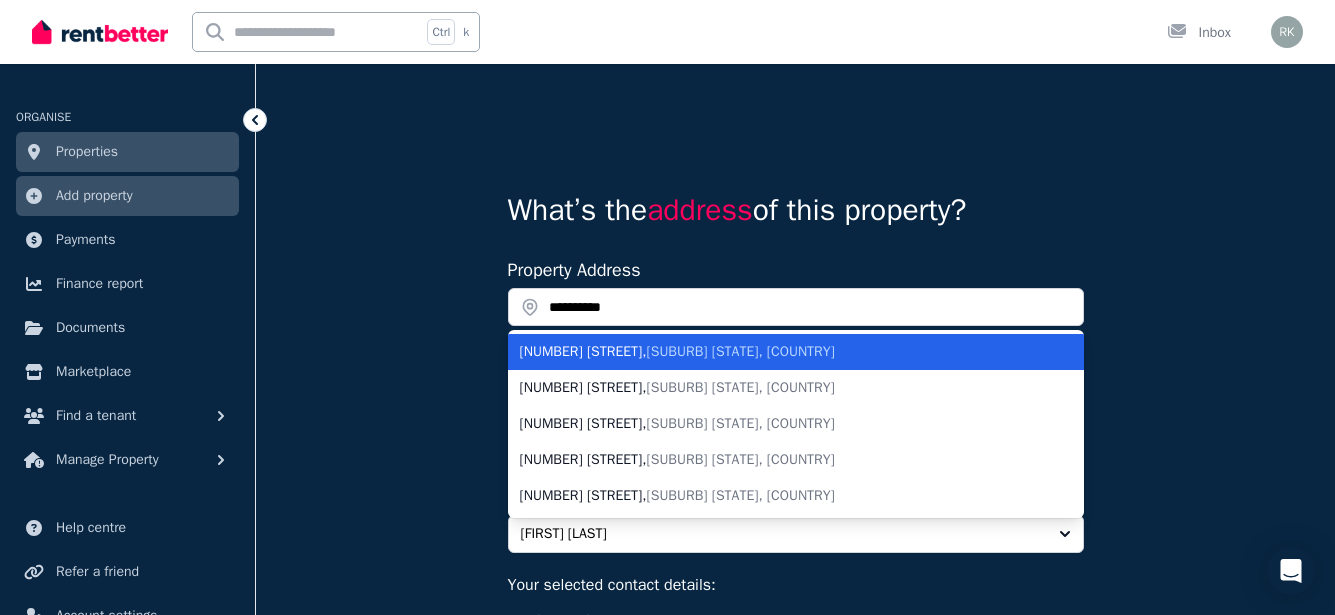 click on "[NUMBER] [STREET] , [CITY] [STATE]" at bounding box center [784, 352] 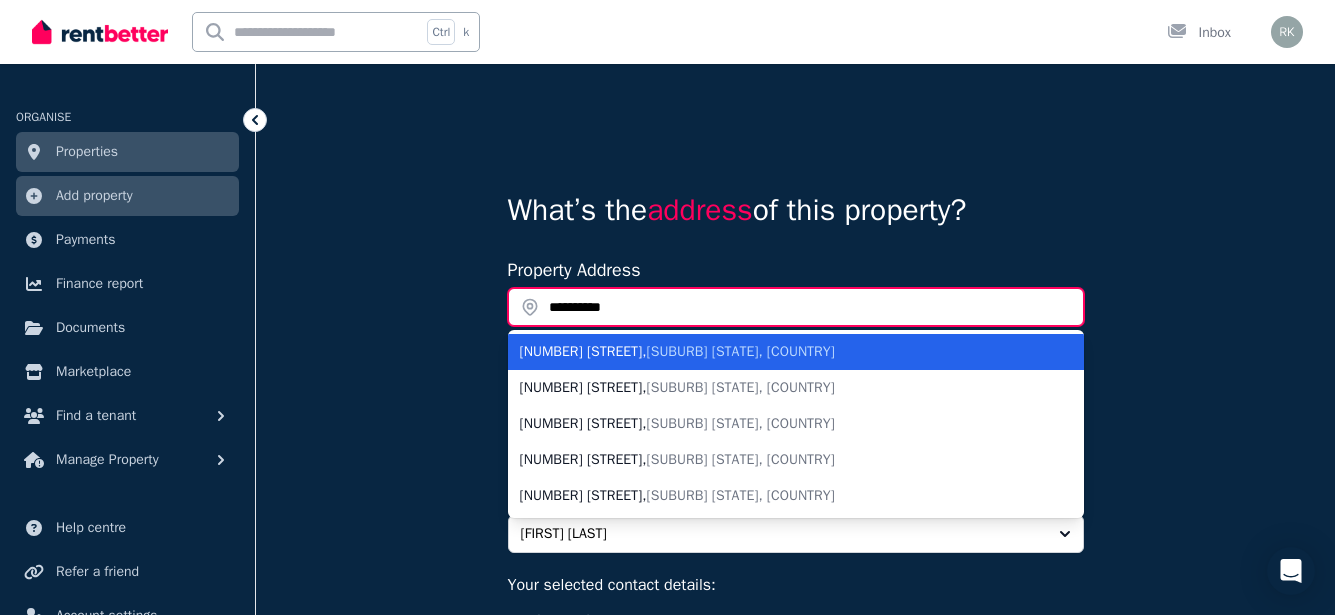 type on "**********" 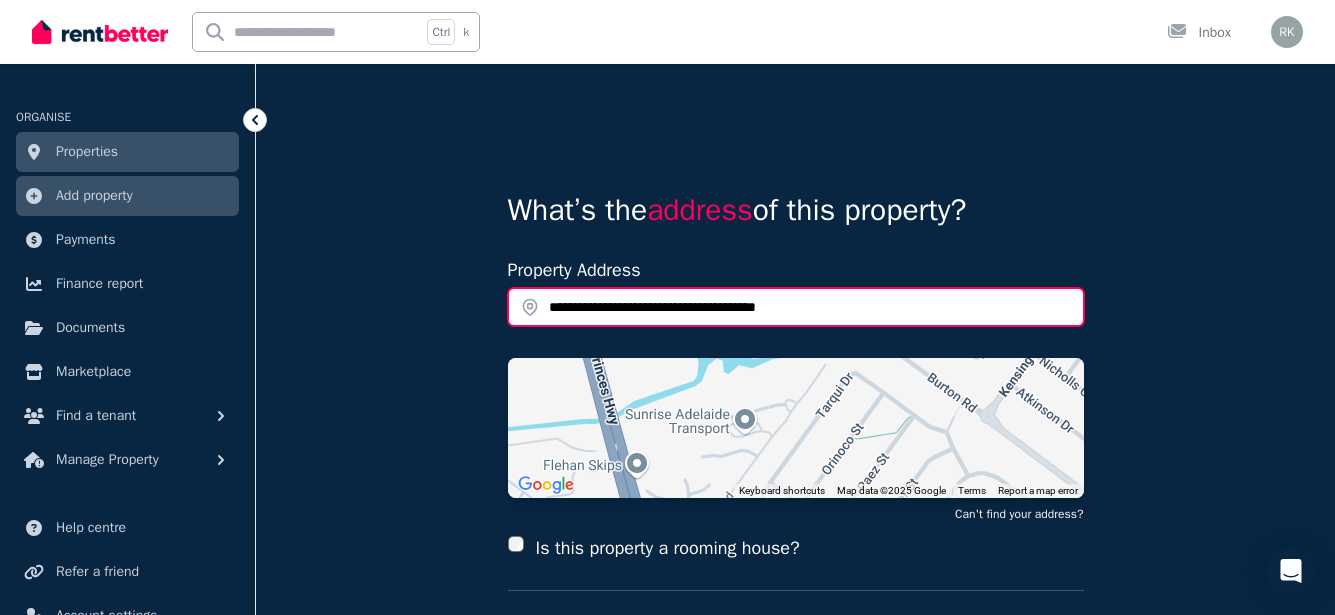 scroll, scrollTop: 300, scrollLeft: 0, axis: vertical 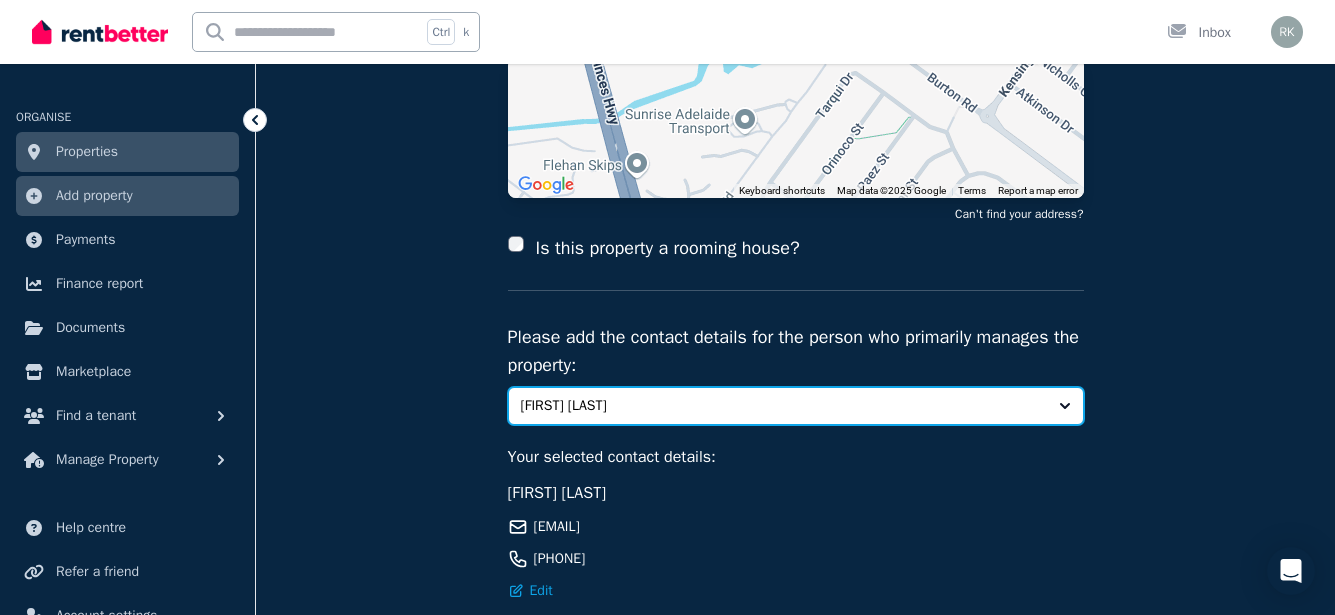 click on "[FIRST] [LAST]" at bounding box center (796, 406) 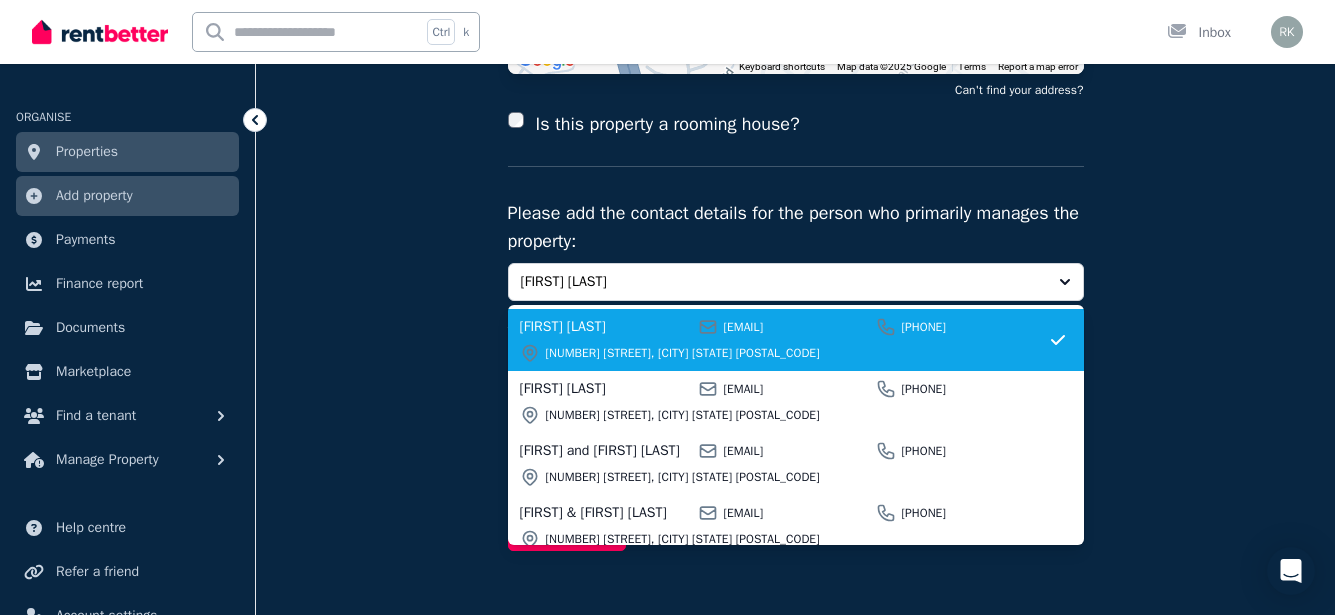 scroll, scrollTop: 472, scrollLeft: 0, axis: vertical 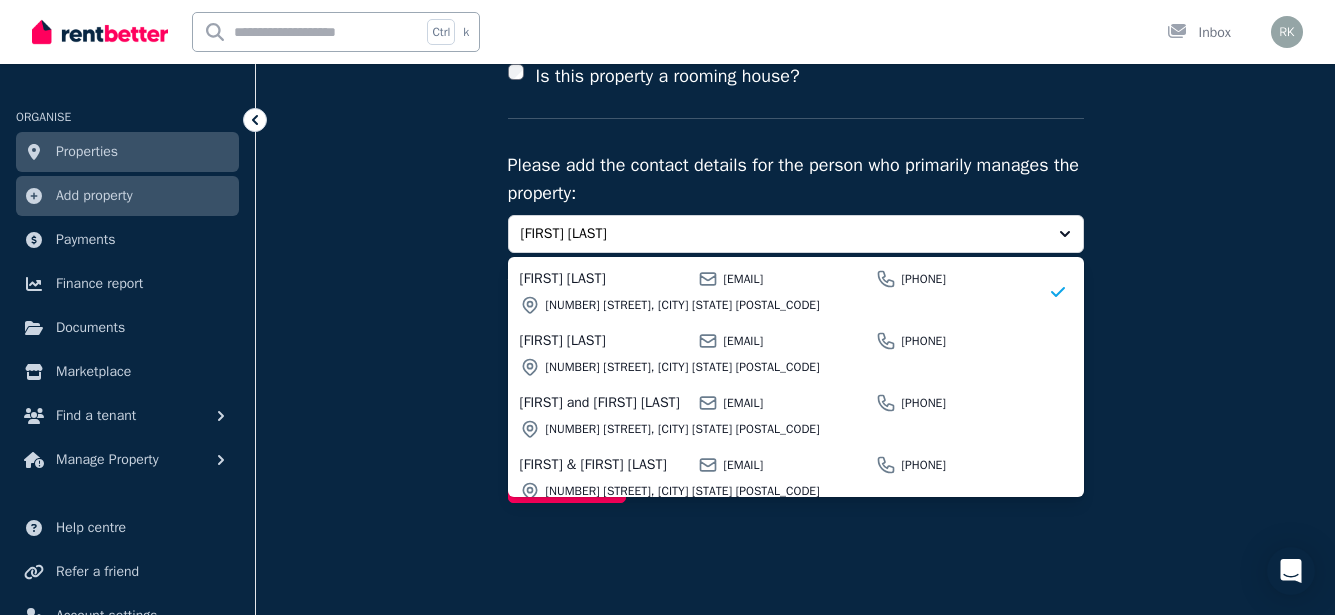 click on "**********" at bounding box center [795, 103] 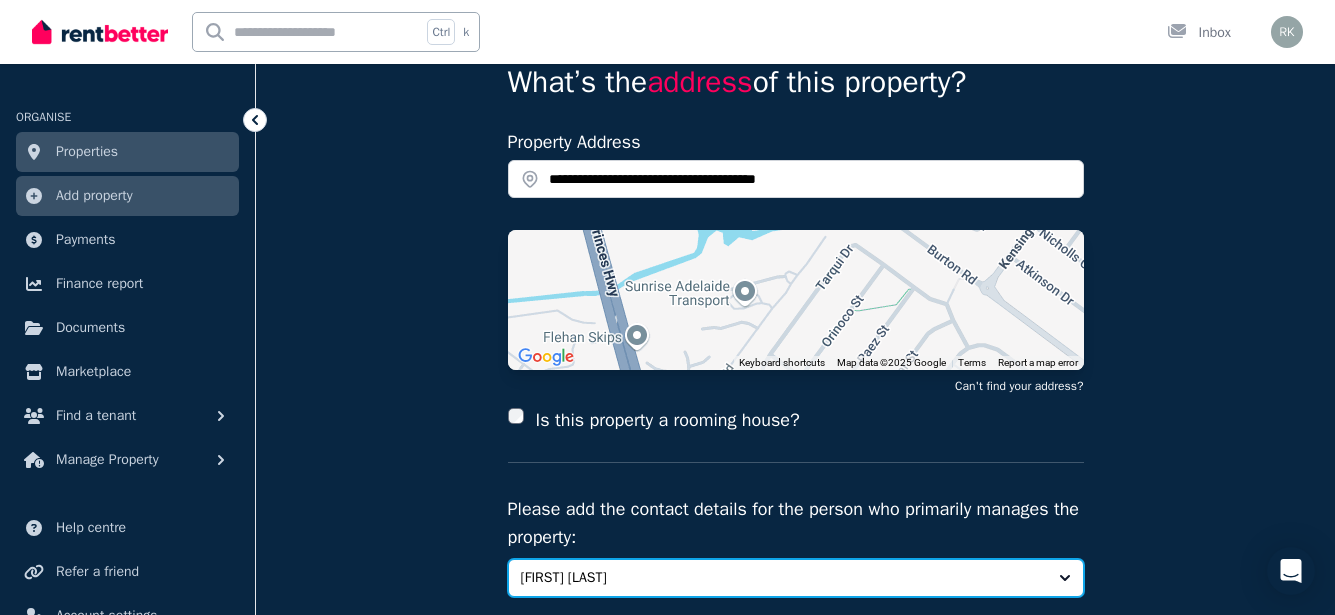 scroll, scrollTop: 272, scrollLeft: 0, axis: vertical 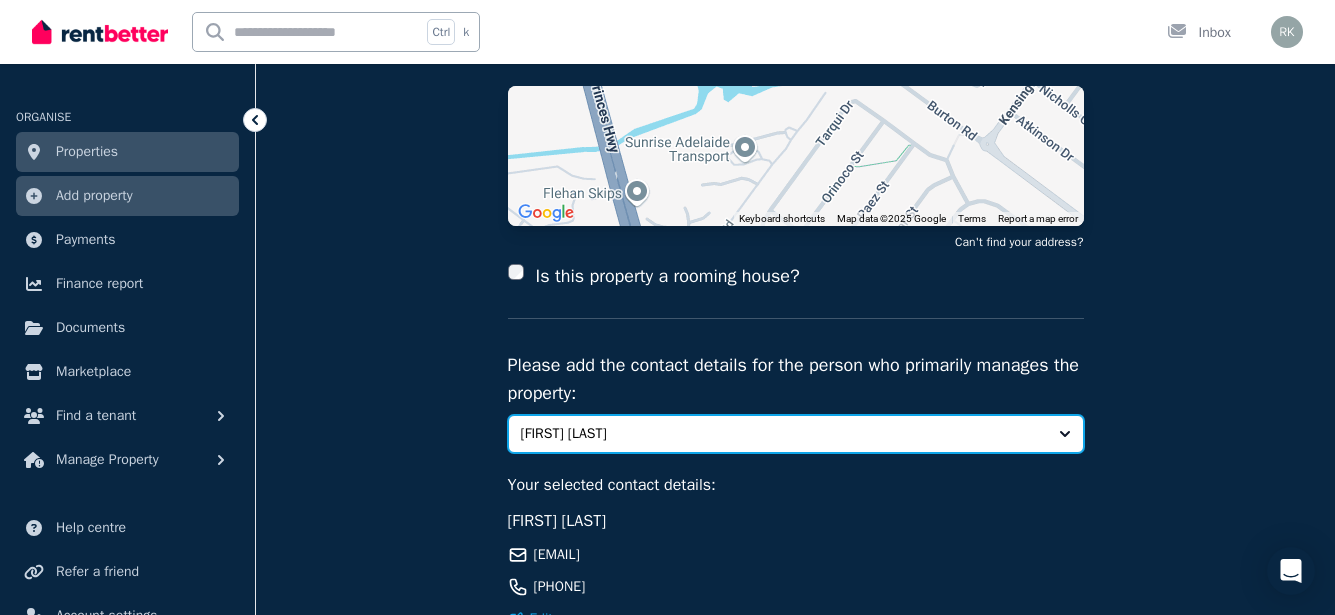 click on "[FIRST] [LAST]" at bounding box center (796, 434) 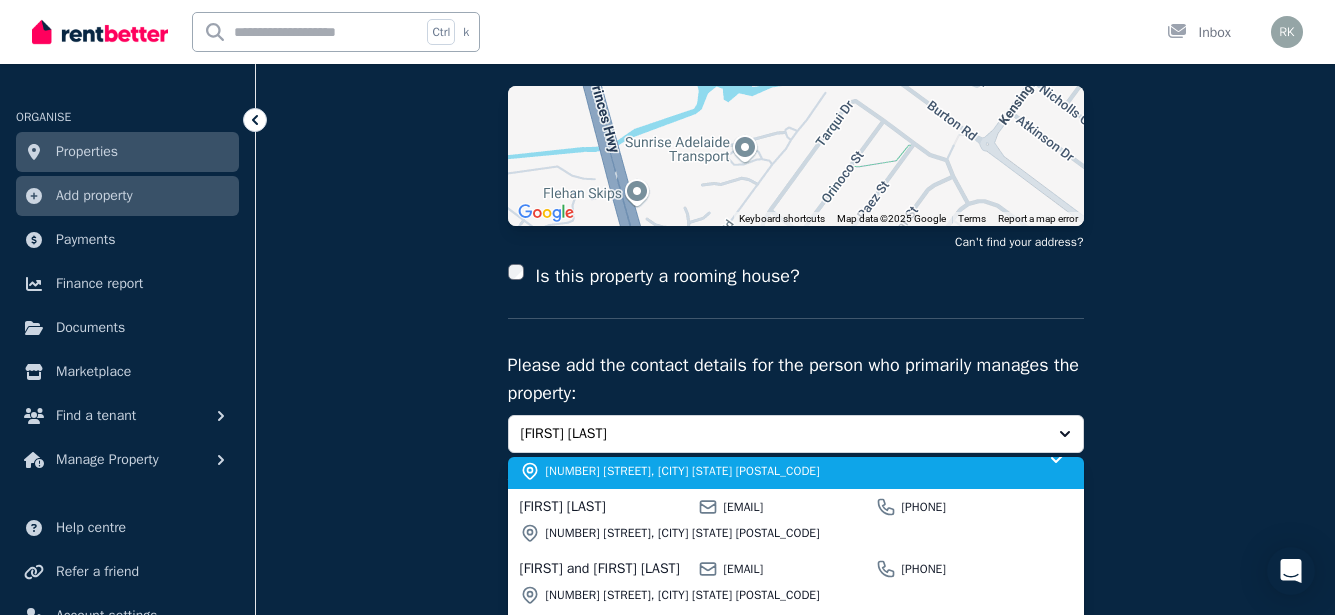 scroll, scrollTop: 52, scrollLeft: 0, axis: vertical 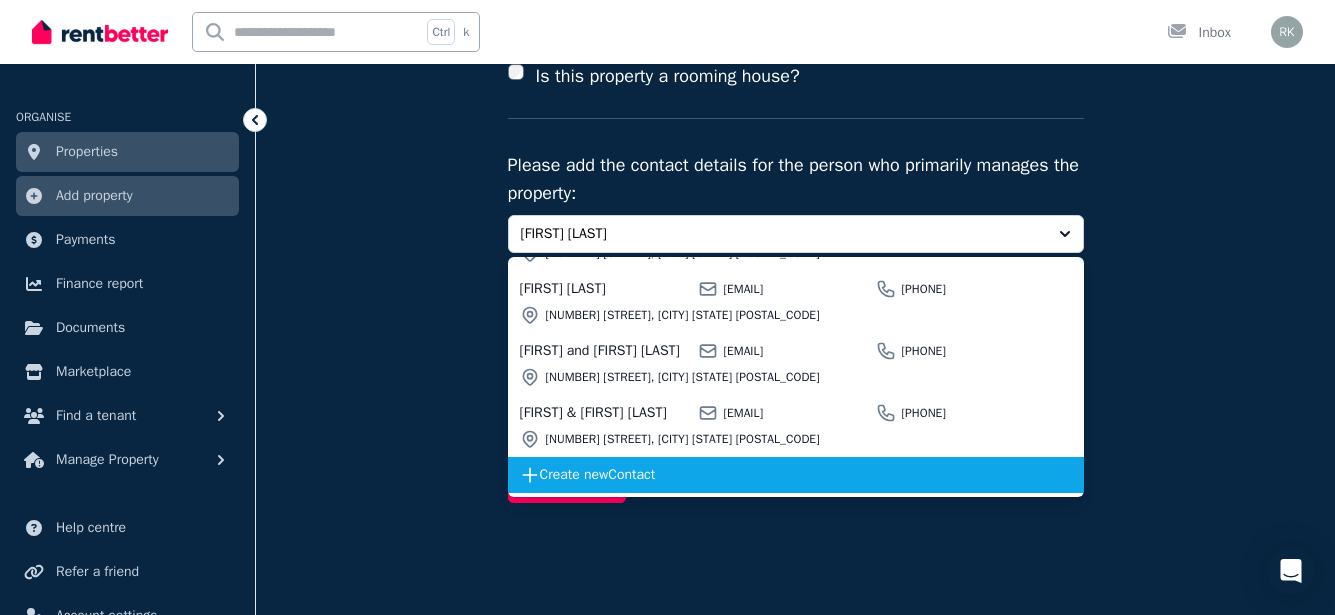 click on "Create new  Contact" at bounding box center (794, 475) 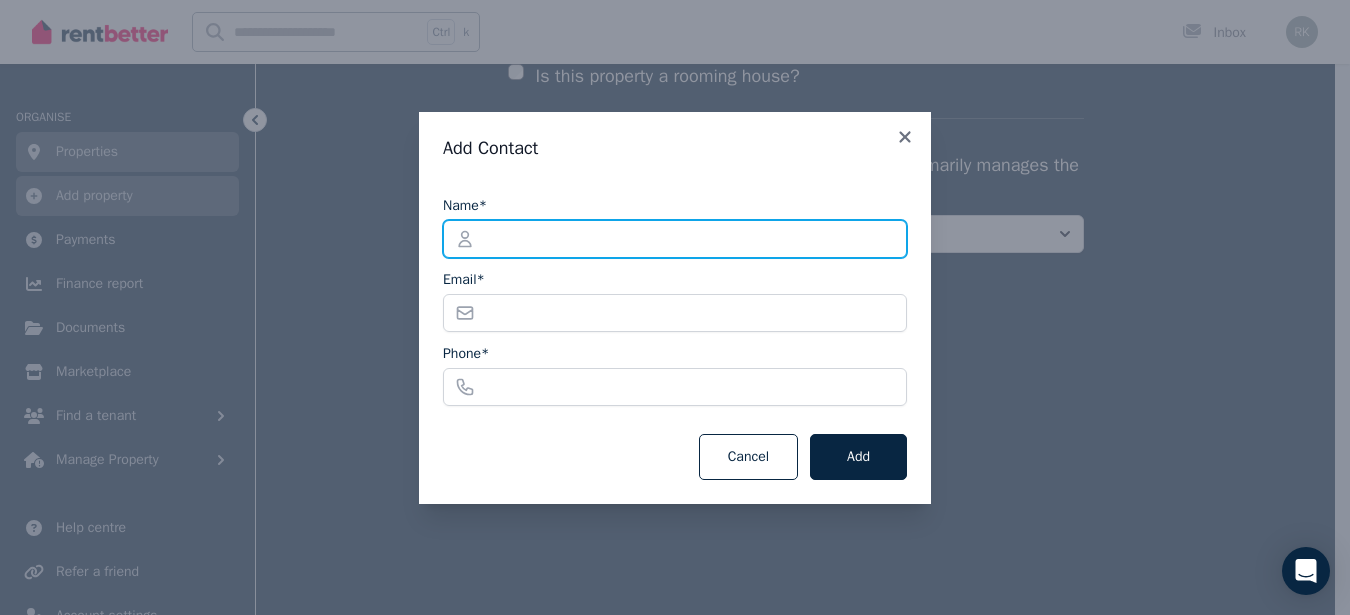 click on "Name*" at bounding box center [675, 239] 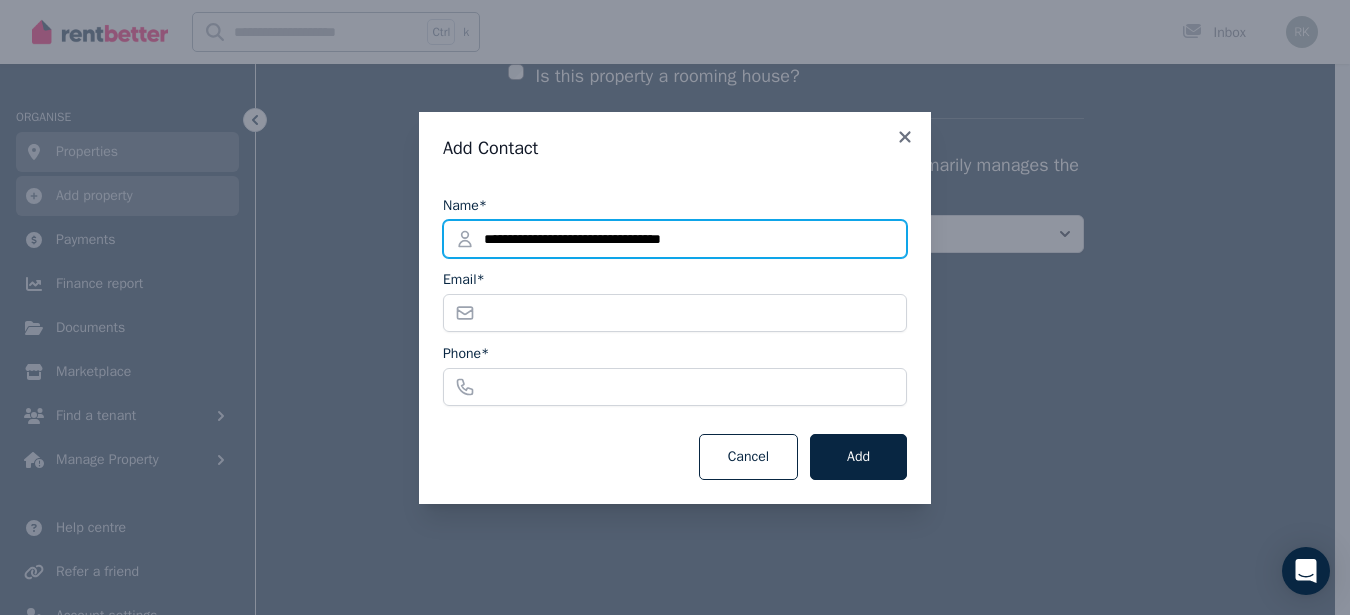 type on "**********" 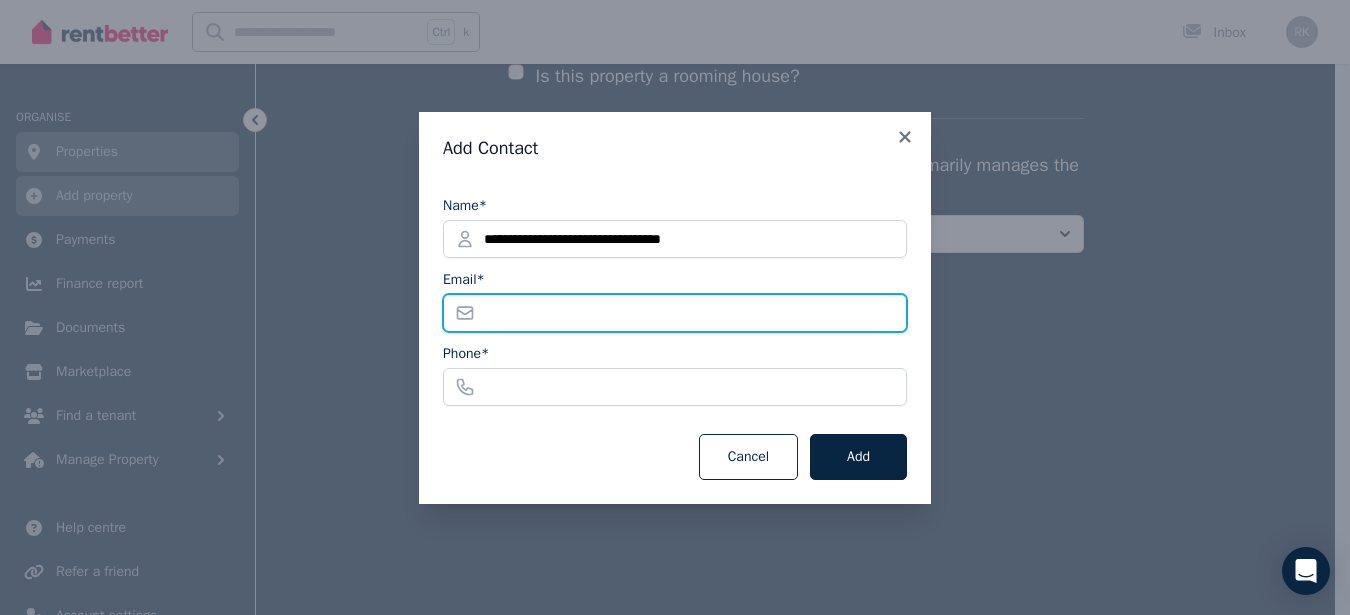click on "Email*" at bounding box center [675, 313] 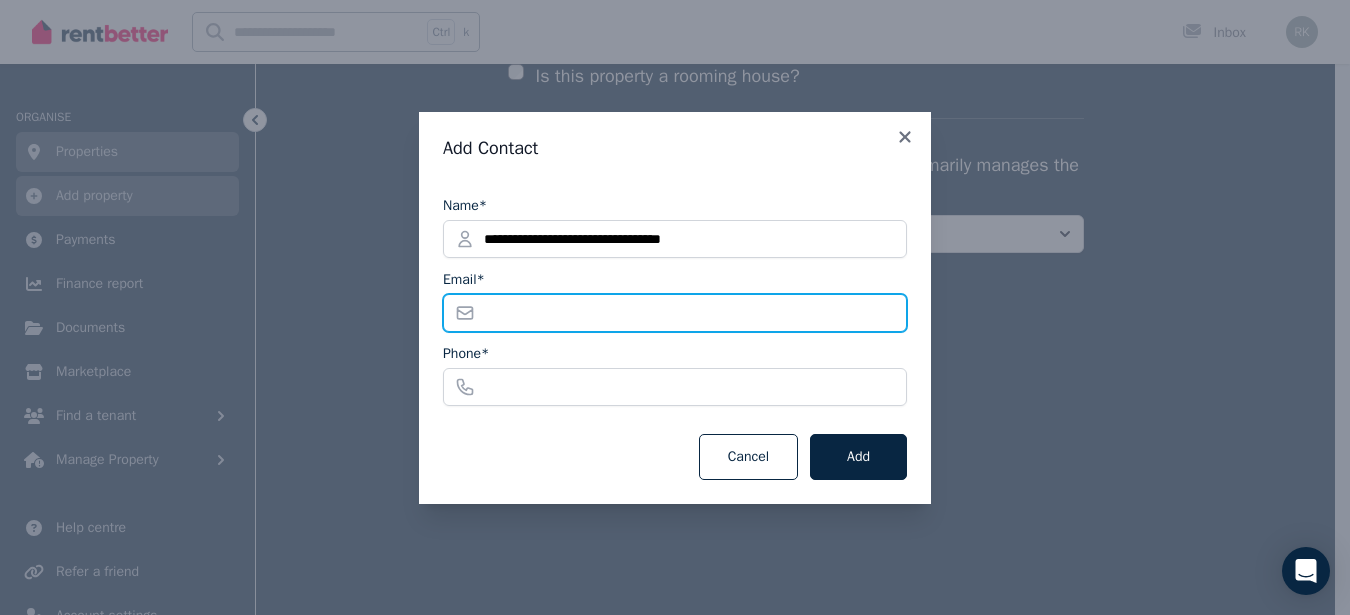 type on "*" 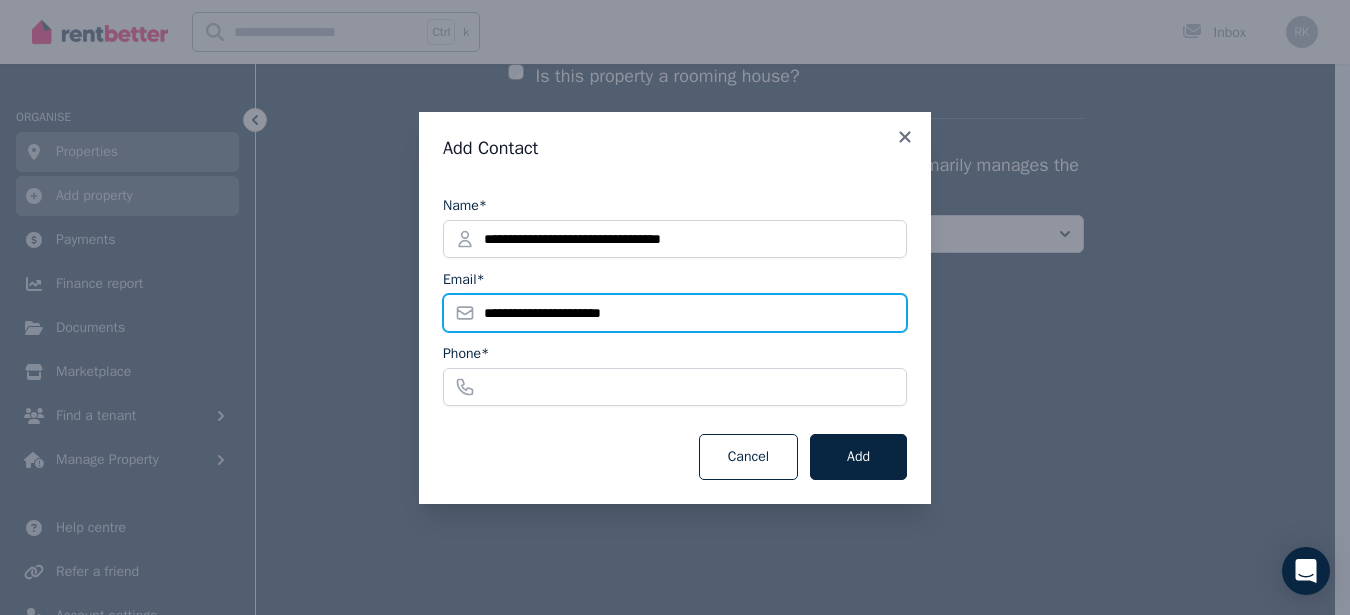 click on "**********" at bounding box center (675, 313) 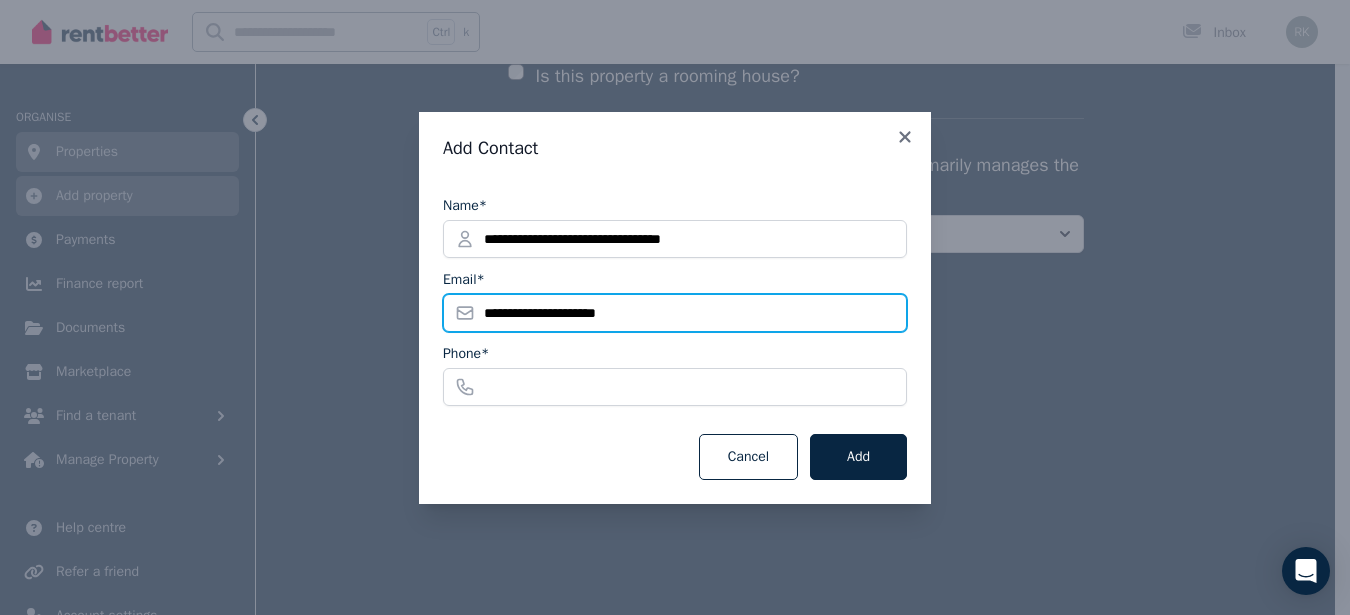 type on "**********" 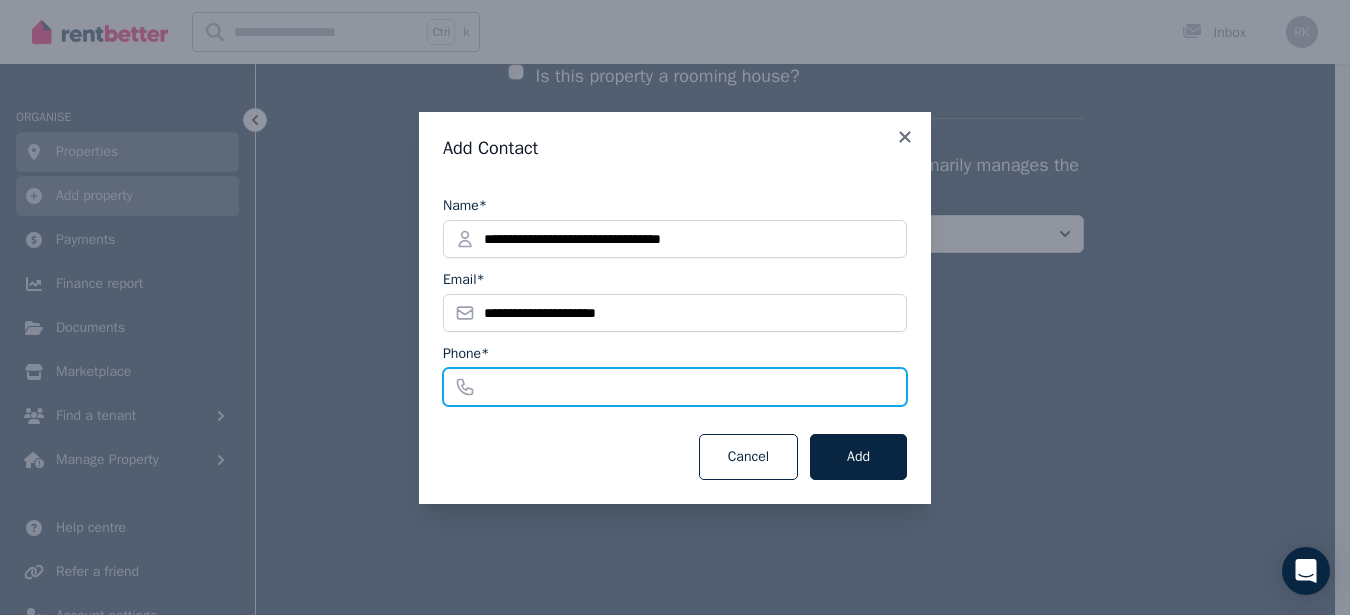 click on "Phone*" at bounding box center (675, 387) 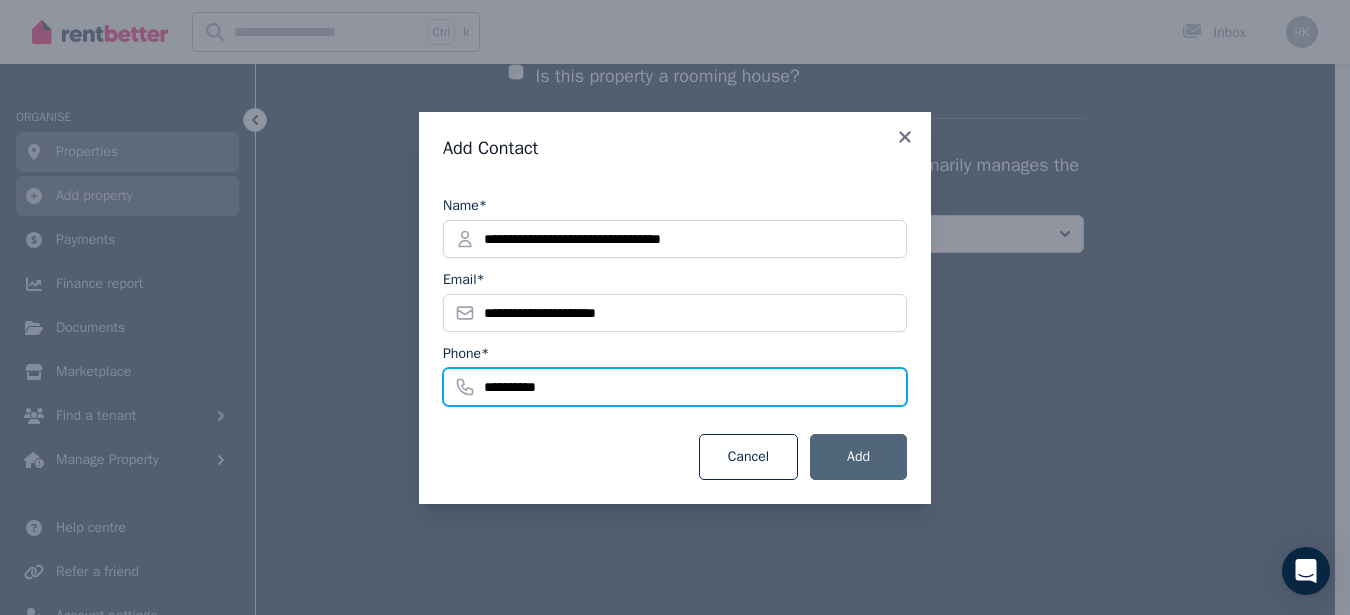 type on "**********" 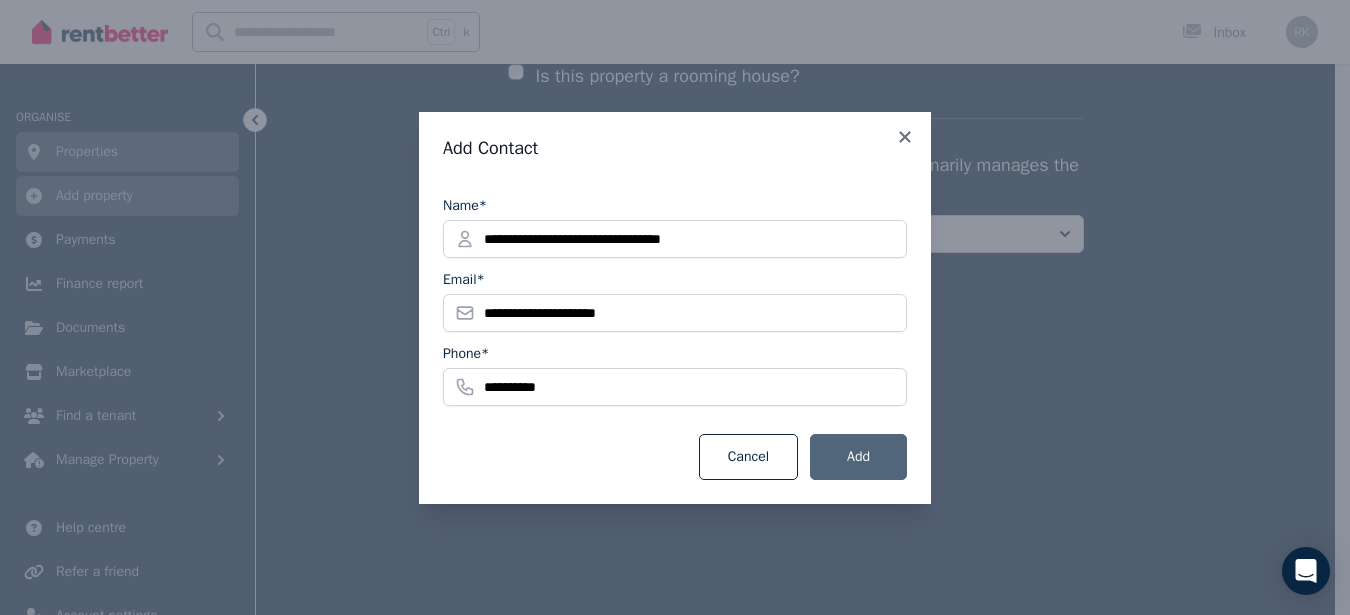 click on "Add" at bounding box center [858, 457] 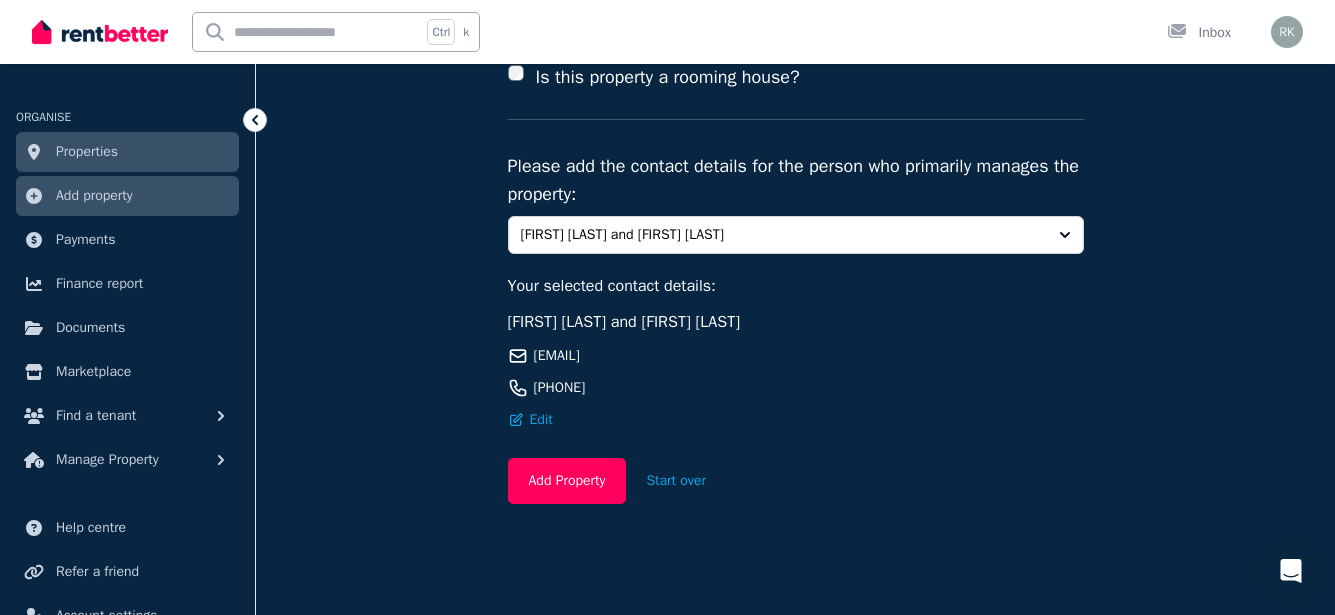 scroll, scrollTop: 472, scrollLeft: 0, axis: vertical 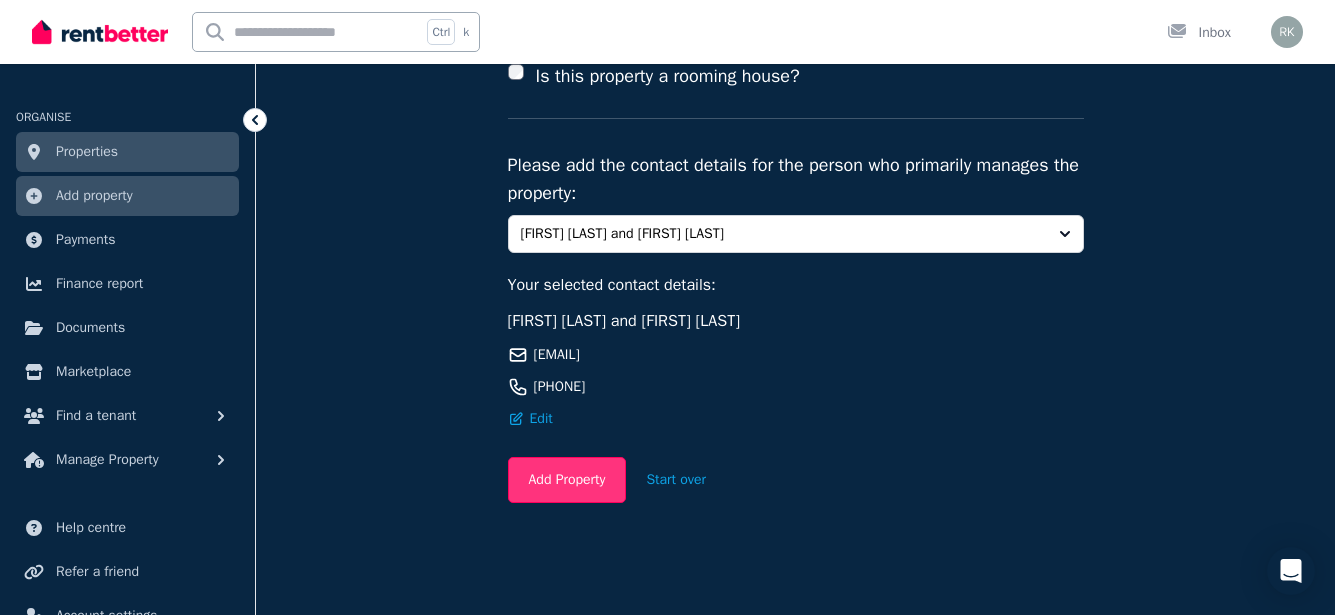 click on "Add Property" at bounding box center [567, 480] 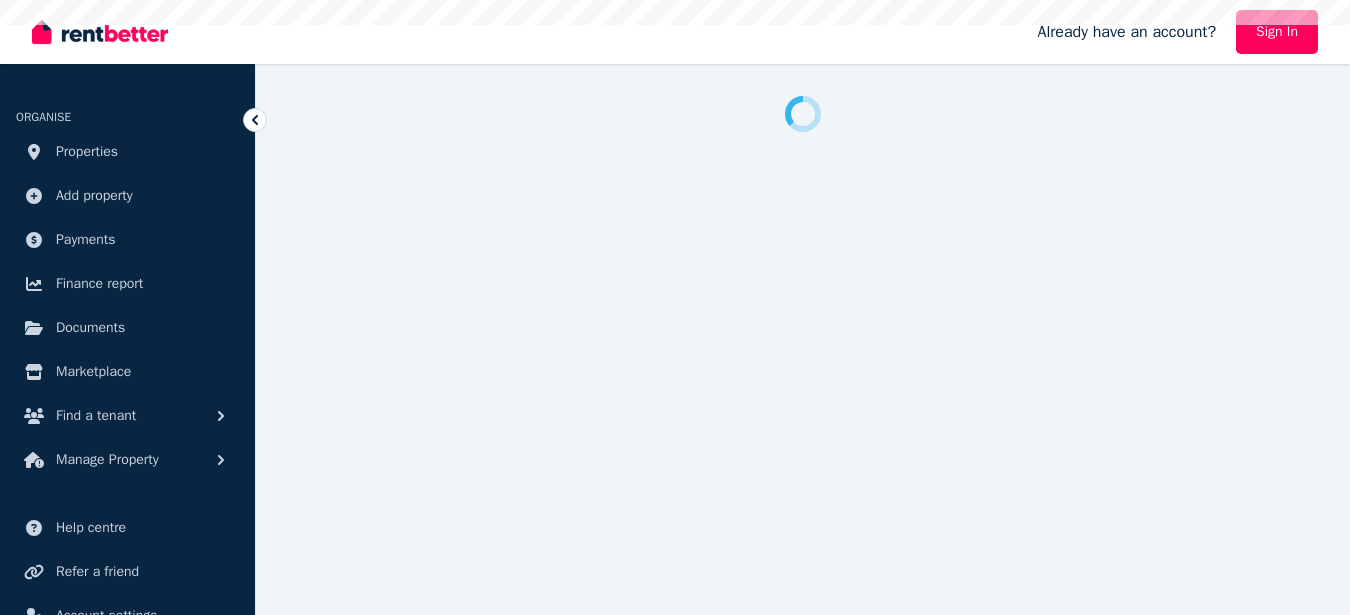scroll, scrollTop: 0, scrollLeft: 0, axis: both 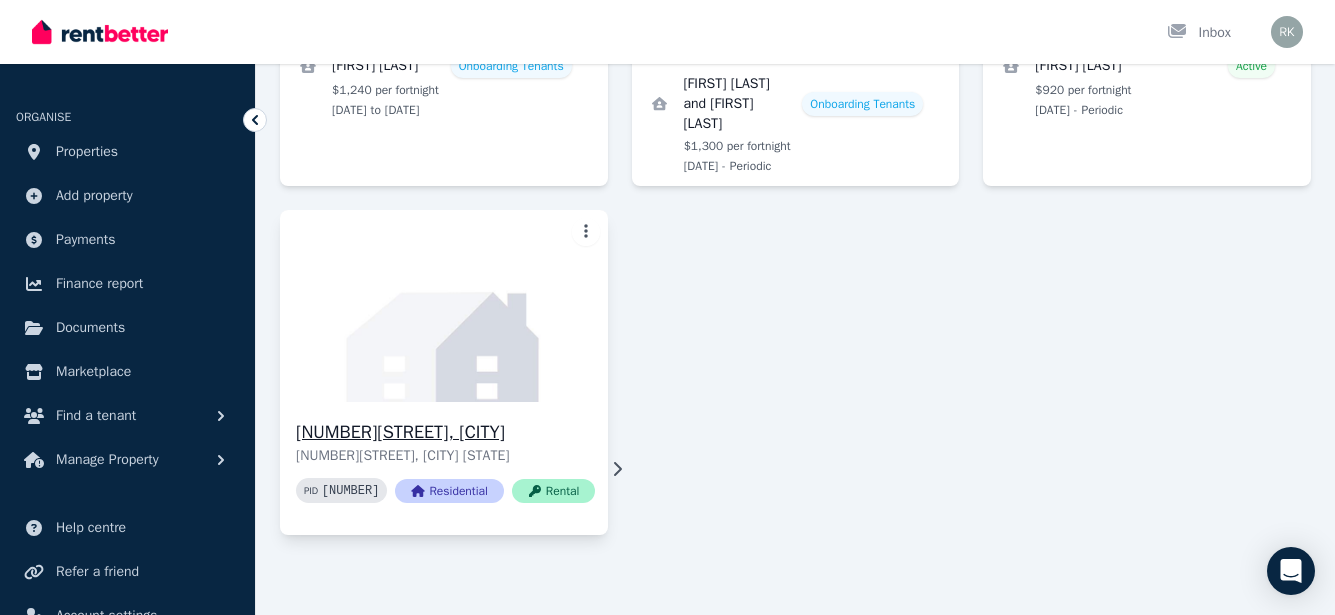 click on "Rental" at bounding box center [554, 491] 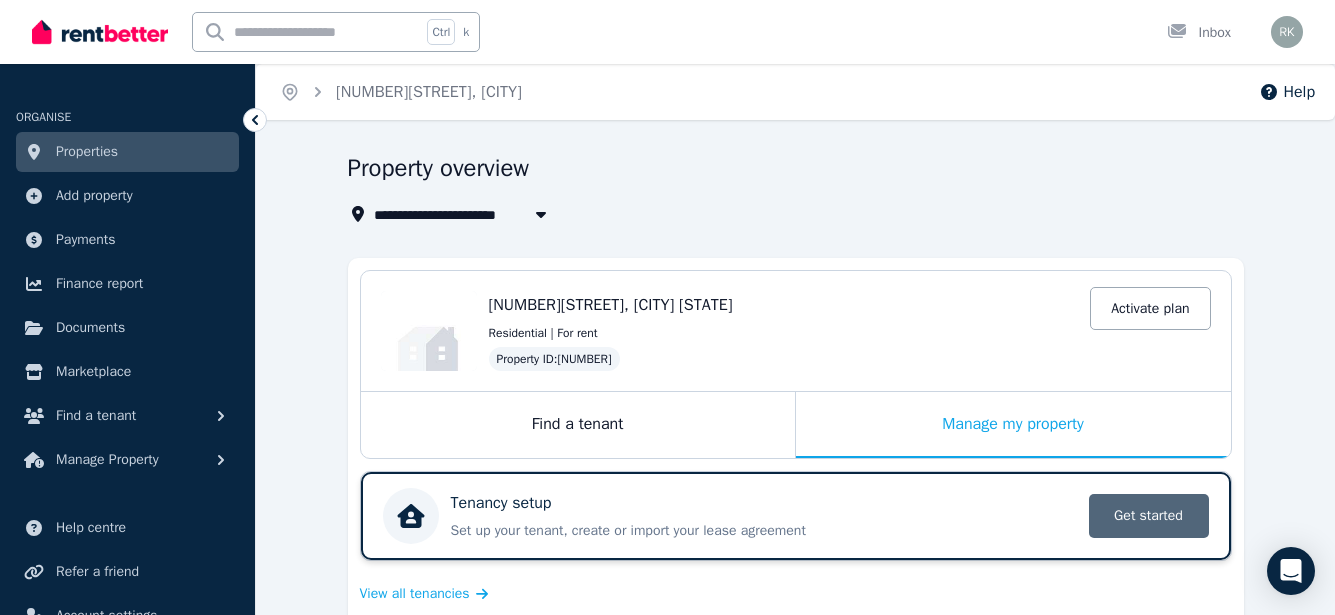 click on "Get started" at bounding box center [1149, 516] 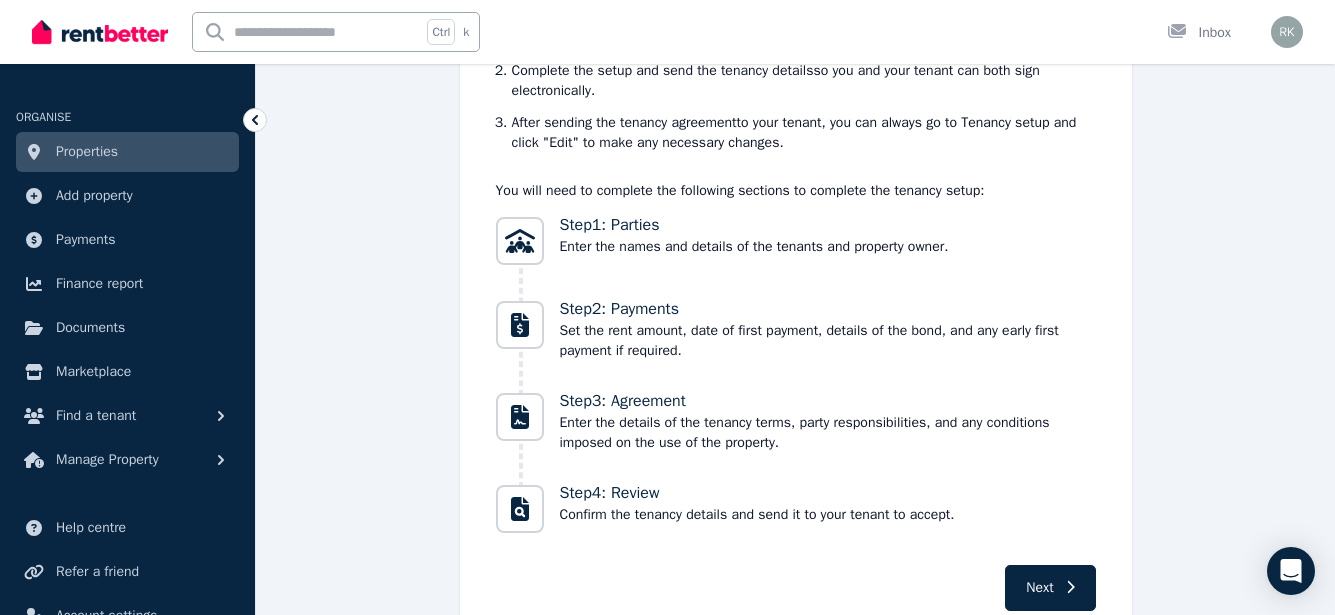 scroll, scrollTop: 300, scrollLeft: 0, axis: vertical 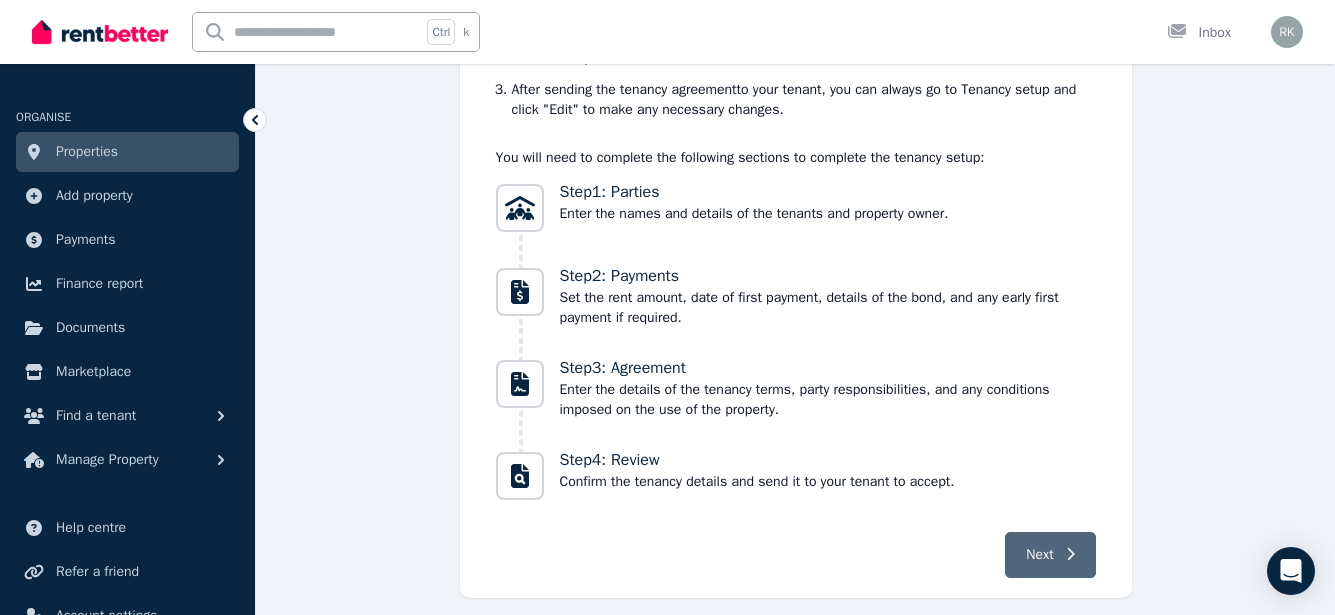 click on "Next" at bounding box center [1039, 555] 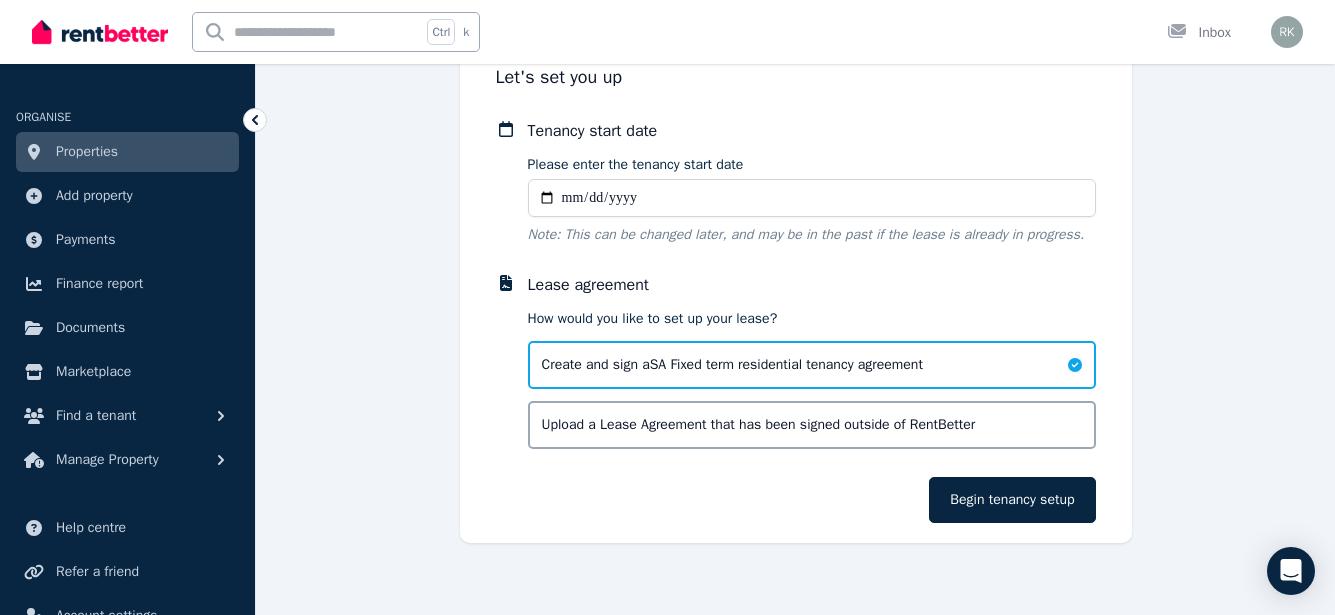 scroll, scrollTop: 145, scrollLeft: 0, axis: vertical 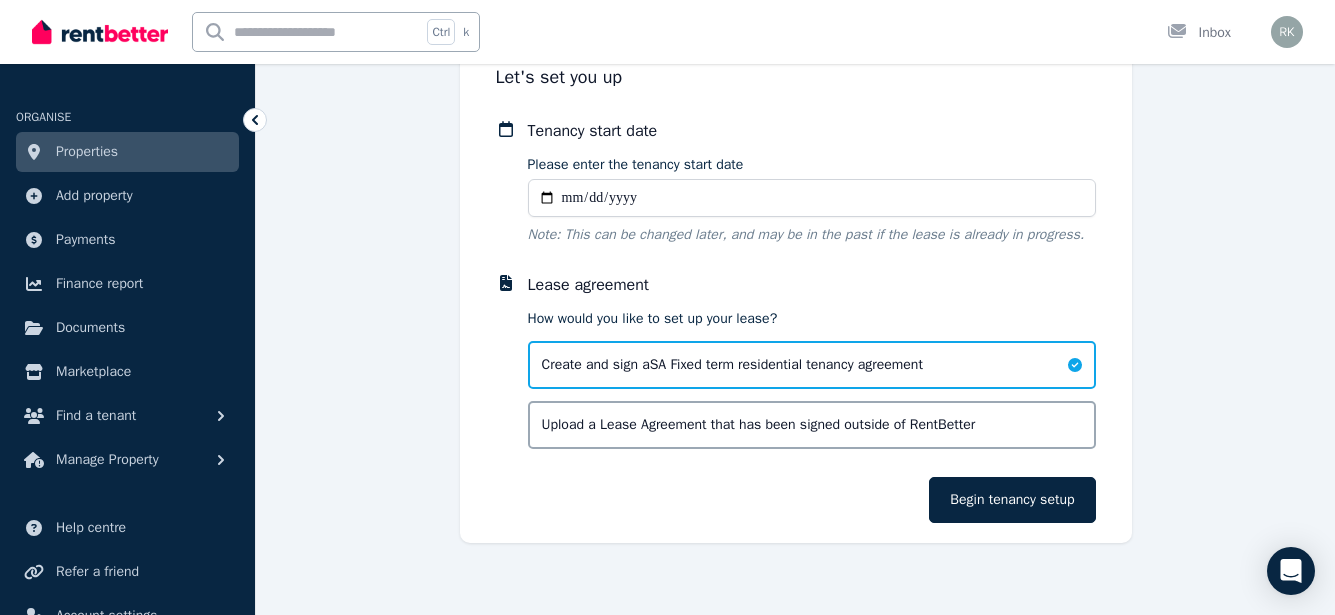 click on "Upload a Lease Agreement that has been signed outside of RentBetter" at bounding box center (759, 425) 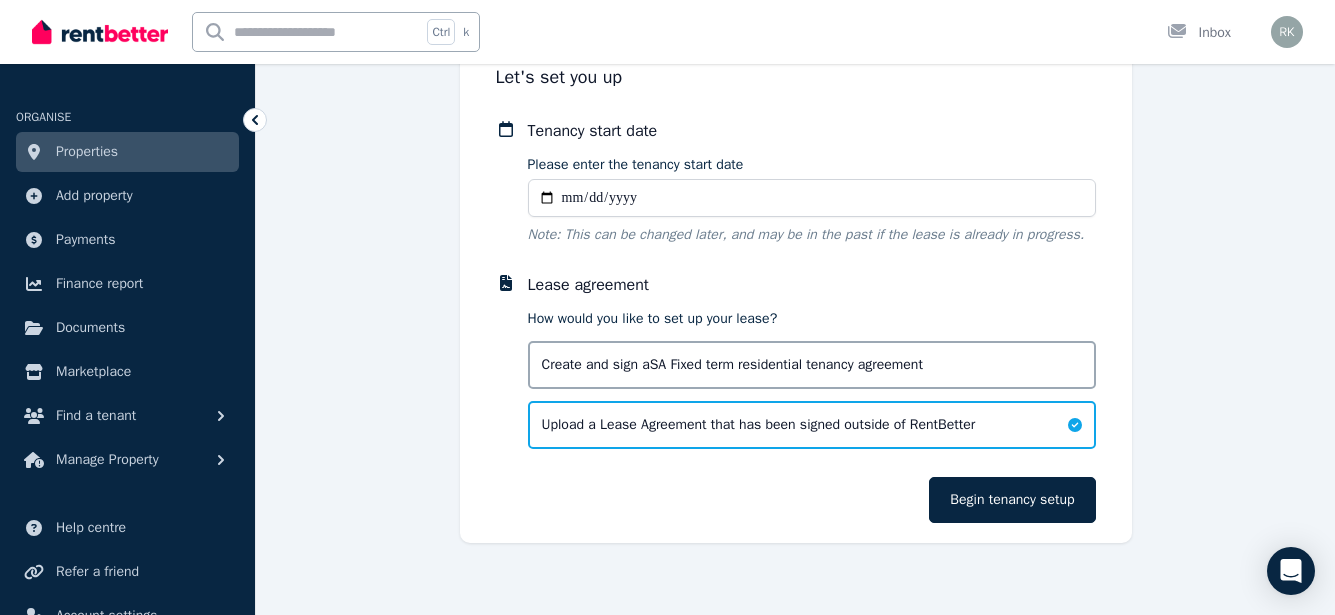 click on "Upload a Lease Agreement that has been signed outside of RentBetter" at bounding box center (759, 425) 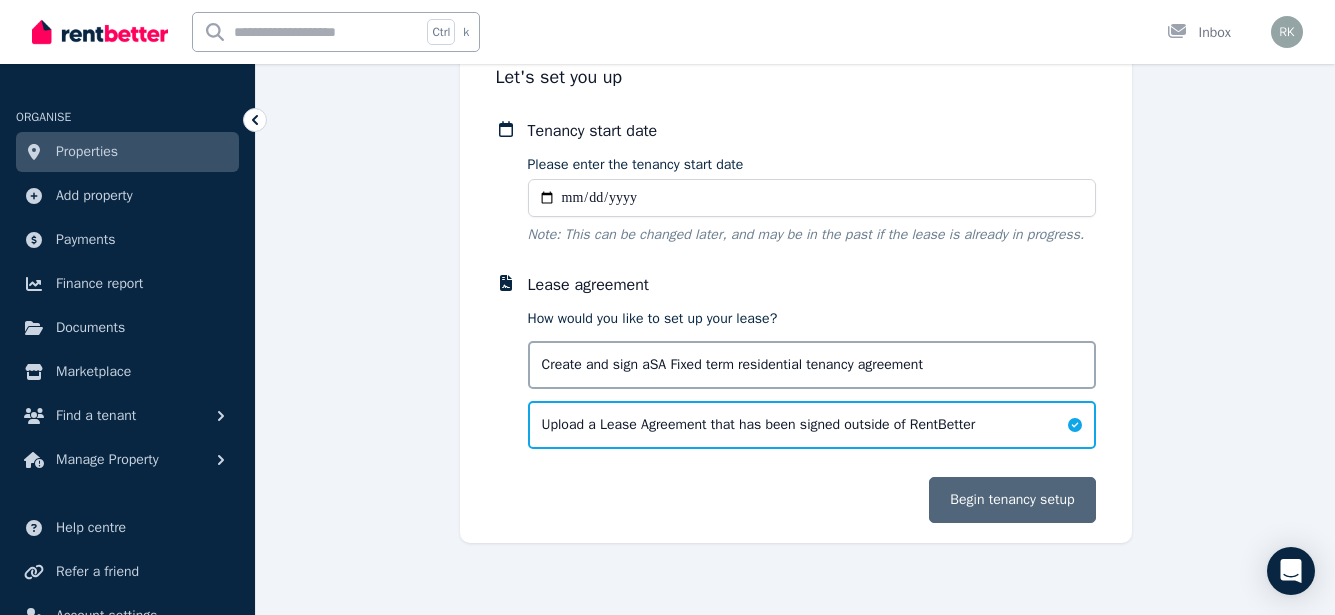 click on "Begin tenancy setup" at bounding box center (1012, 500) 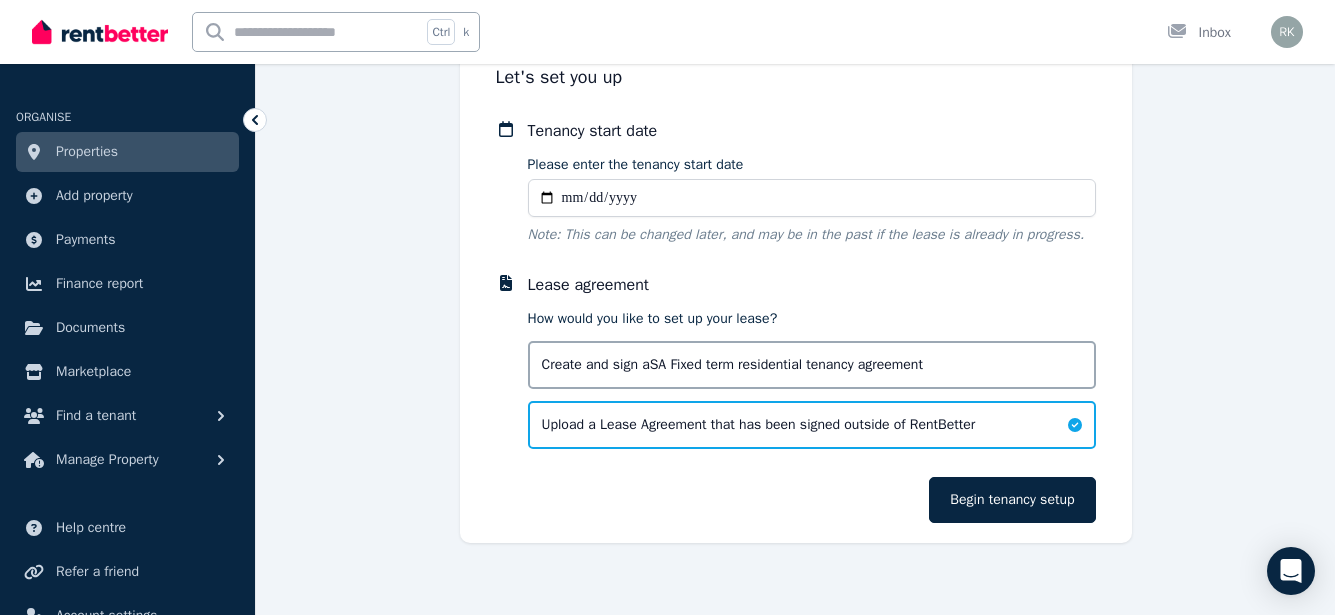 click on "Please enter the tenancy start date" at bounding box center [812, 198] 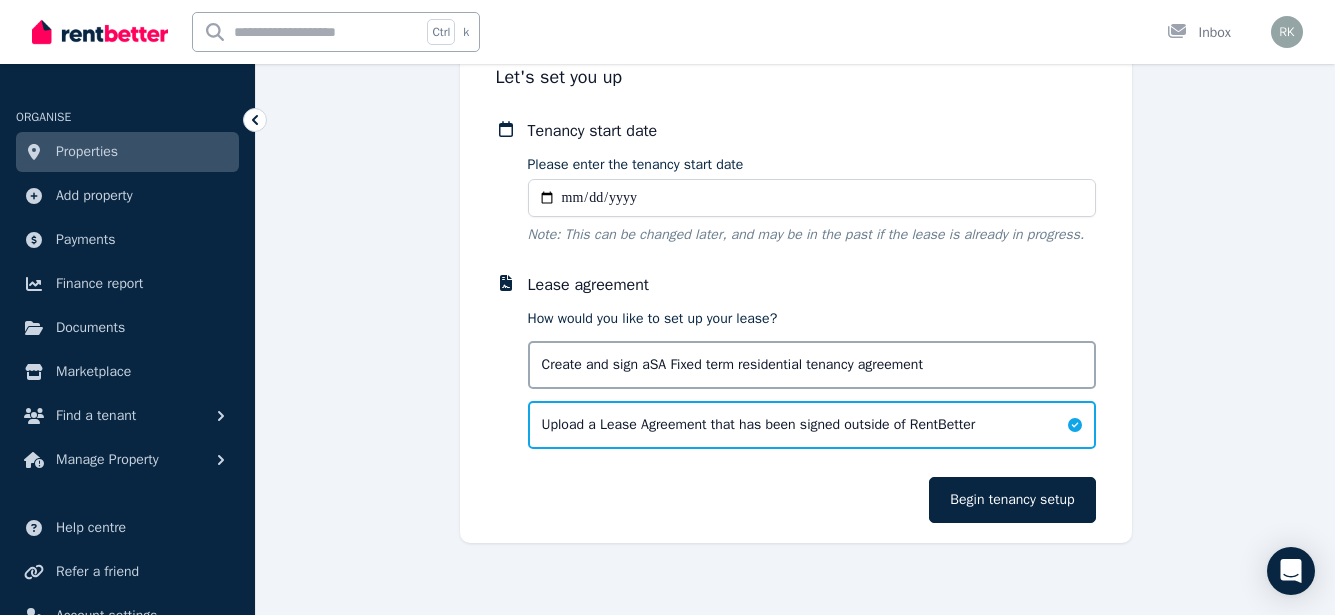 type on "**********" 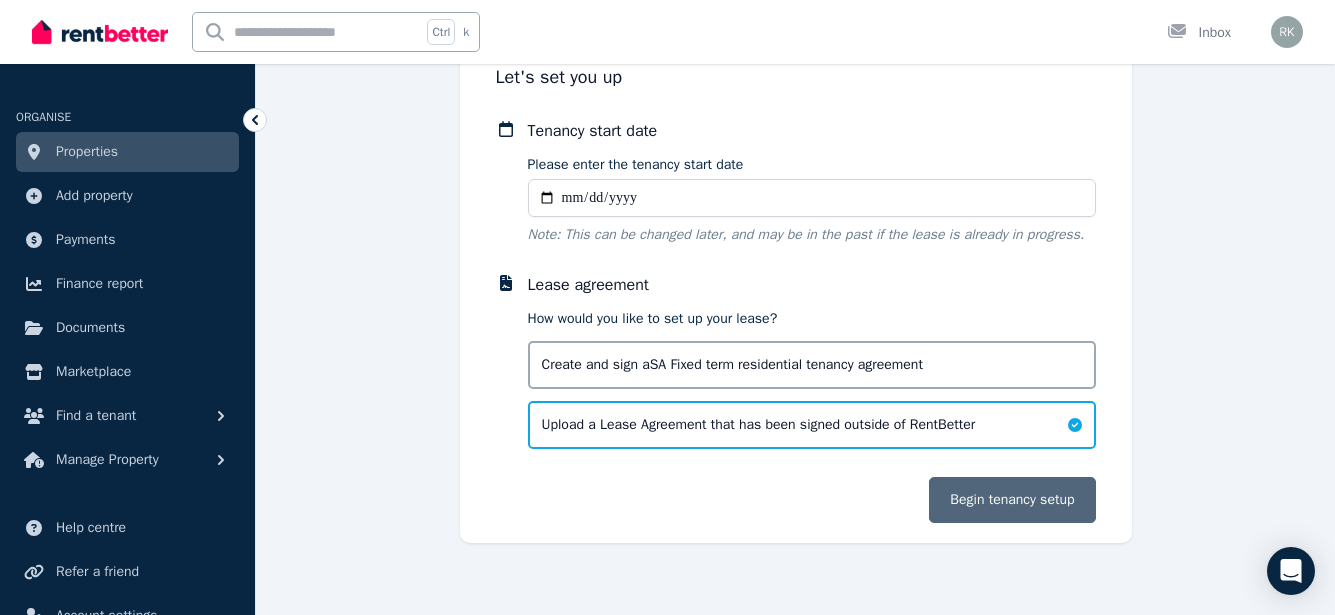 click on "Begin tenancy setup" at bounding box center [1012, 500] 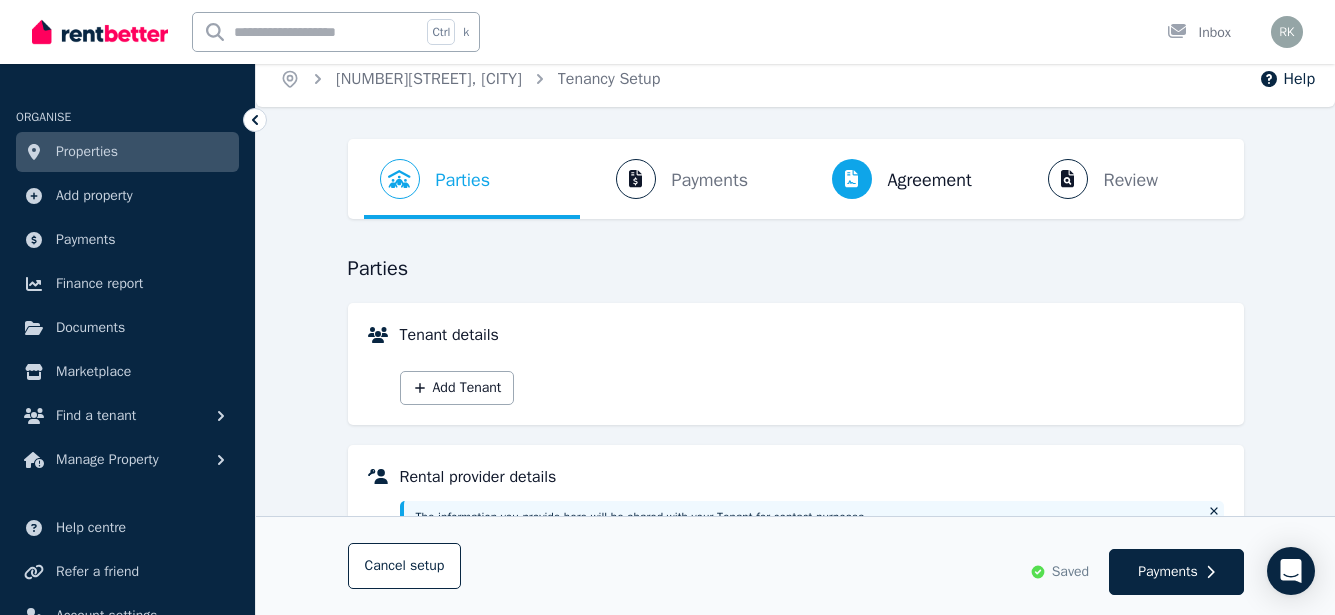 scroll, scrollTop: 100, scrollLeft: 0, axis: vertical 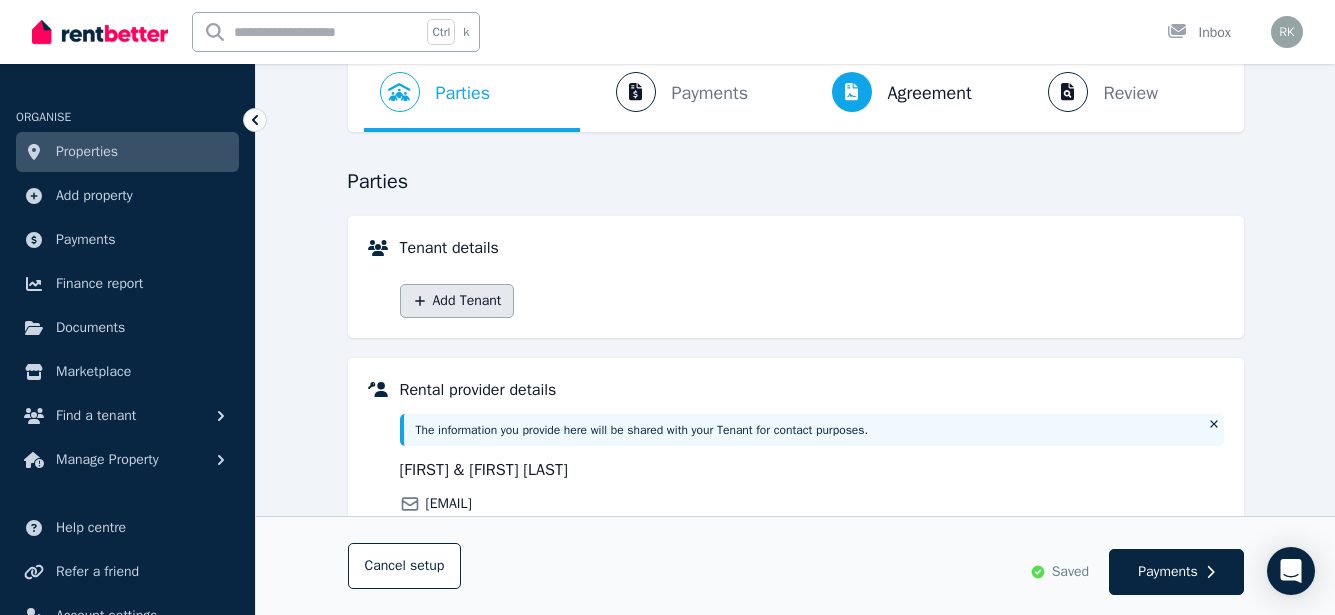 click on "Add Tenant" at bounding box center (457, 301) 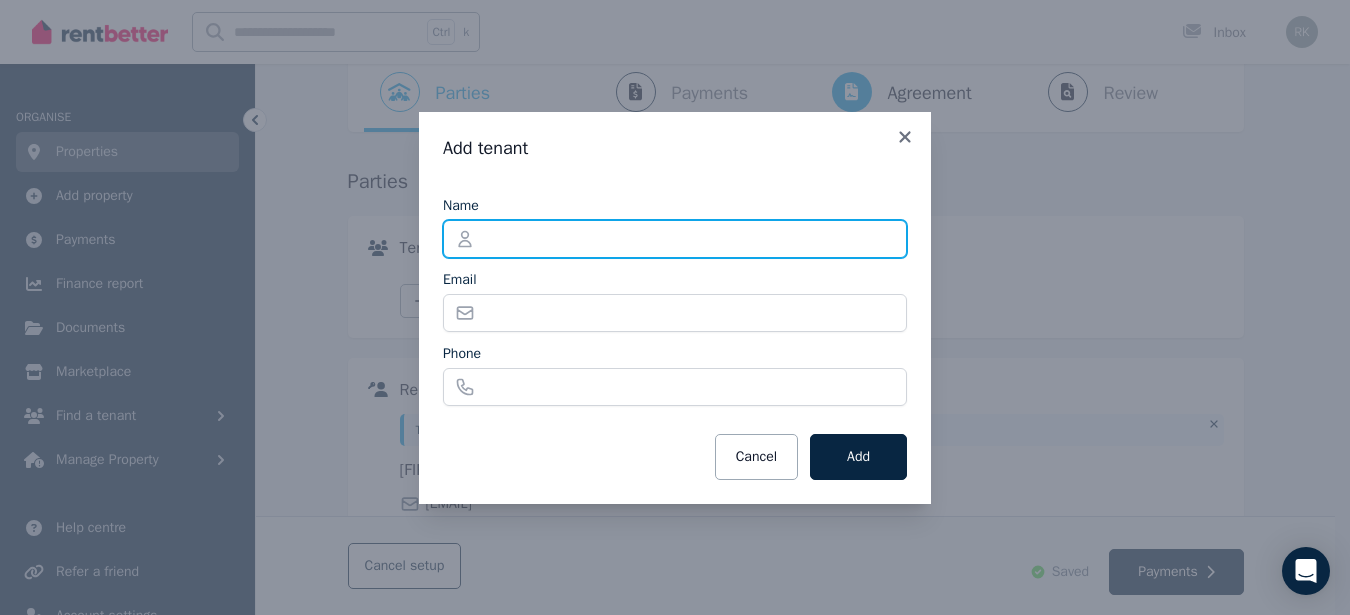 click on "Name" at bounding box center (675, 239) 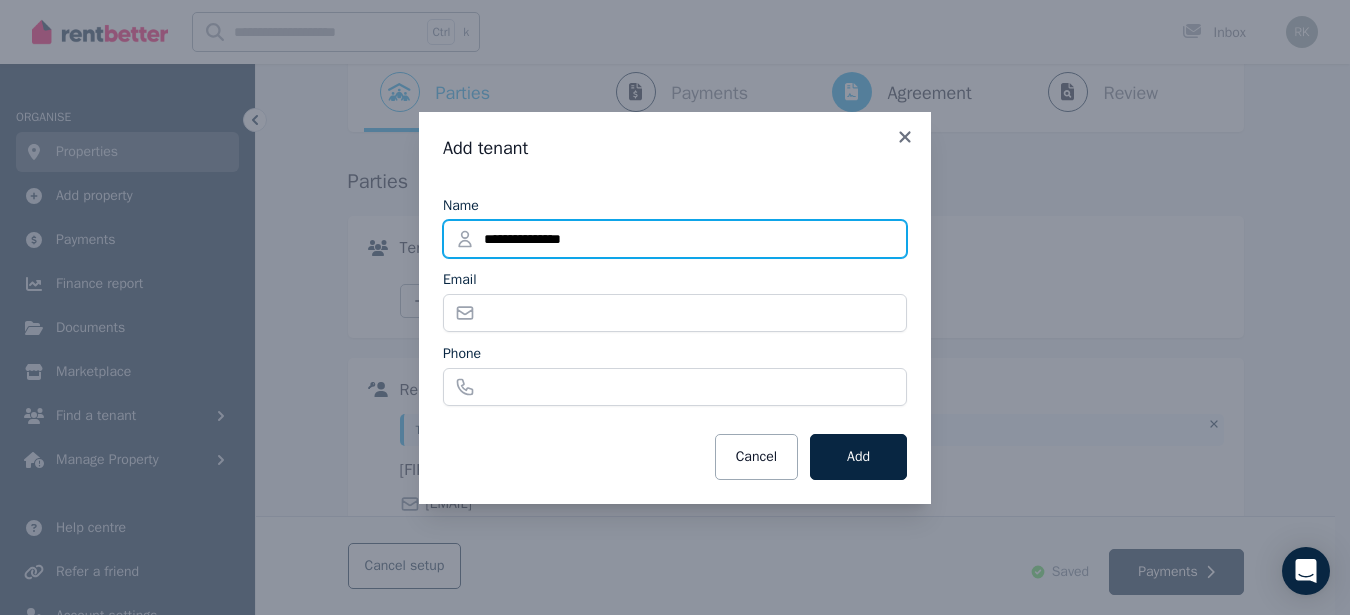 type on "**********" 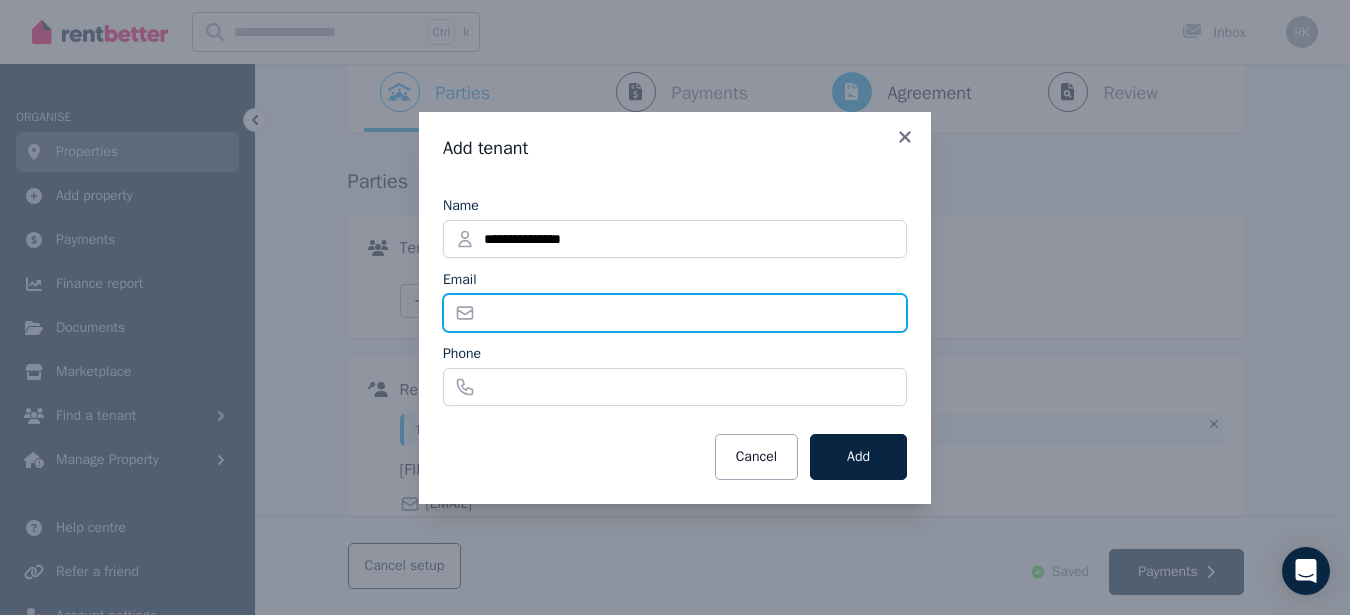 click on "Email" at bounding box center (675, 313) 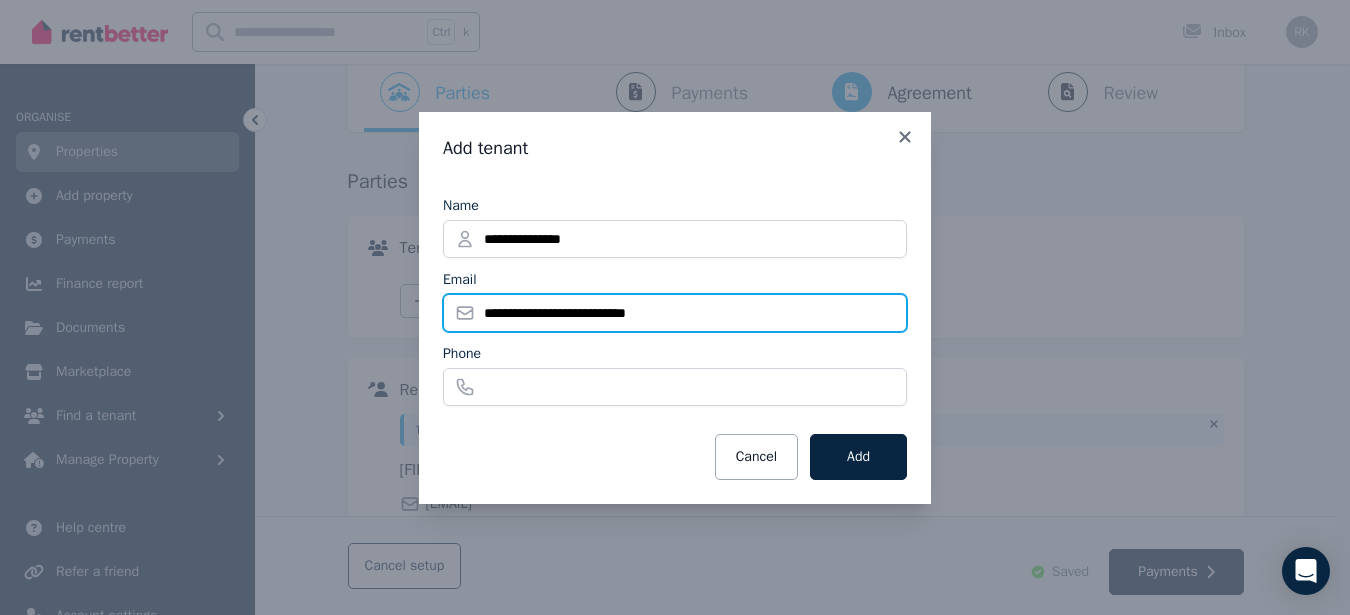 type on "**********" 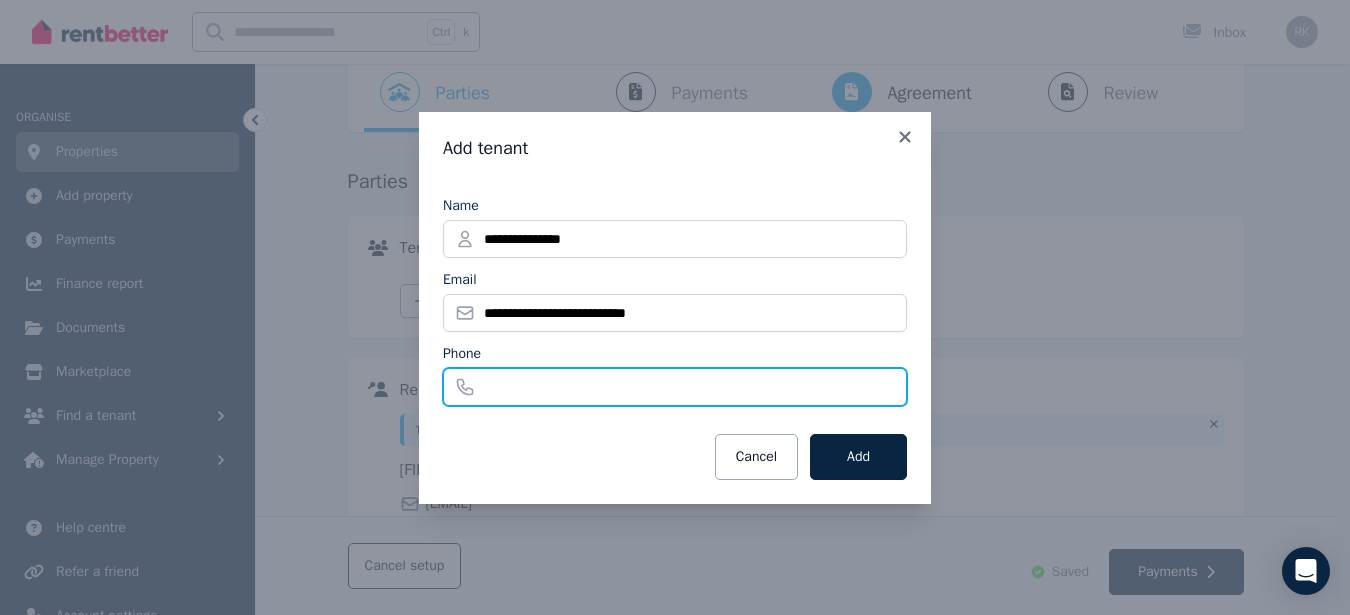 click on "Phone" at bounding box center (675, 387) 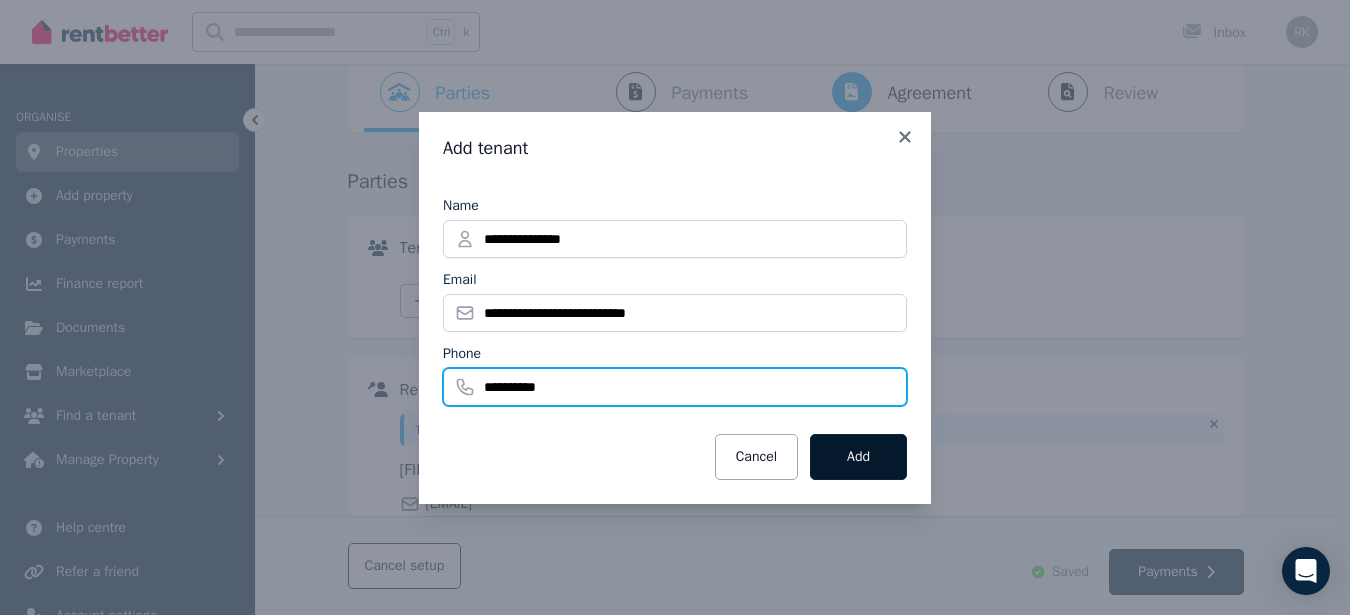 type on "**********" 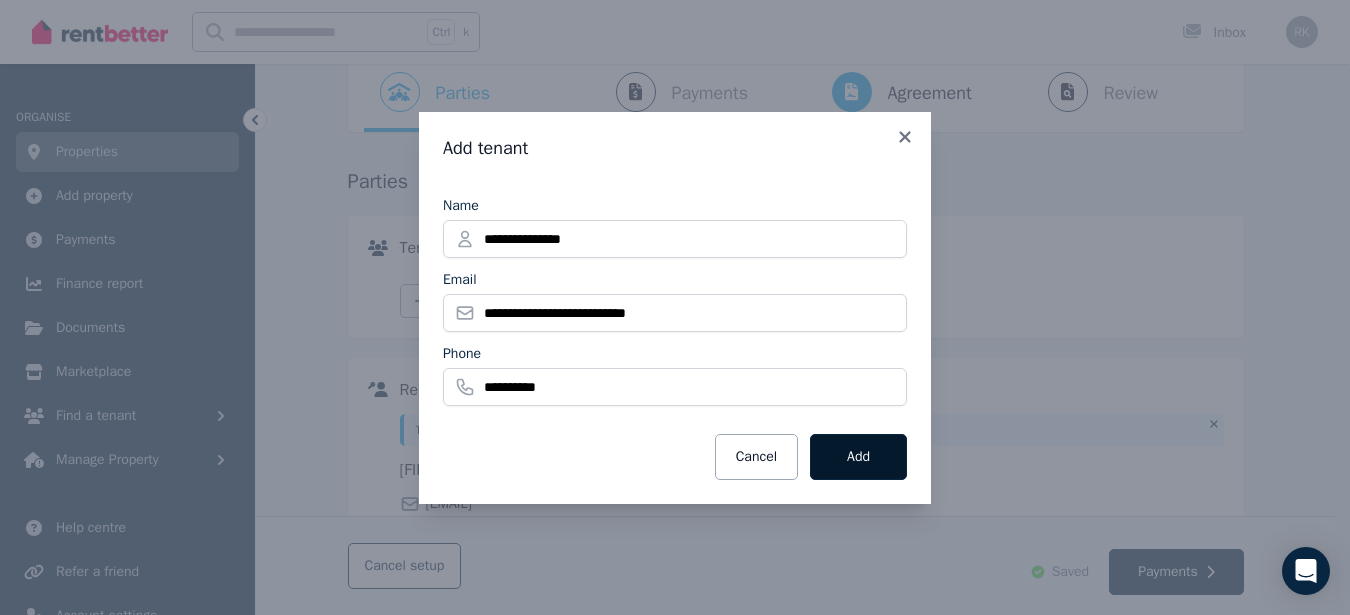 click on "Add" at bounding box center (858, 457) 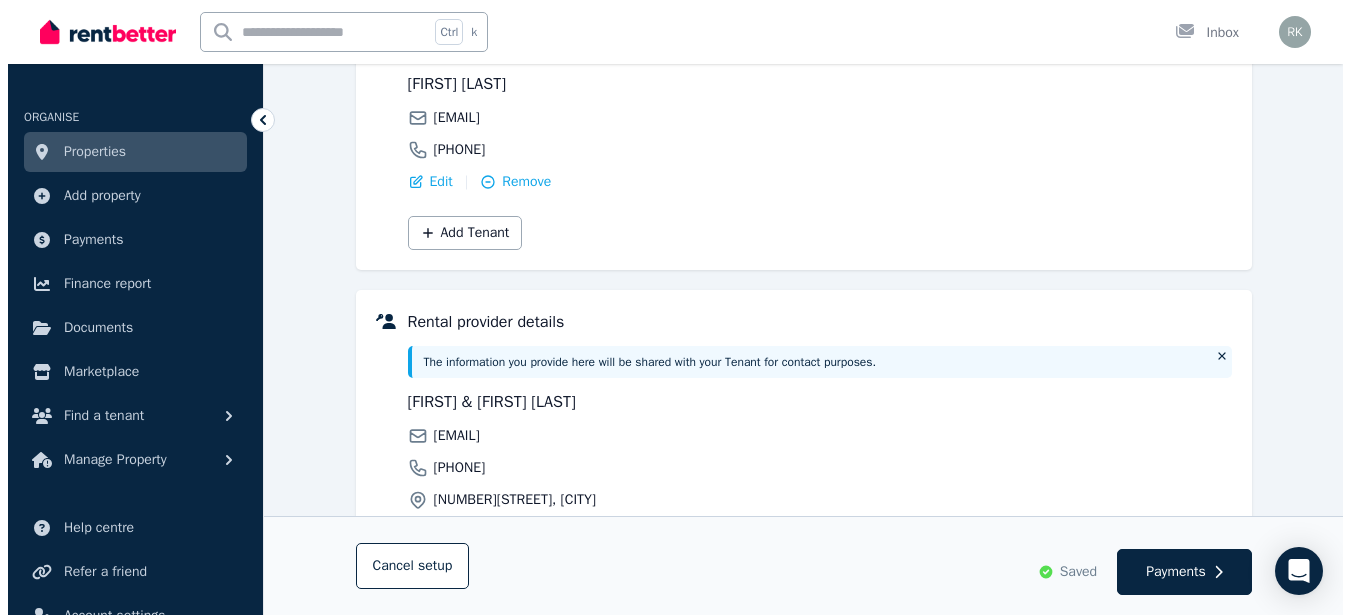 scroll, scrollTop: 400, scrollLeft: 0, axis: vertical 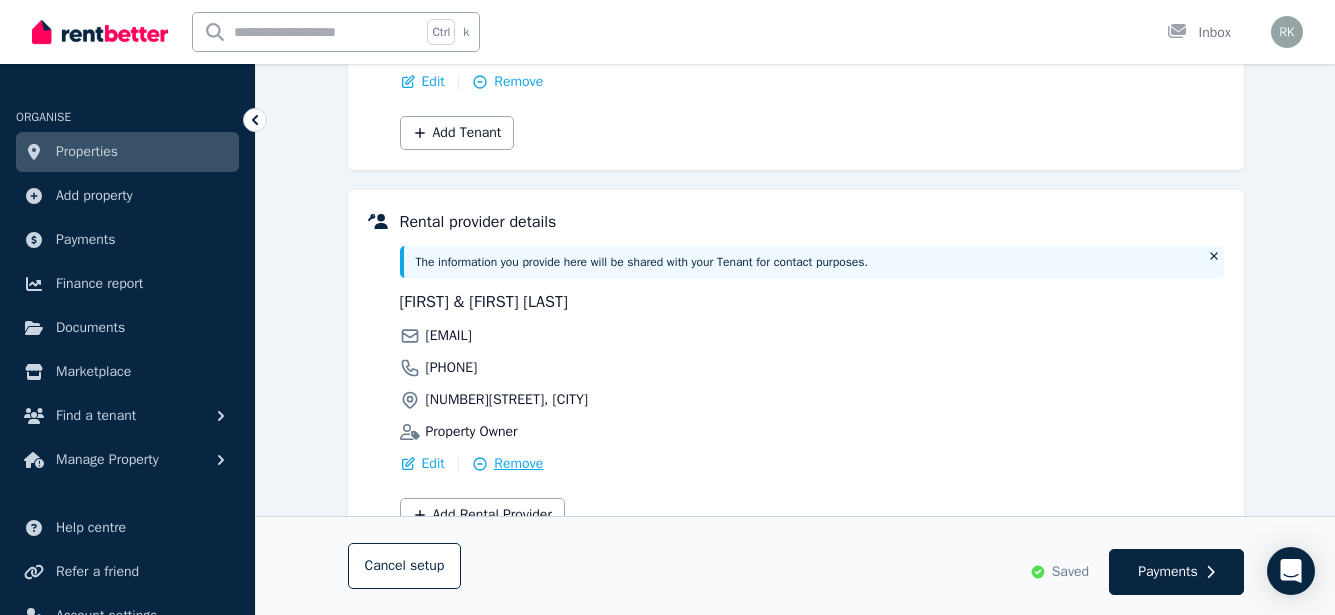 click on "Remove" at bounding box center (518, 464) 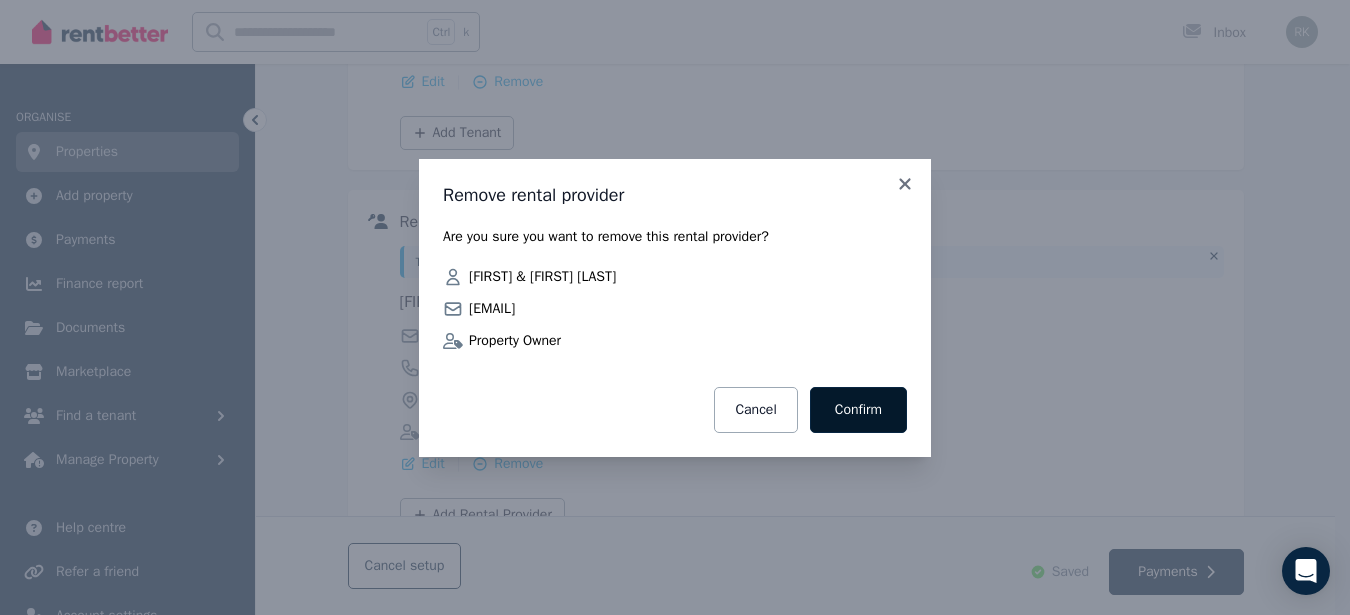 click on "Confirm" at bounding box center [858, 410] 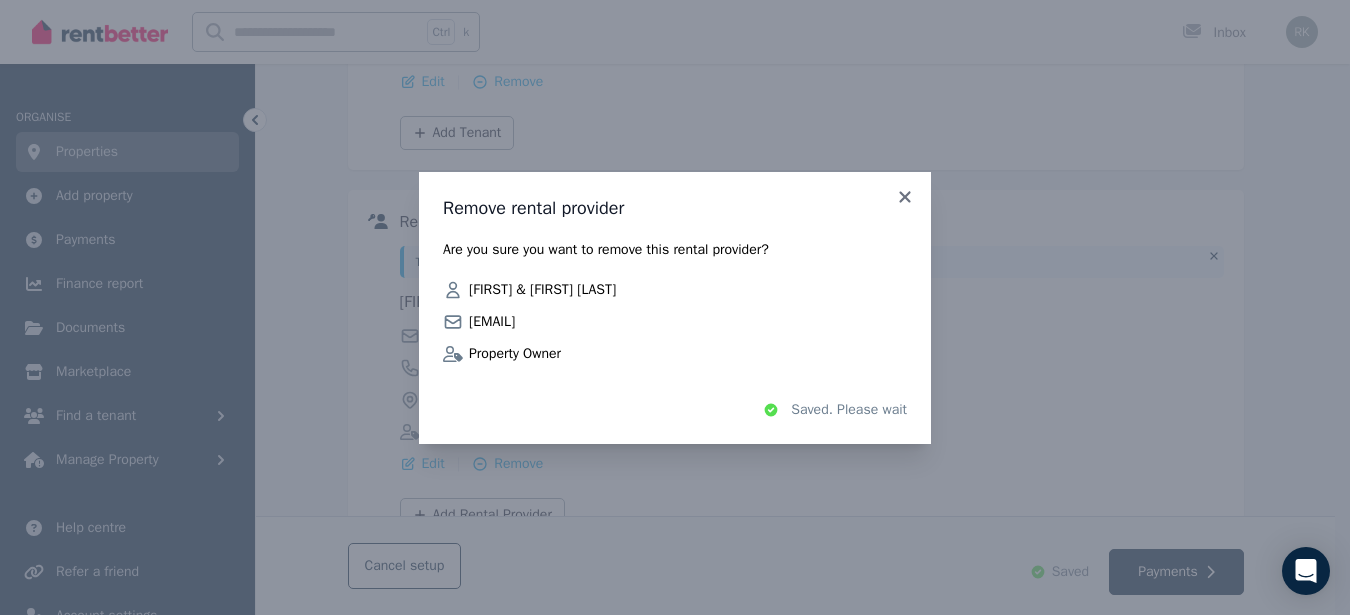 scroll, scrollTop: 352, scrollLeft: 0, axis: vertical 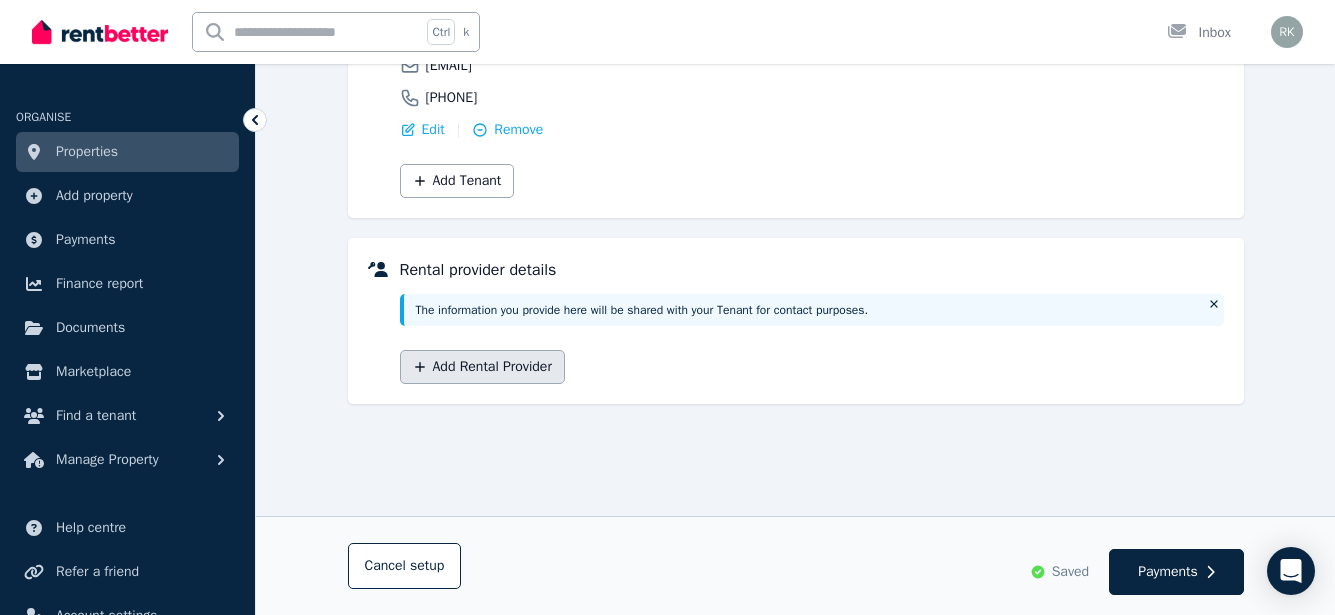 click on "Add Rental Provider" at bounding box center (482, 367) 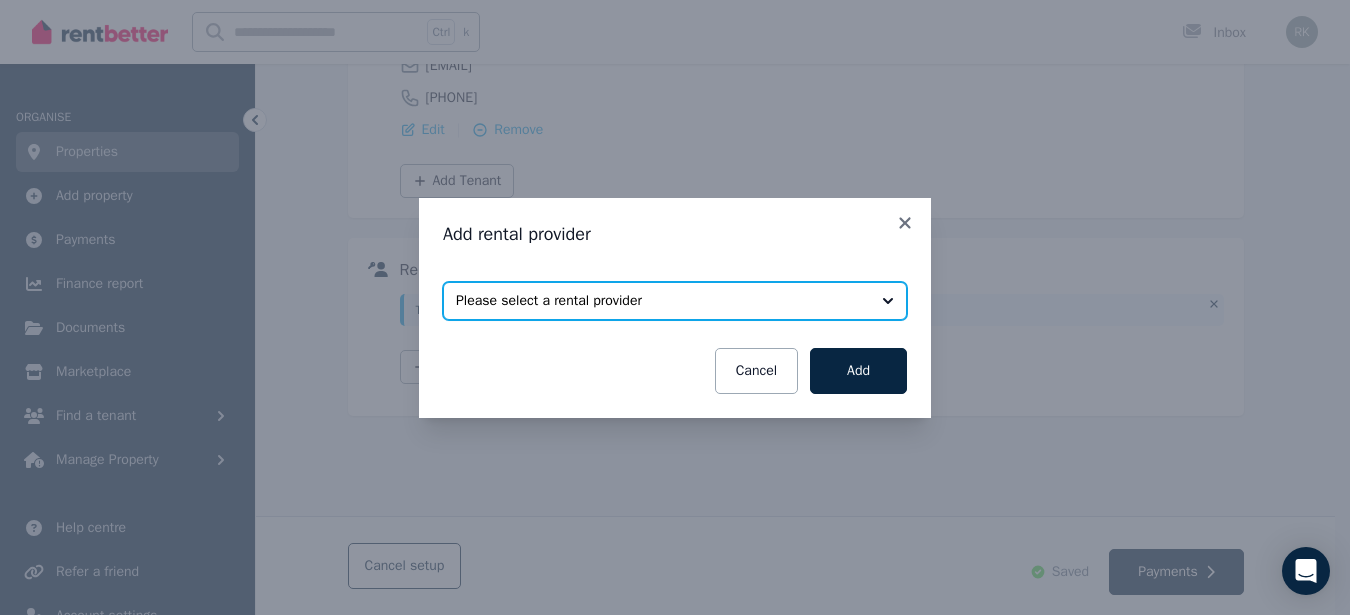click on "Please select a rental provider" at bounding box center [675, 301] 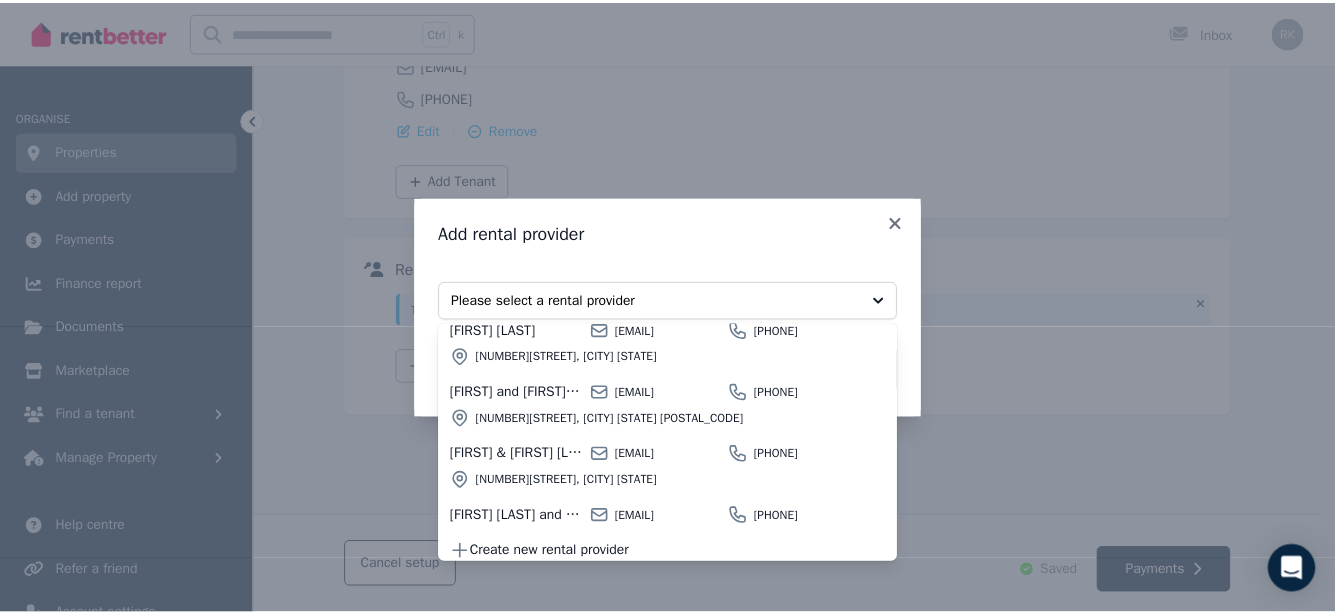 scroll, scrollTop: 124, scrollLeft: 0, axis: vertical 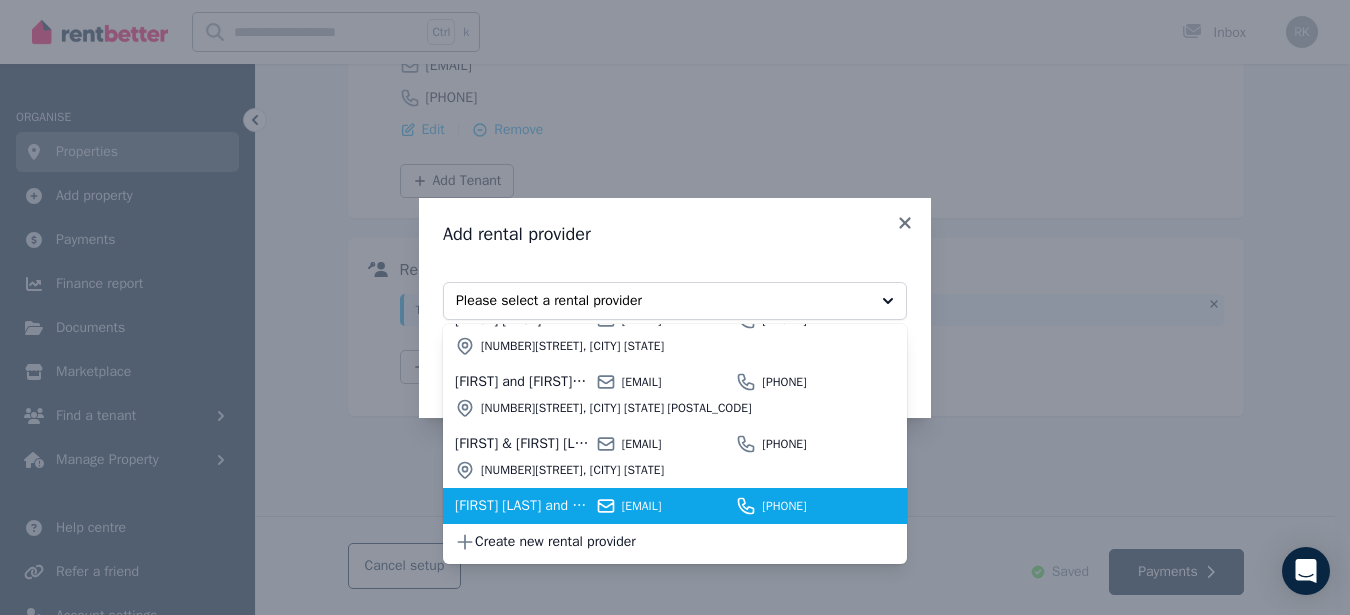 click on "[EMAIL]" at bounding box center [663, 506] 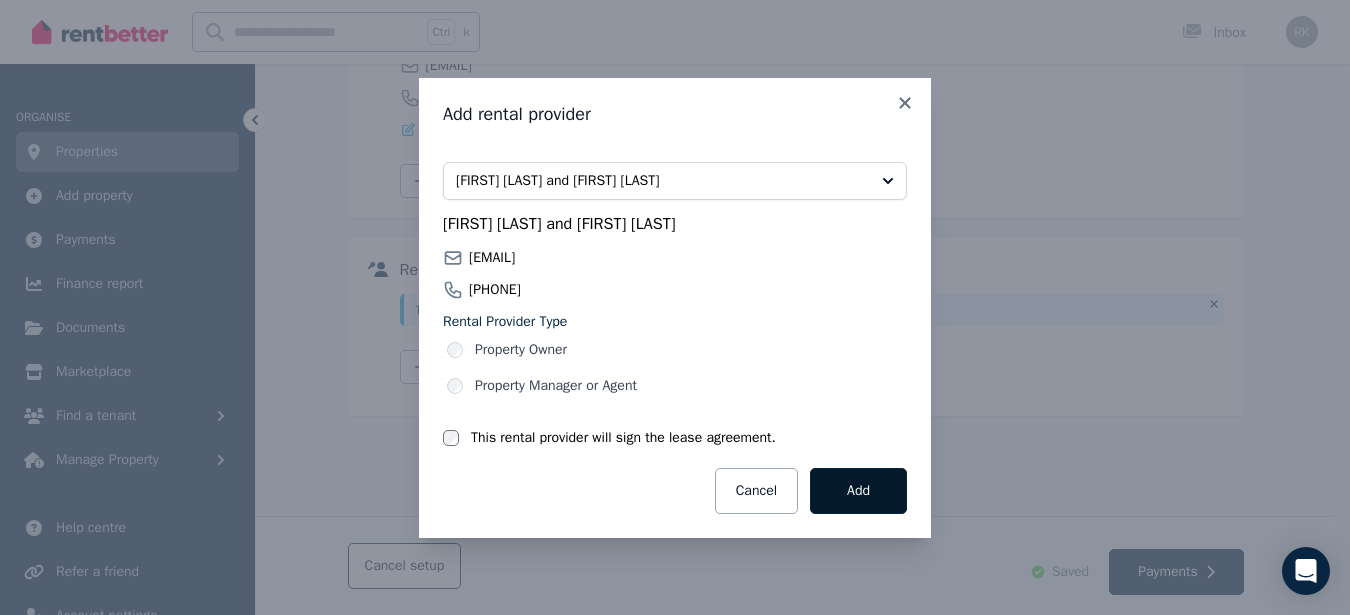 click on "Add" at bounding box center [858, 491] 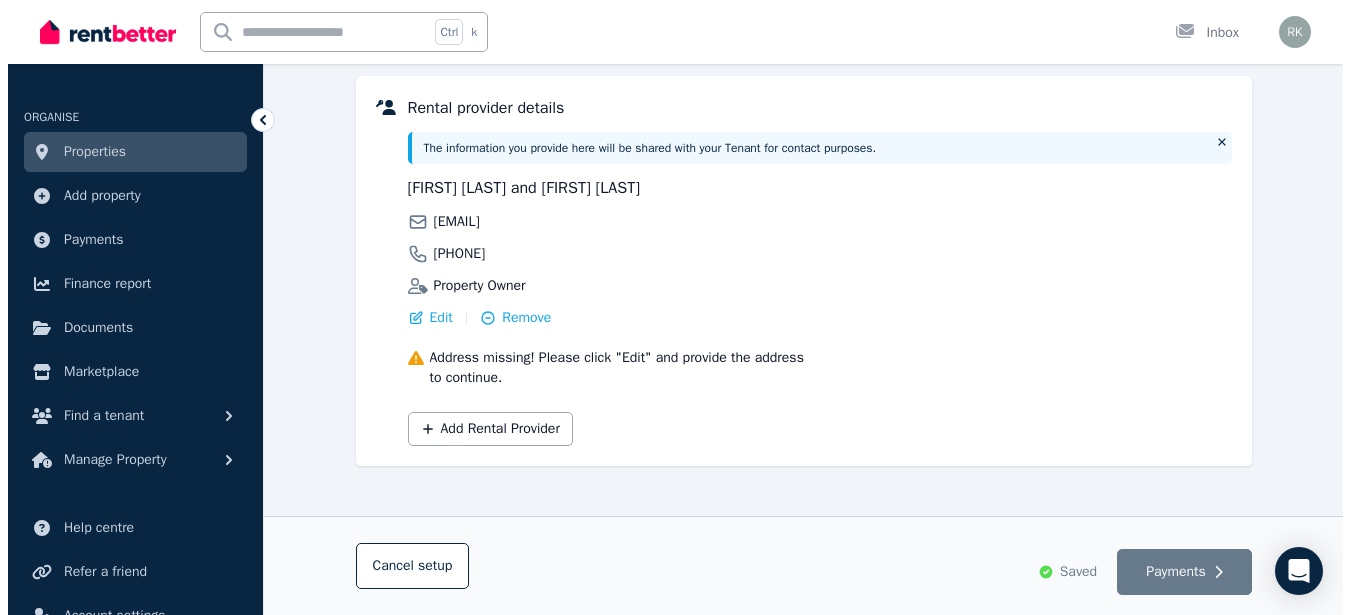 scroll, scrollTop: 520, scrollLeft: 0, axis: vertical 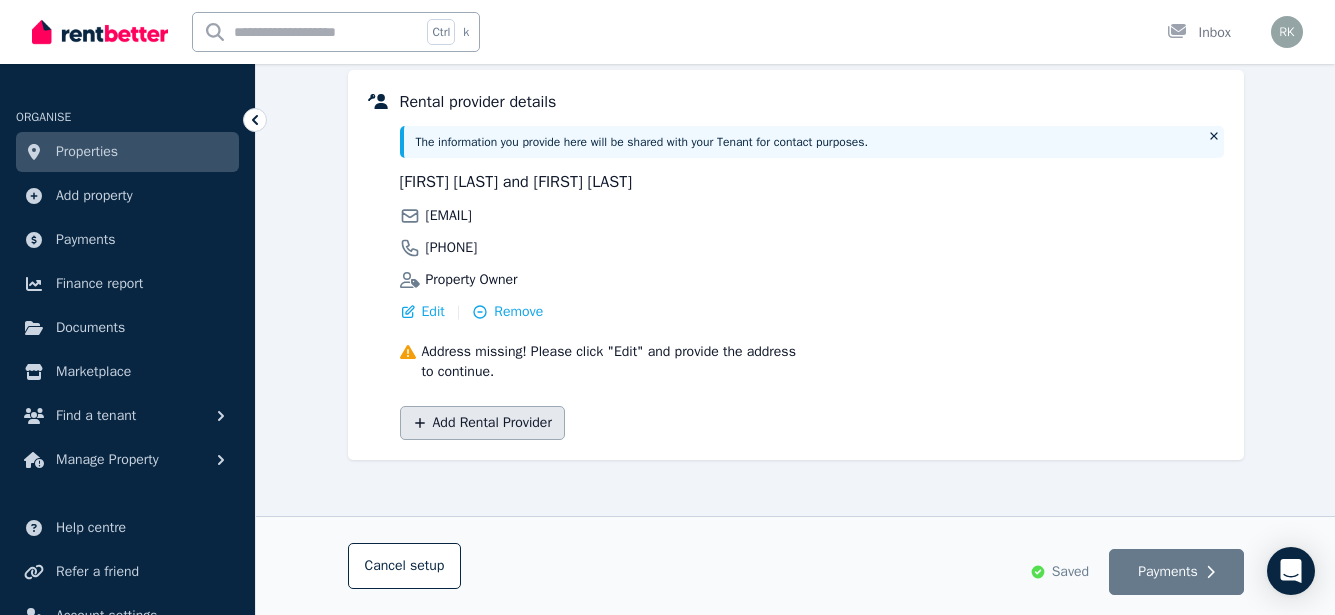click on "Add Rental Provider" at bounding box center (482, 423) 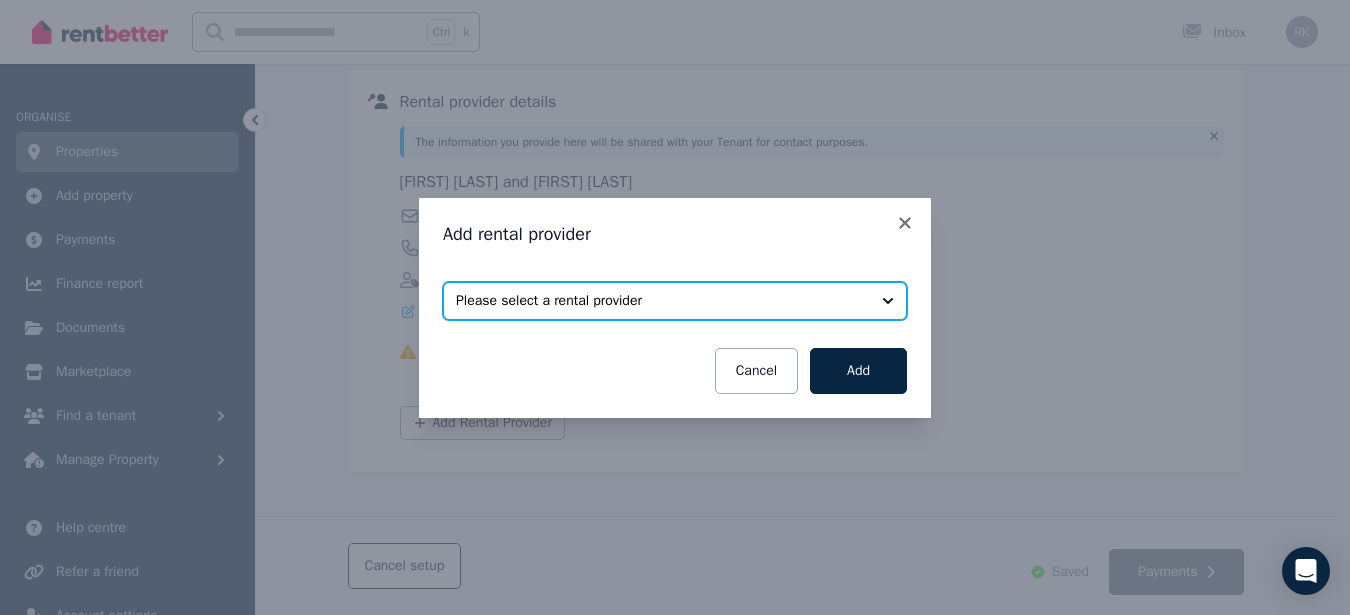 click on "Please select a rental provider" at bounding box center (675, 301) 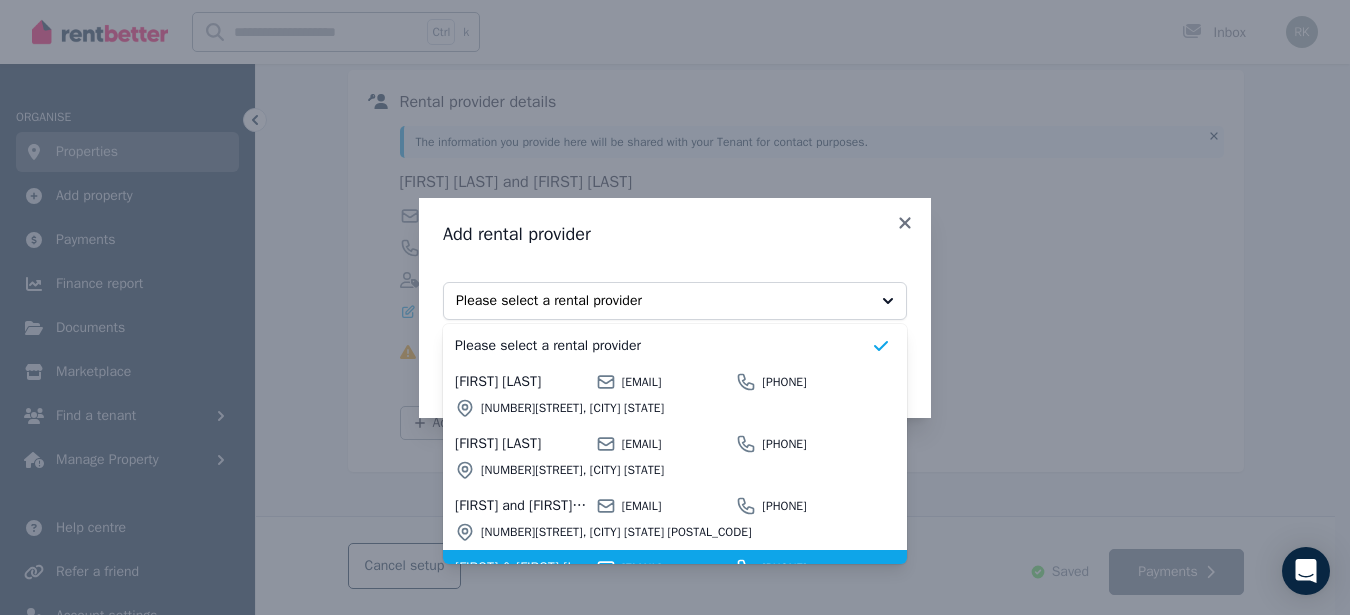 scroll, scrollTop: 88, scrollLeft: 0, axis: vertical 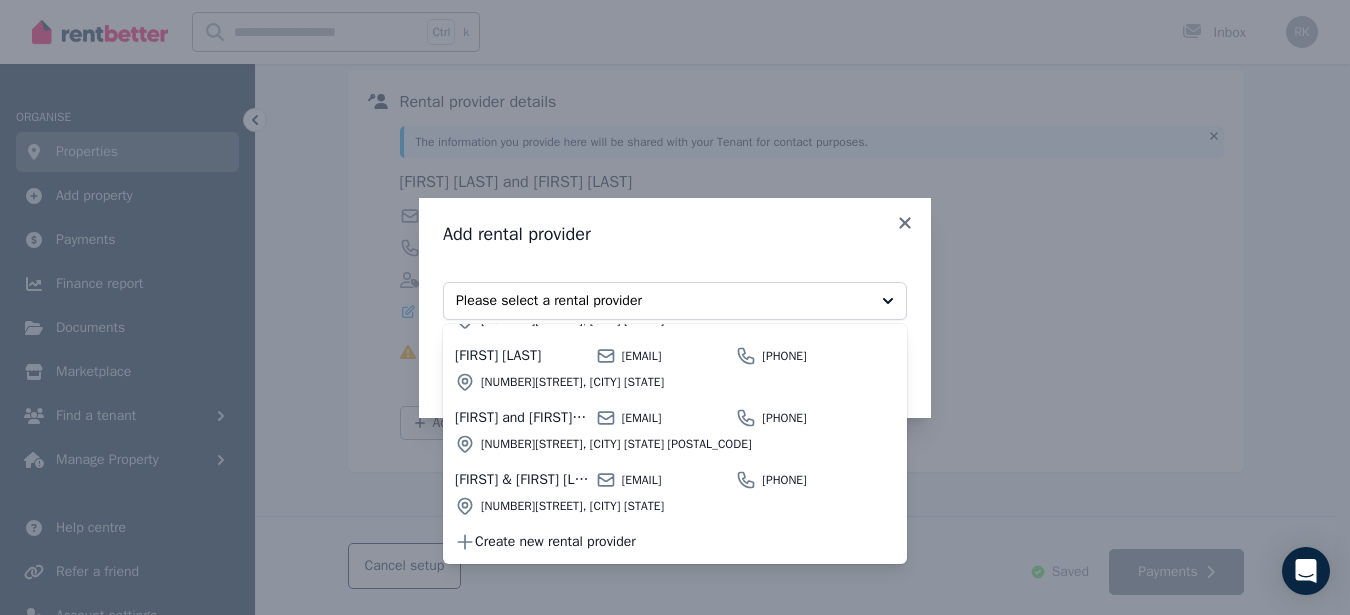 click on "Add rental provider Select rental providers to add Please select a rental provider Please select a rental provider Andrea Van Steen vansteen101@gmail.com 0426 262 880 56A Glenola Rd, Chelsea VIC 3196 Robert Kabacznik robert.millennium@mail.com 0418 853 966 2 Onkaparinga Dr, Salisbury SA 5108 Ewa and Slawomir Tomaszewski tomaszewskaewa02@gmail.com 0401 682 316 29 Brookfield Cct, Northgate SA 5085 Ewa & Slawomir Nowak enowak577@gmail.com 0411 061 097 29 Pari Avenue, Enfield SA 5085 Create new rental provider Cancel Add" at bounding box center (675, 307) 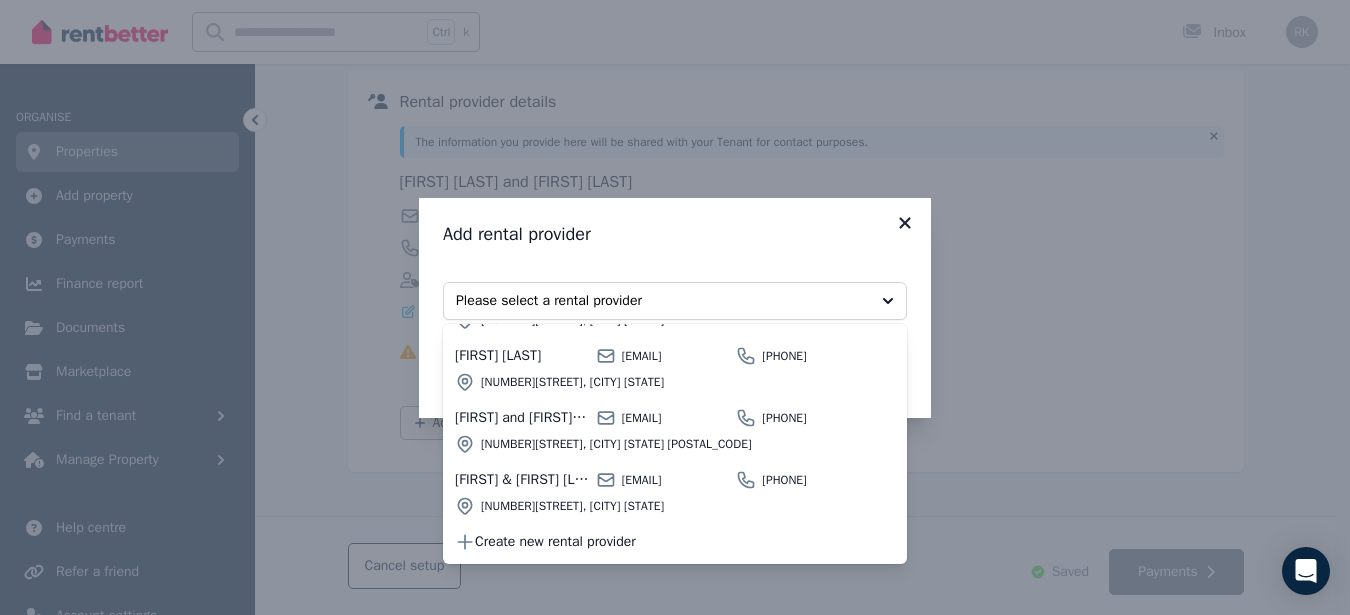 click 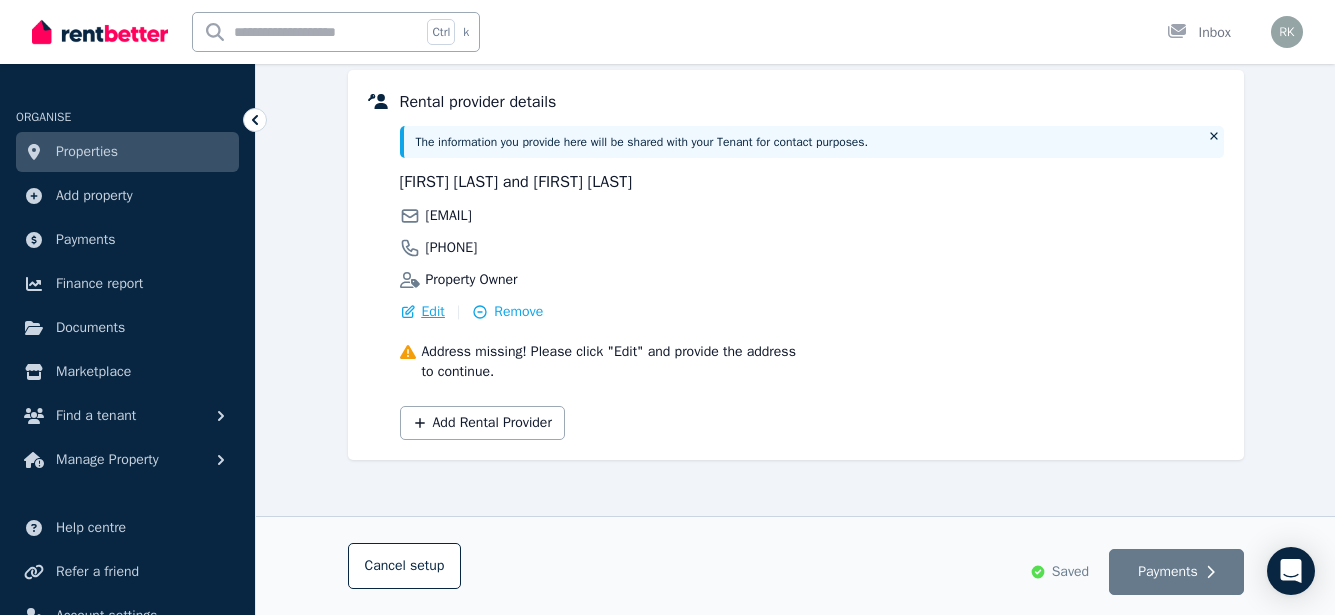 click on "Edit" at bounding box center [433, 312] 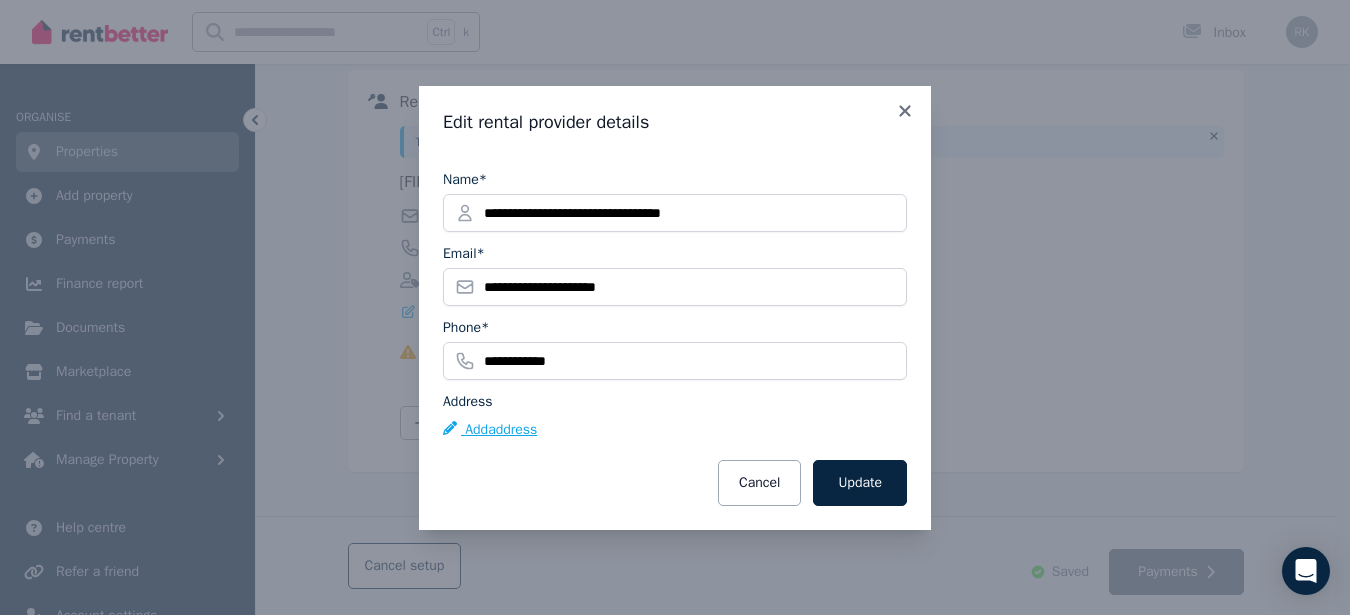 click on "Add  address" at bounding box center (490, 430) 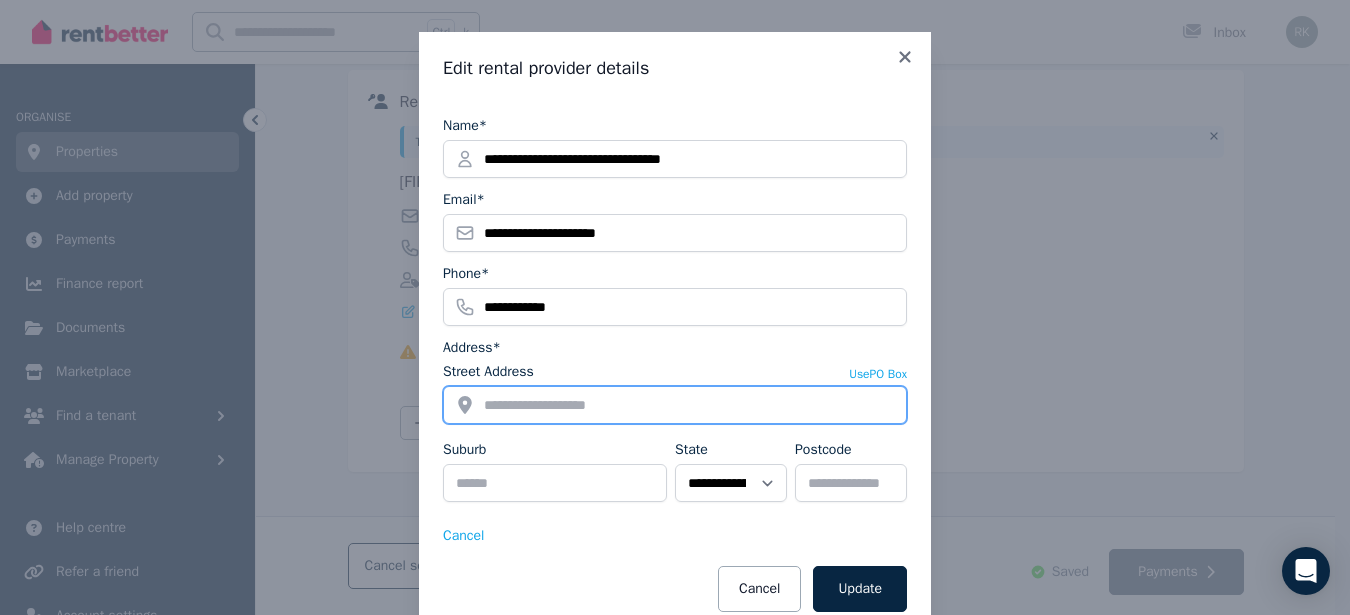click on "Street Address" at bounding box center [675, 405] 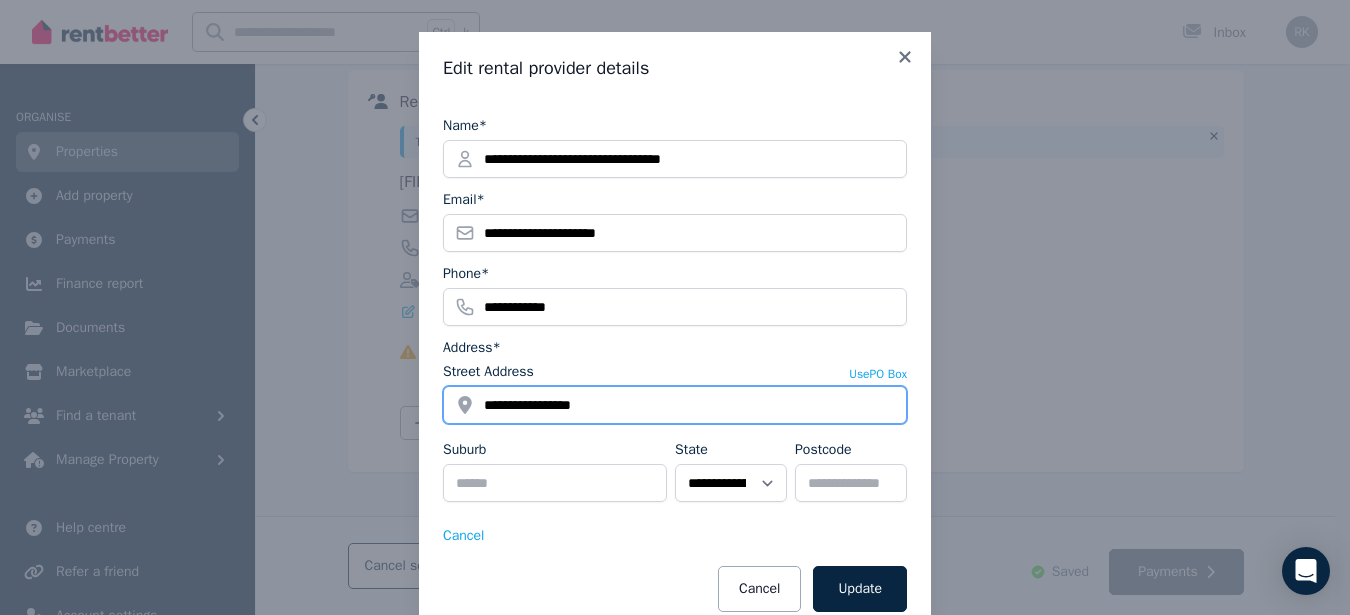 type on "**********" 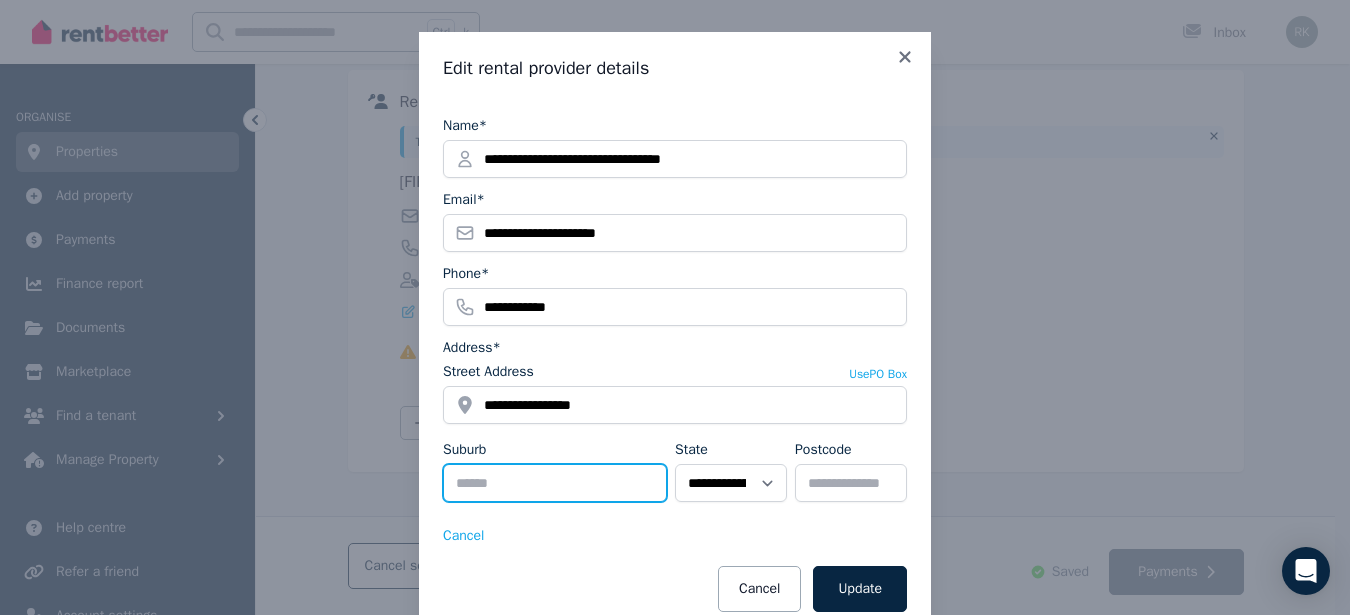 click on "Suburb" at bounding box center (555, 483) 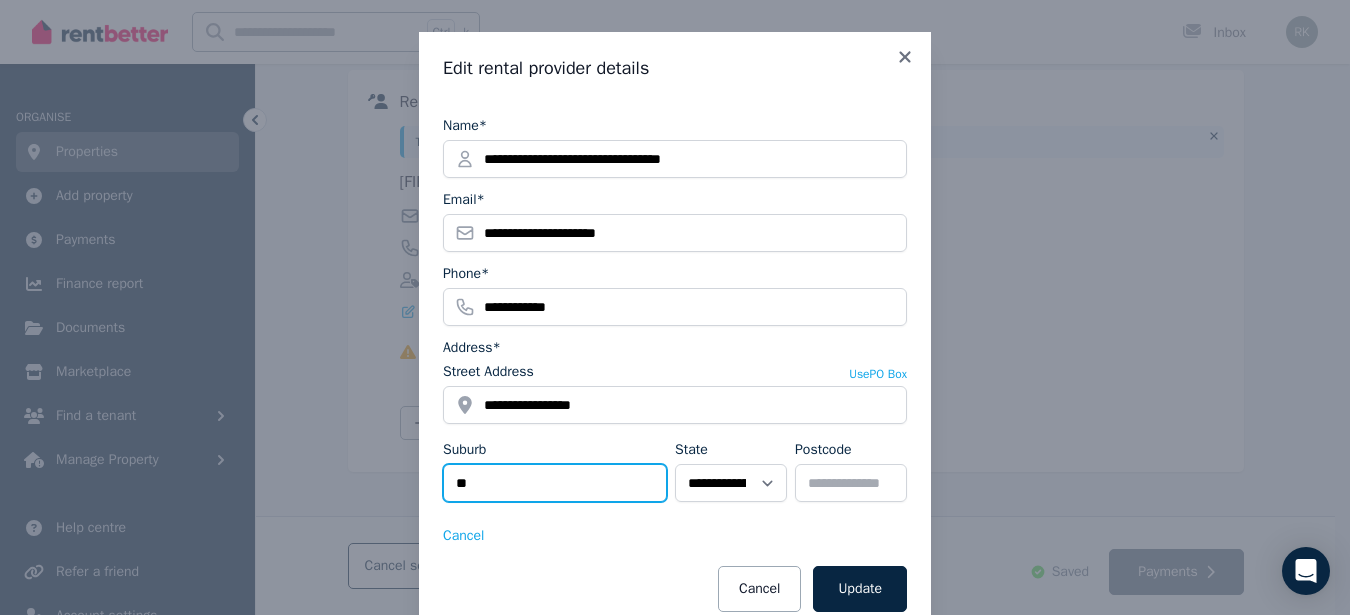 type on "*" 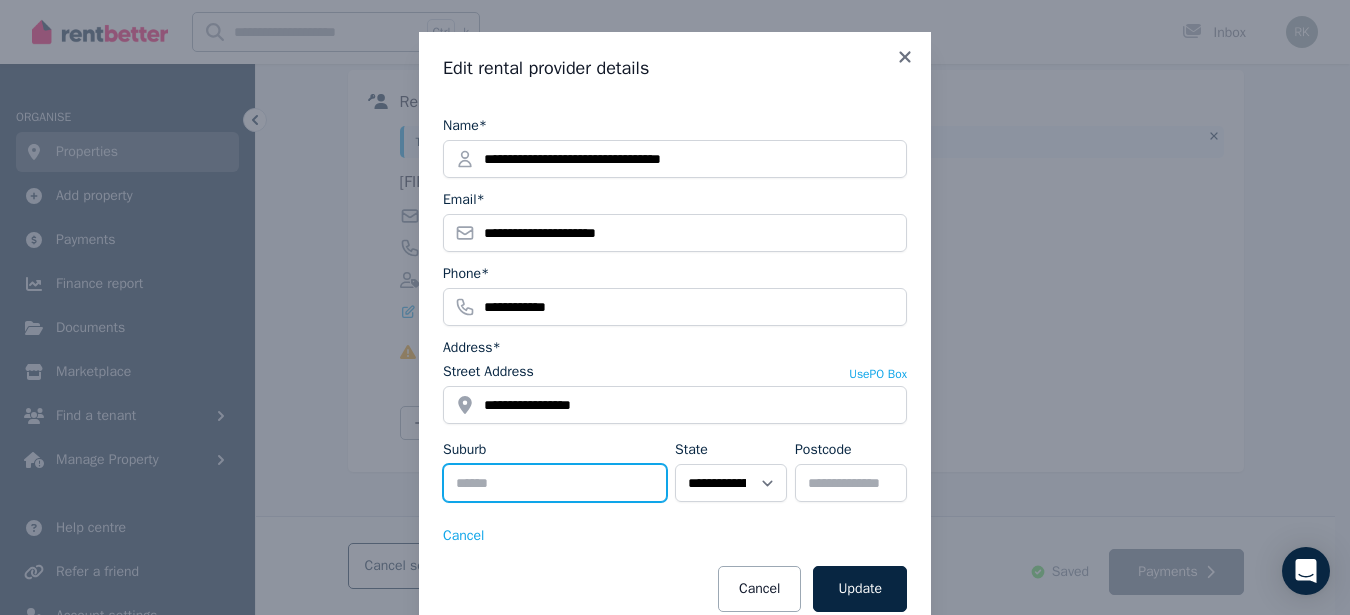 type on "*" 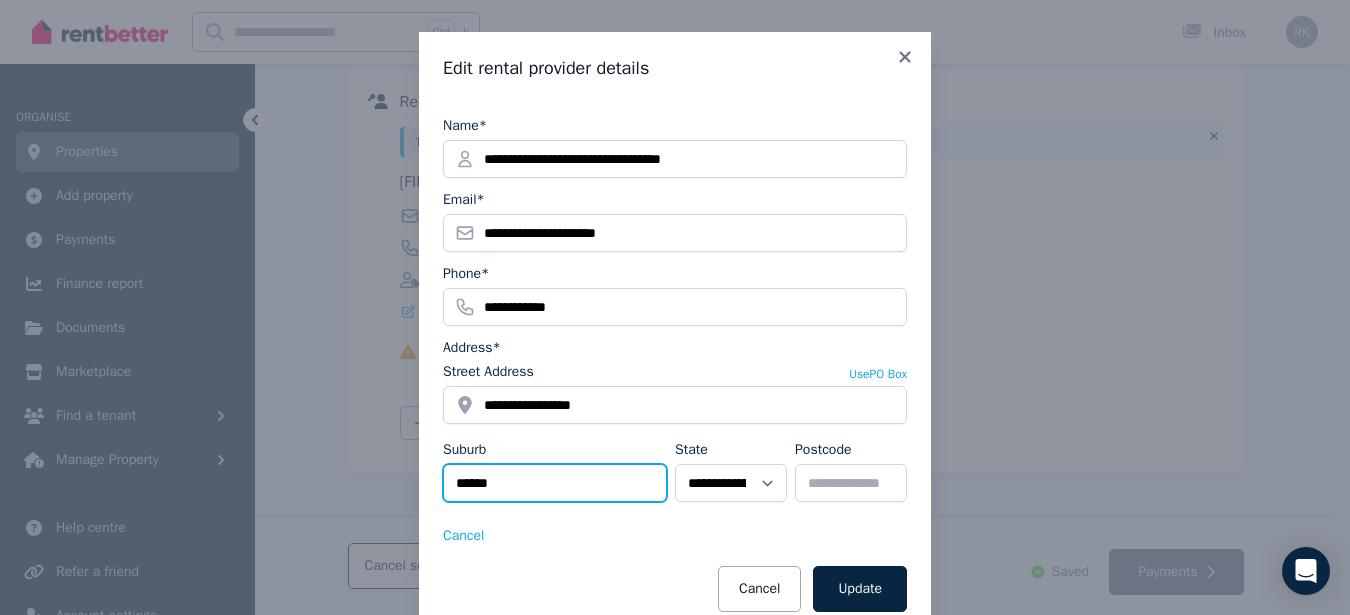 type on "******" 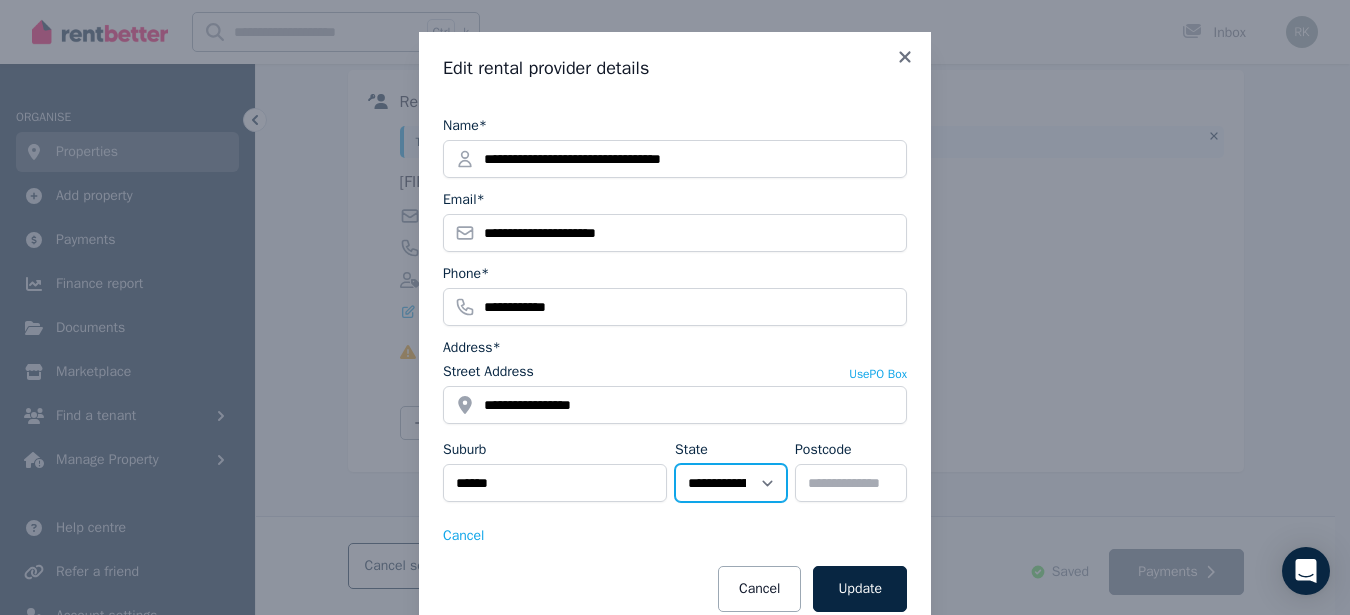 click on "**********" at bounding box center [731, 483] 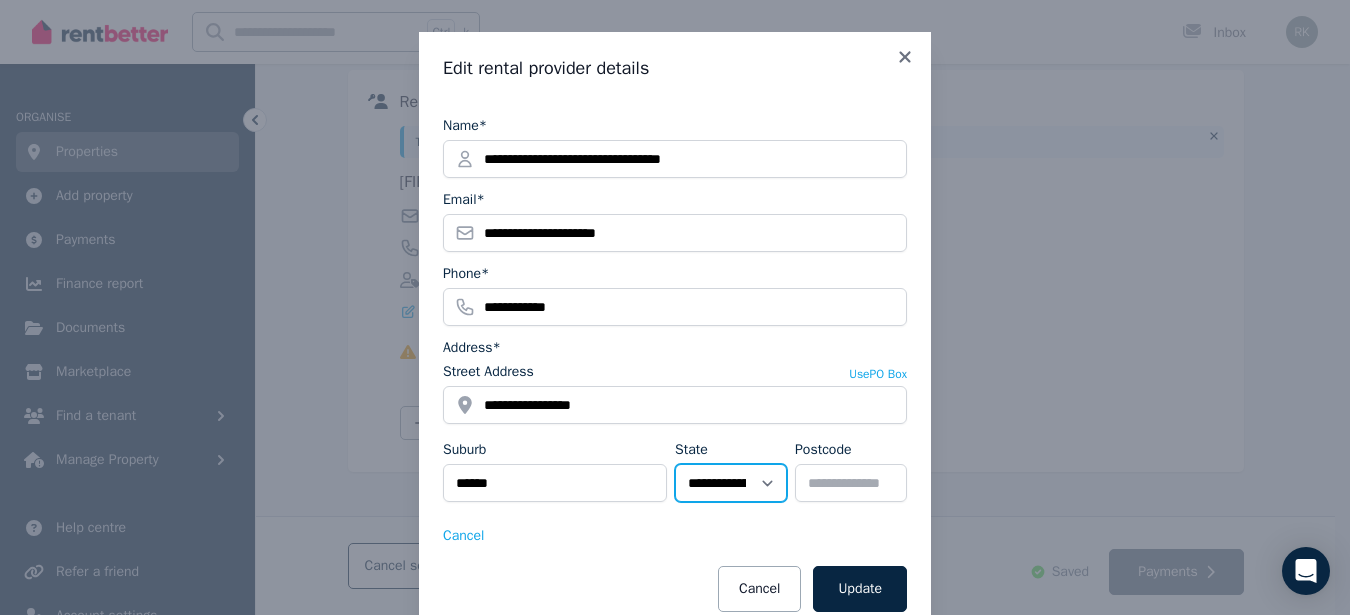 select on "**" 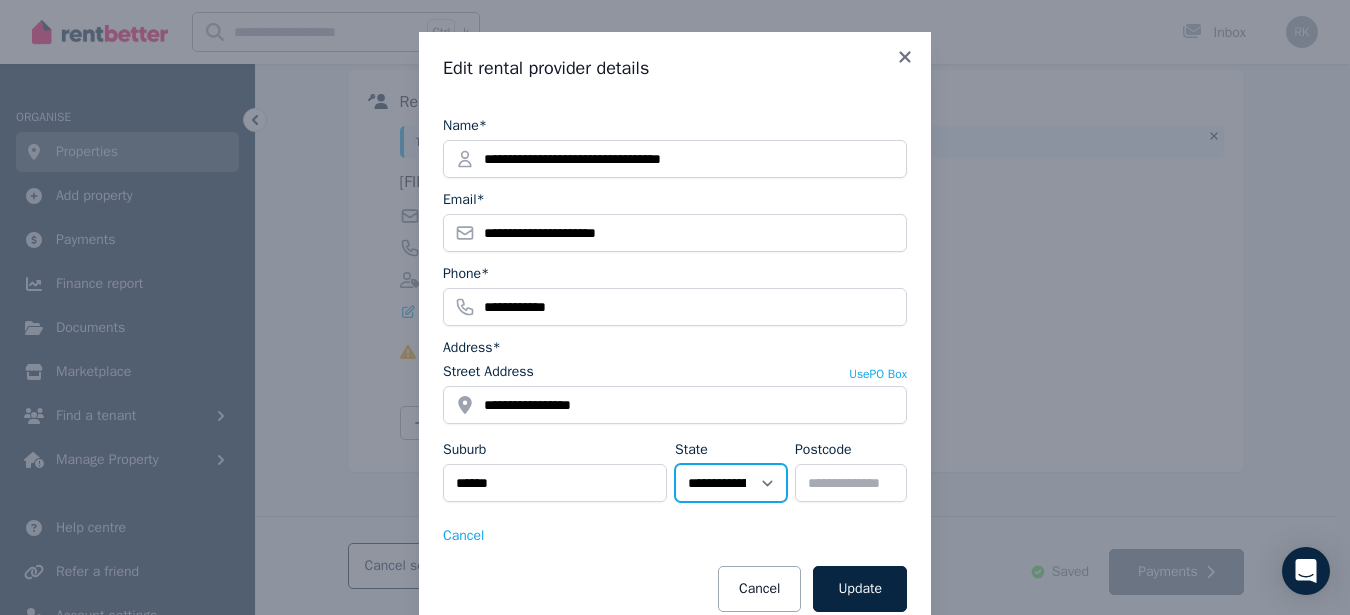 click on "**********" at bounding box center (731, 483) 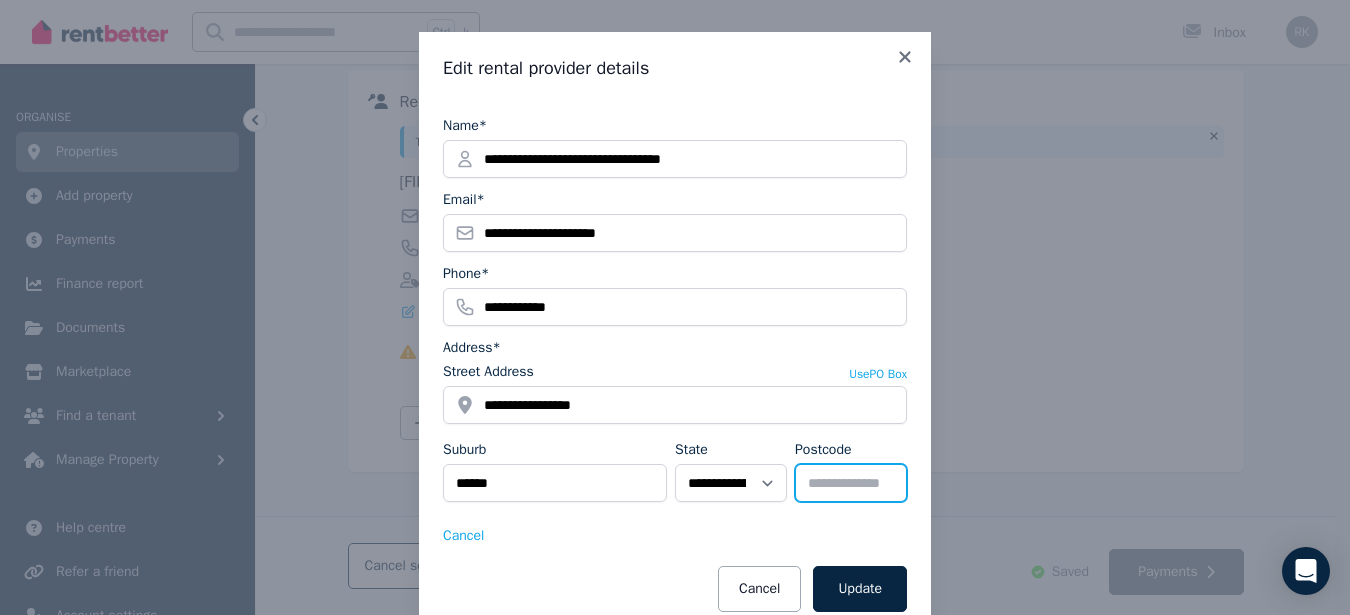 click on "Postcode" at bounding box center [851, 483] 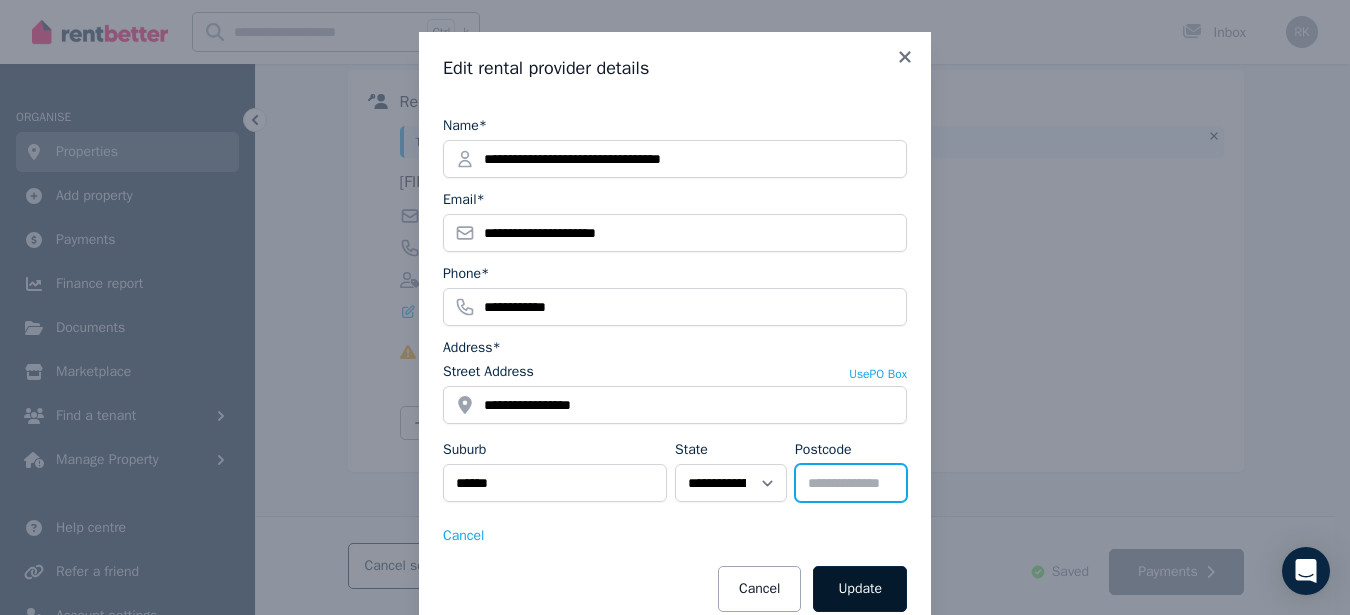 type on "****" 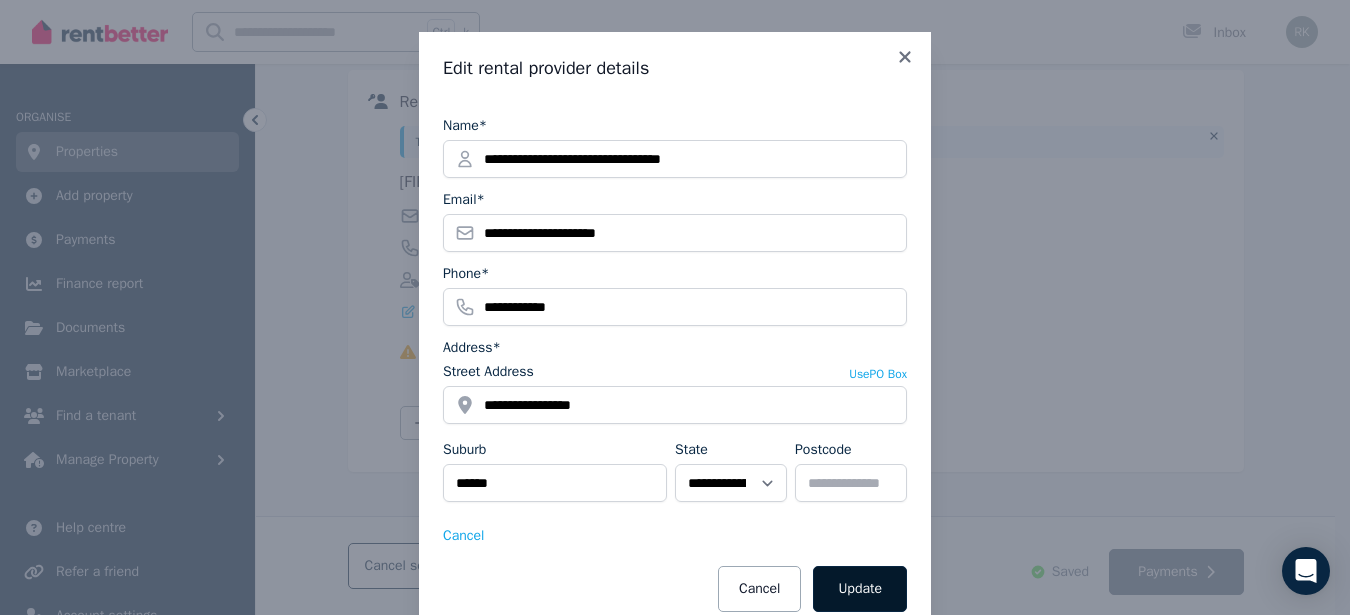 click on "Update" at bounding box center (860, 589) 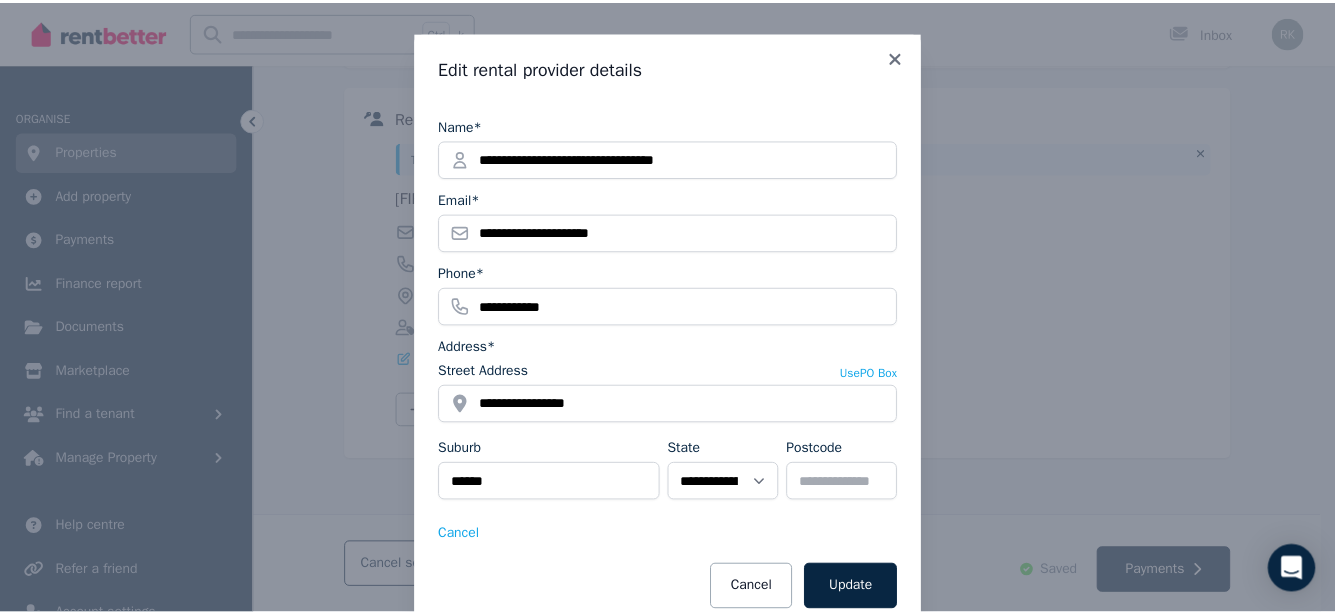 scroll, scrollTop: 492, scrollLeft: 0, axis: vertical 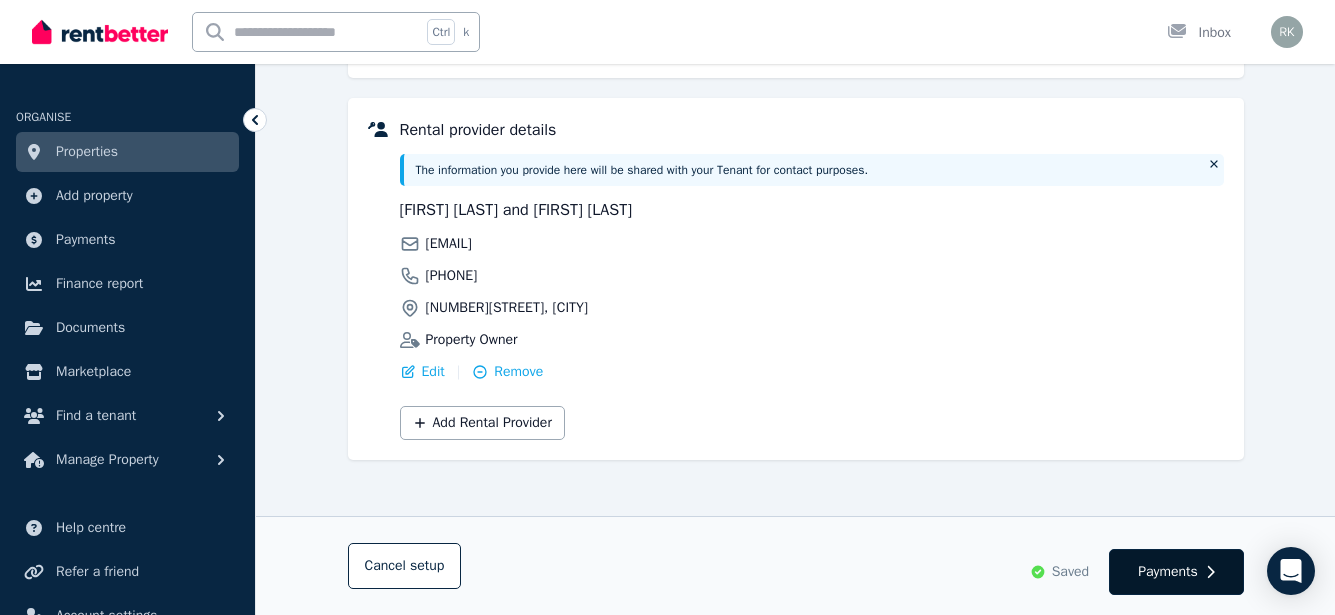 click on "Payments" at bounding box center [1168, 572] 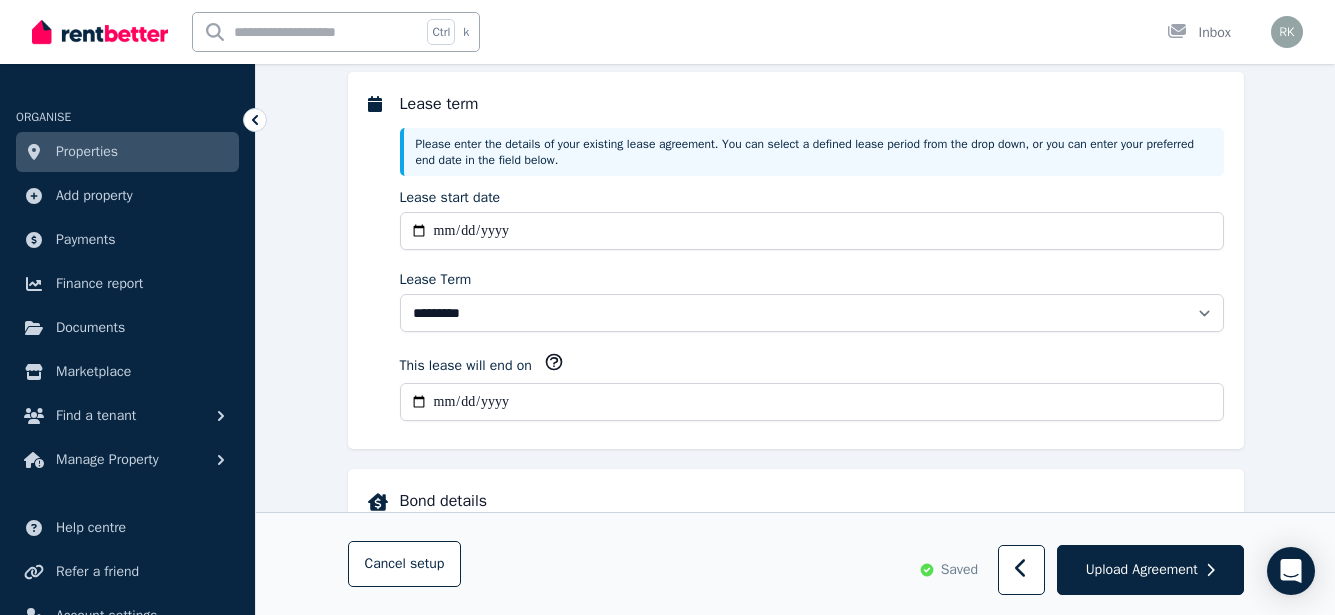 scroll, scrollTop: 0, scrollLeft: 0, axis: both 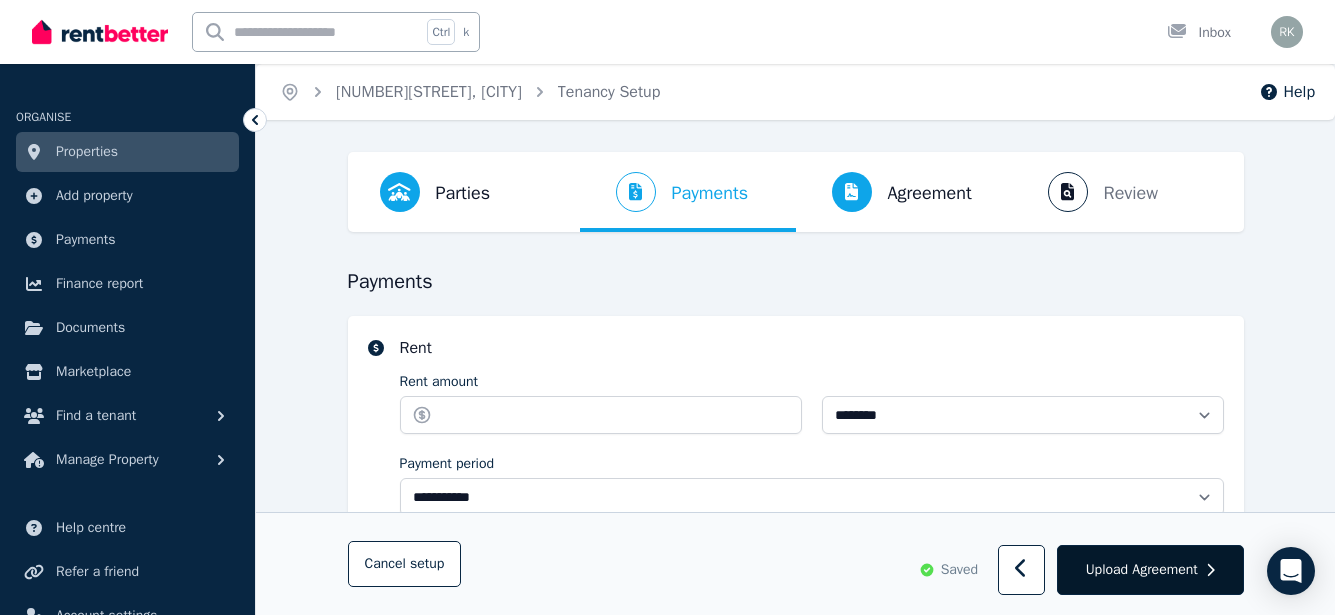 select on "**********" 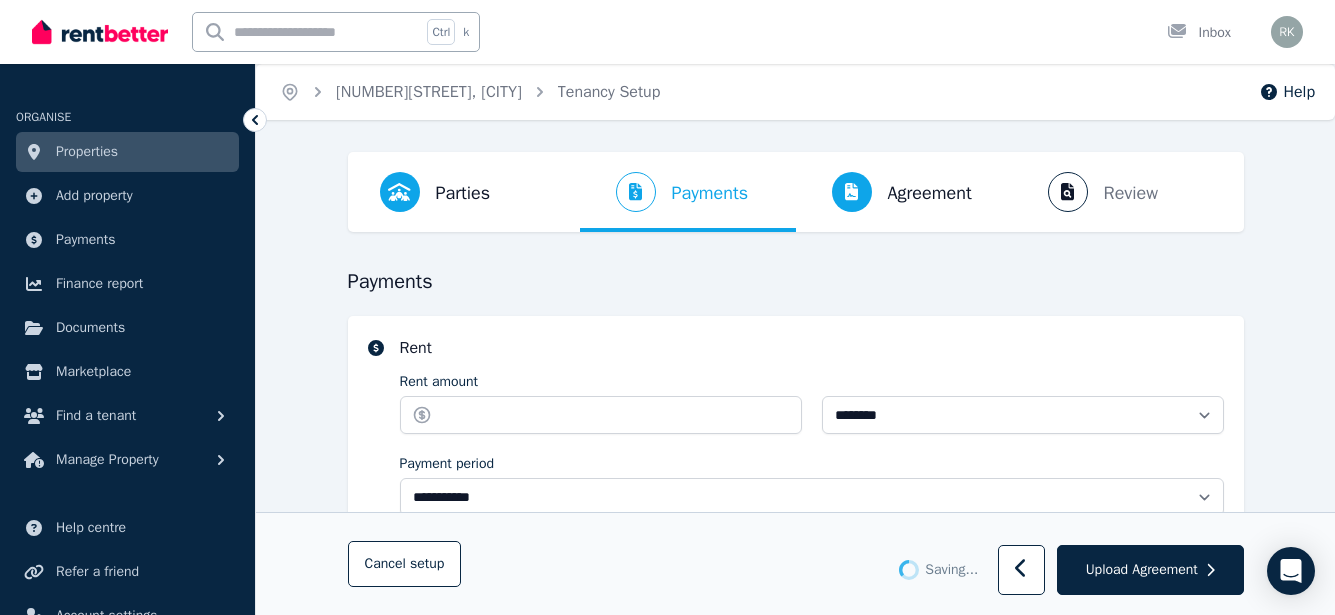 select on "**********" 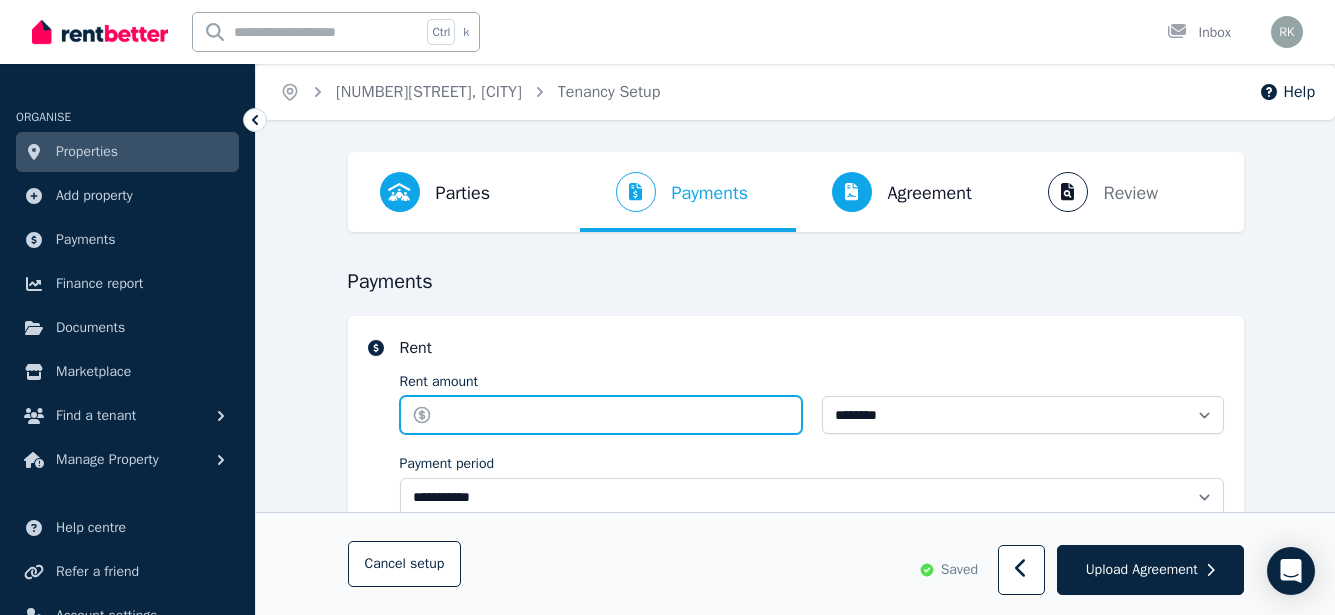 click on "Rent amount" at bounding box center (601, 415) 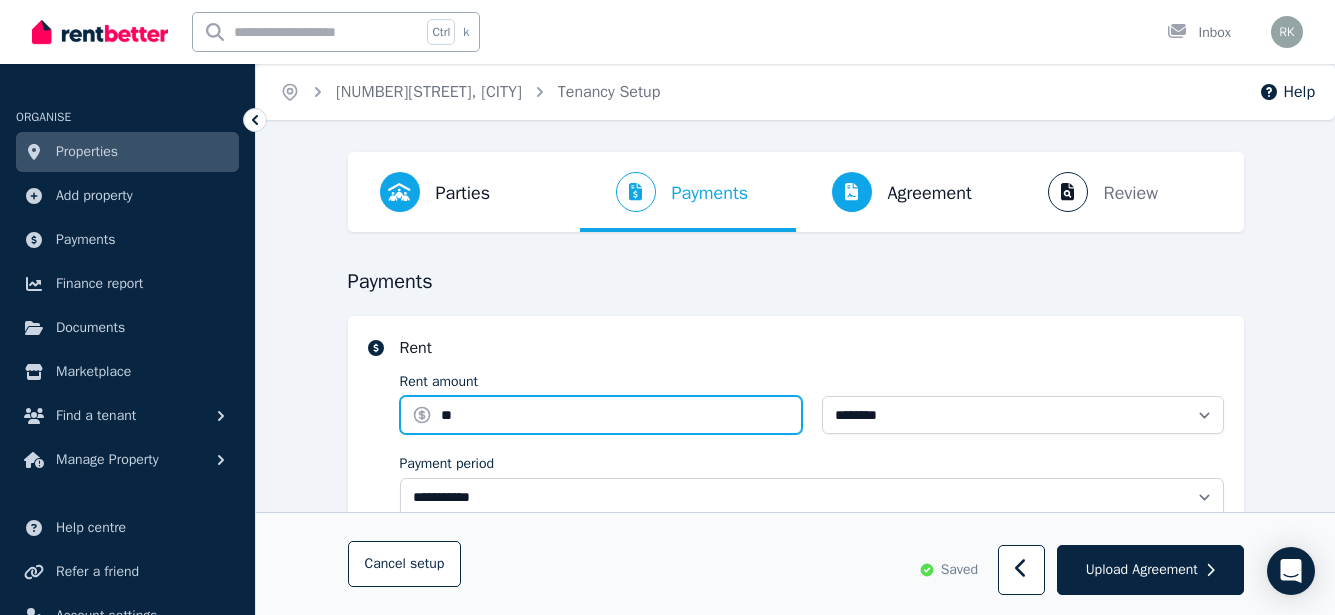 type on "***" 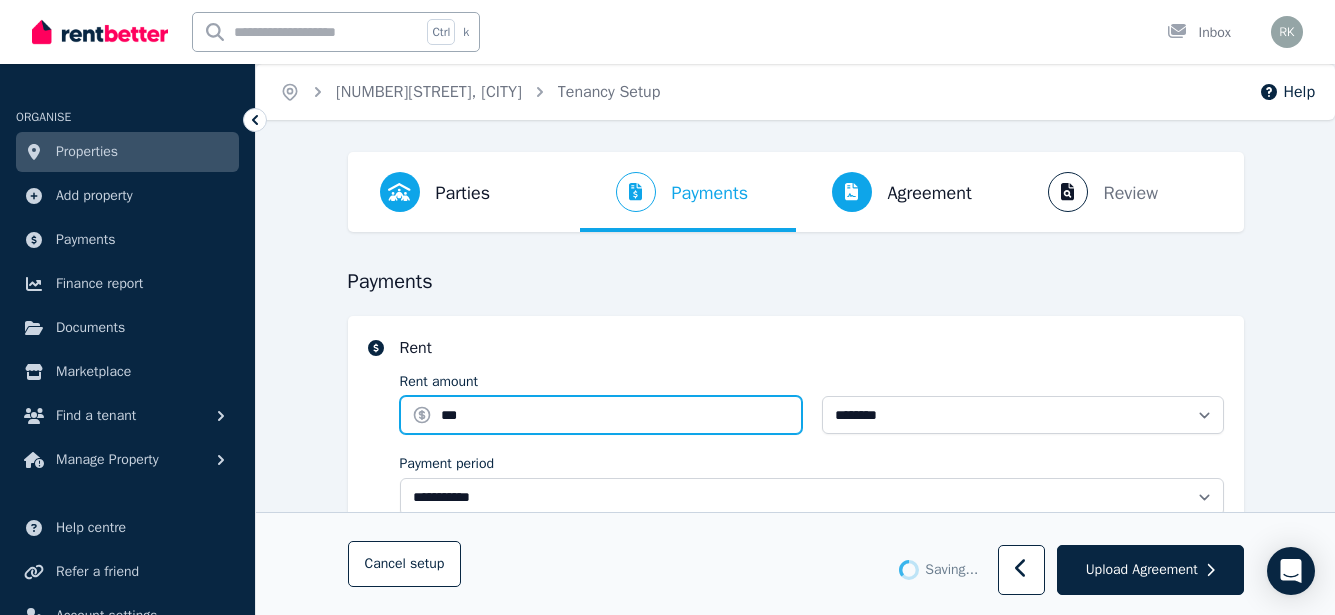 type 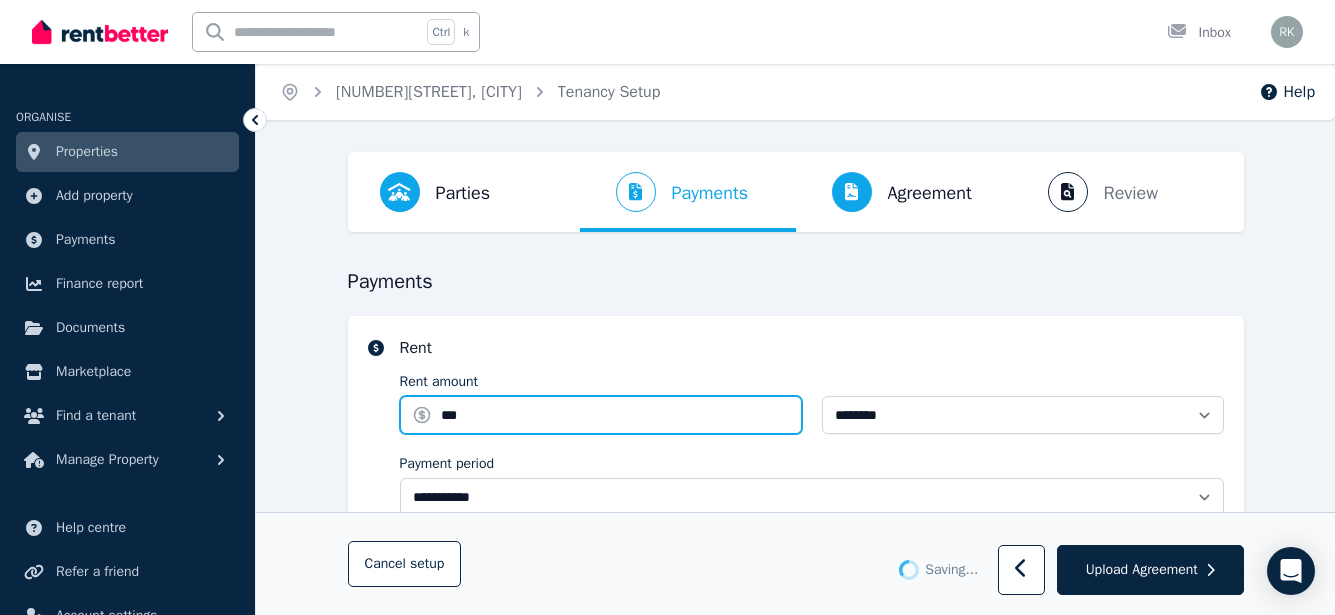 type on "**********" 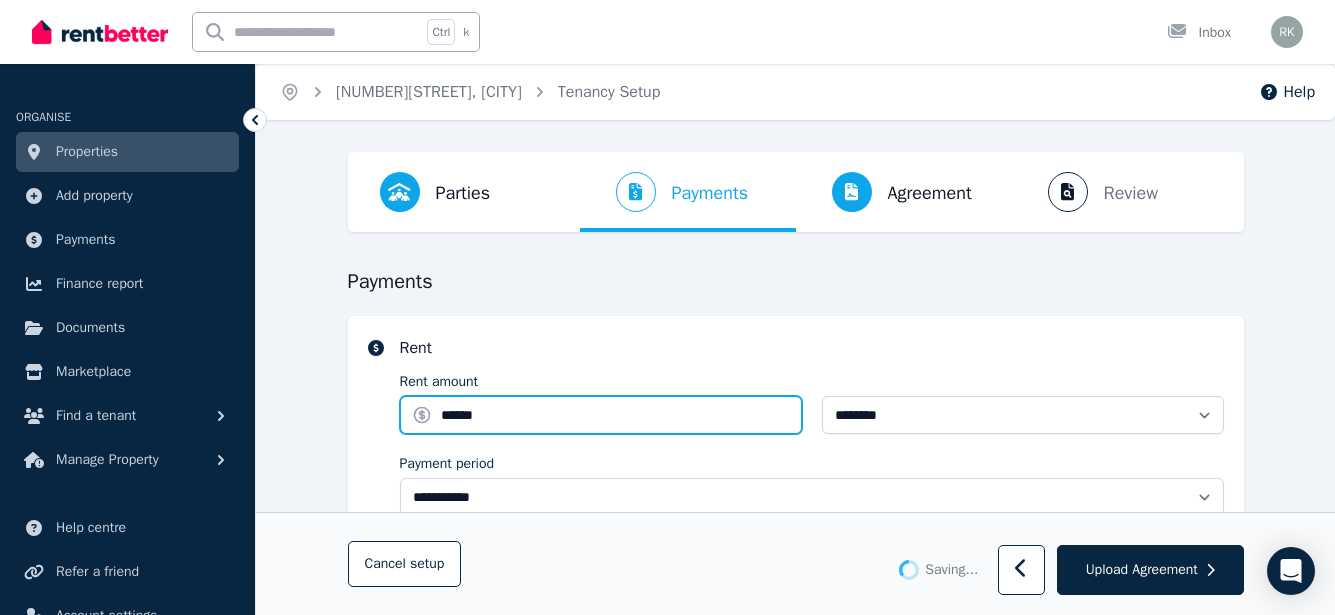 type on "******" 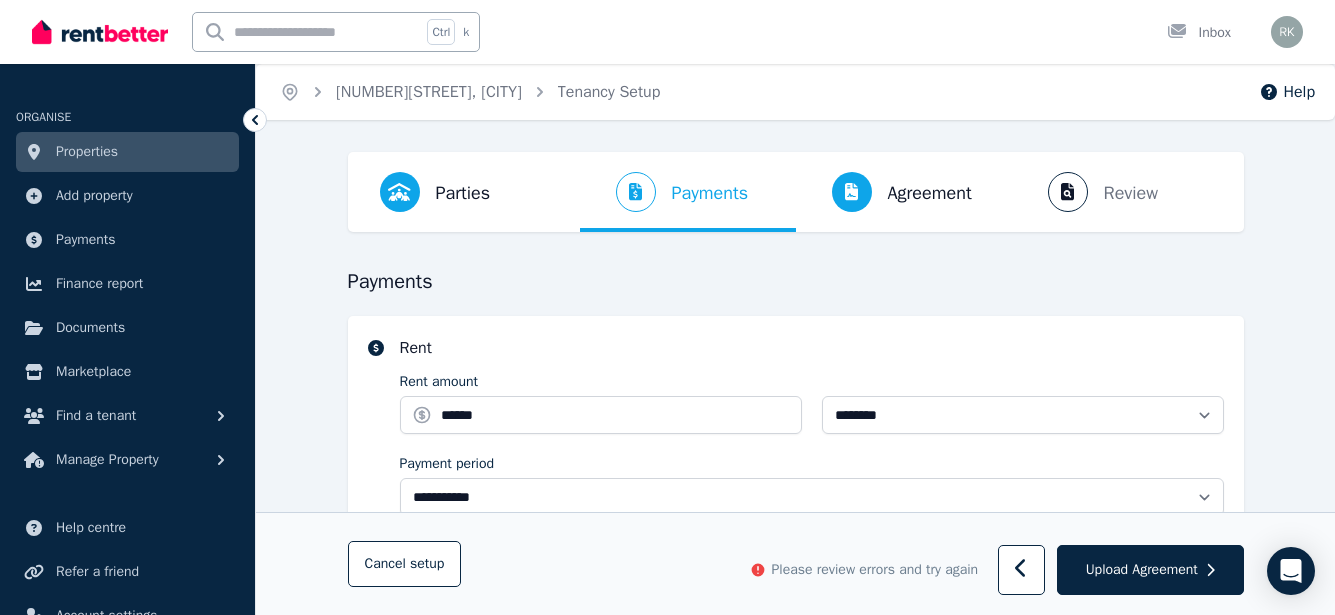 scroll, scrollTop: 1263, scrollLeft: 0, axis: vertical 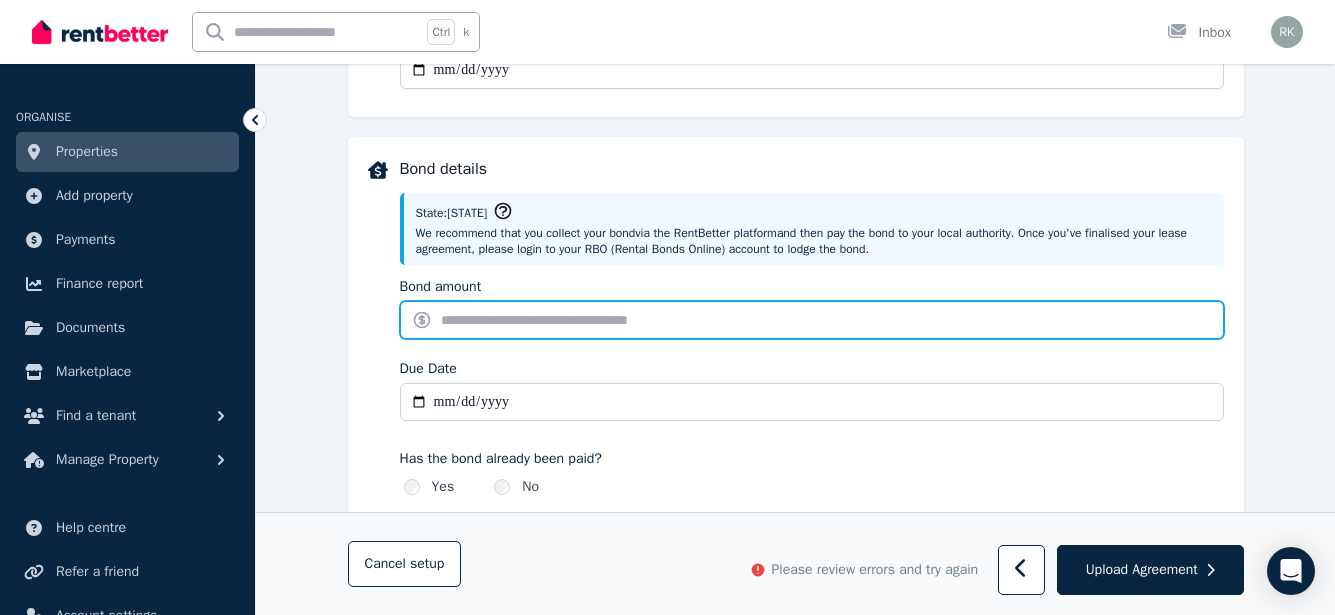 click on "Bond amount" at bounding box center (812, 320) 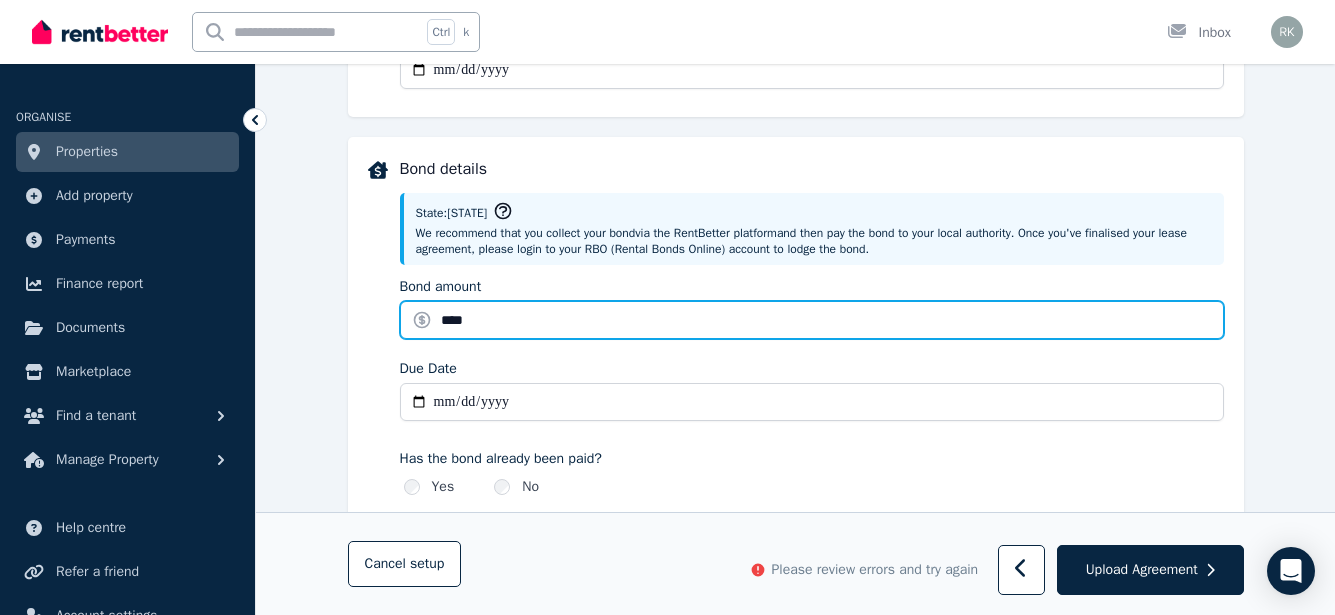 click on "****" at bounding box center (812, 320) 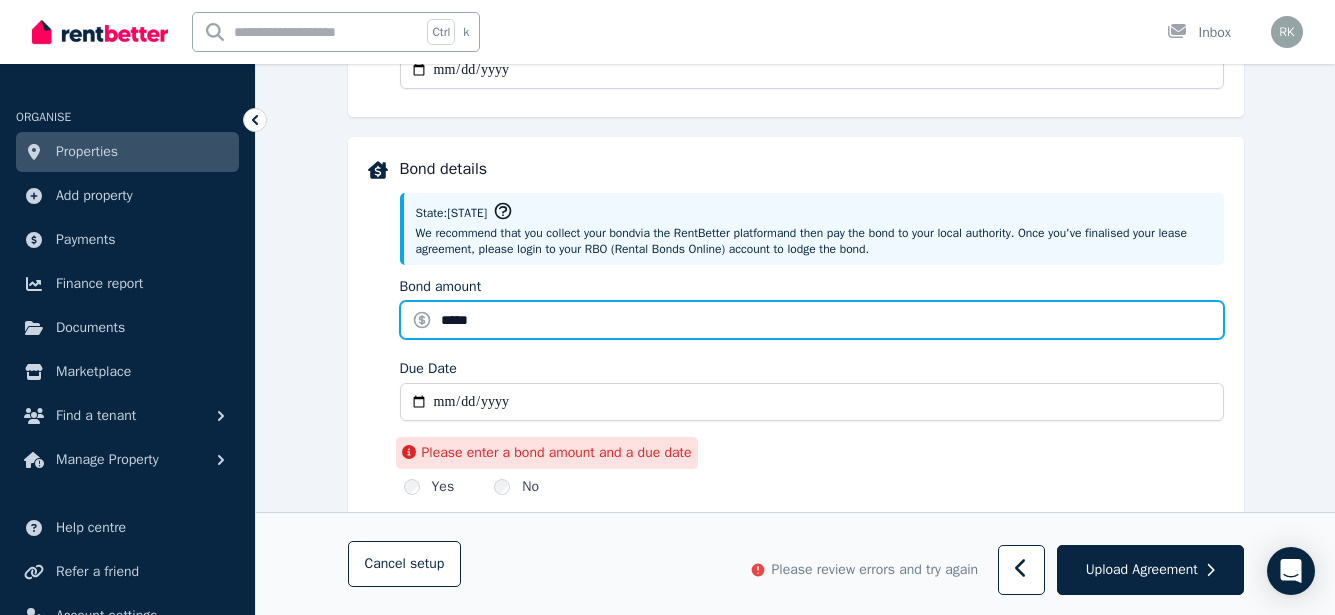 type on "*****" 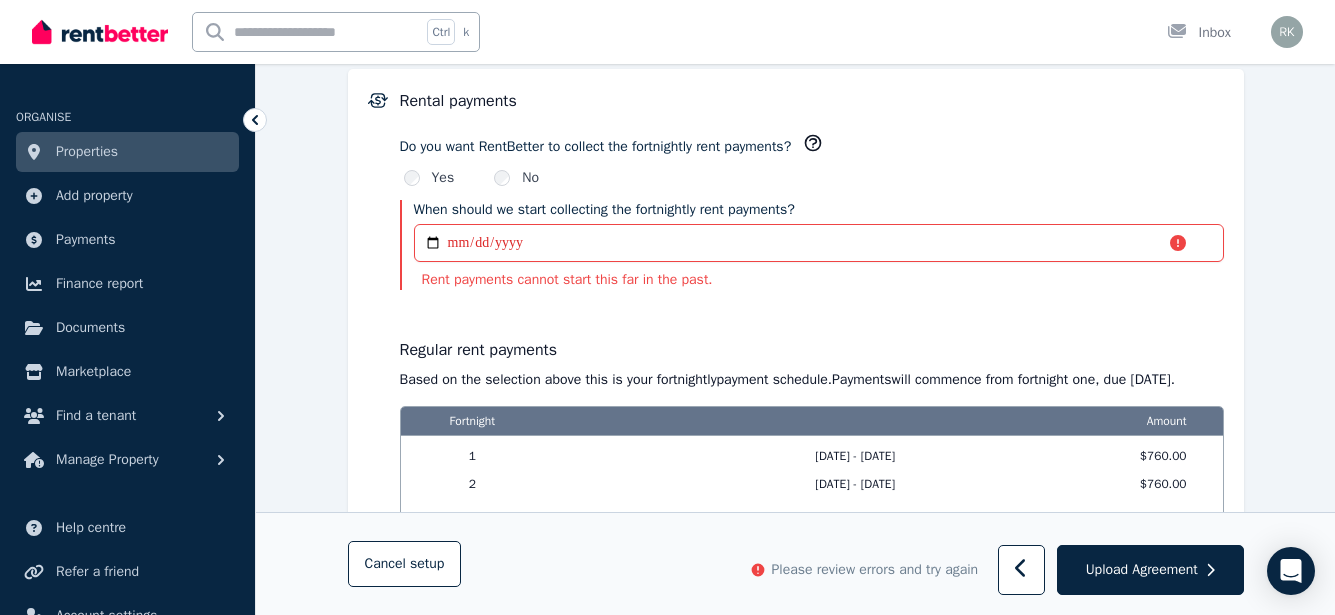scroll, scrollTop: 1363, scrollLeft: 0, axis: vertical 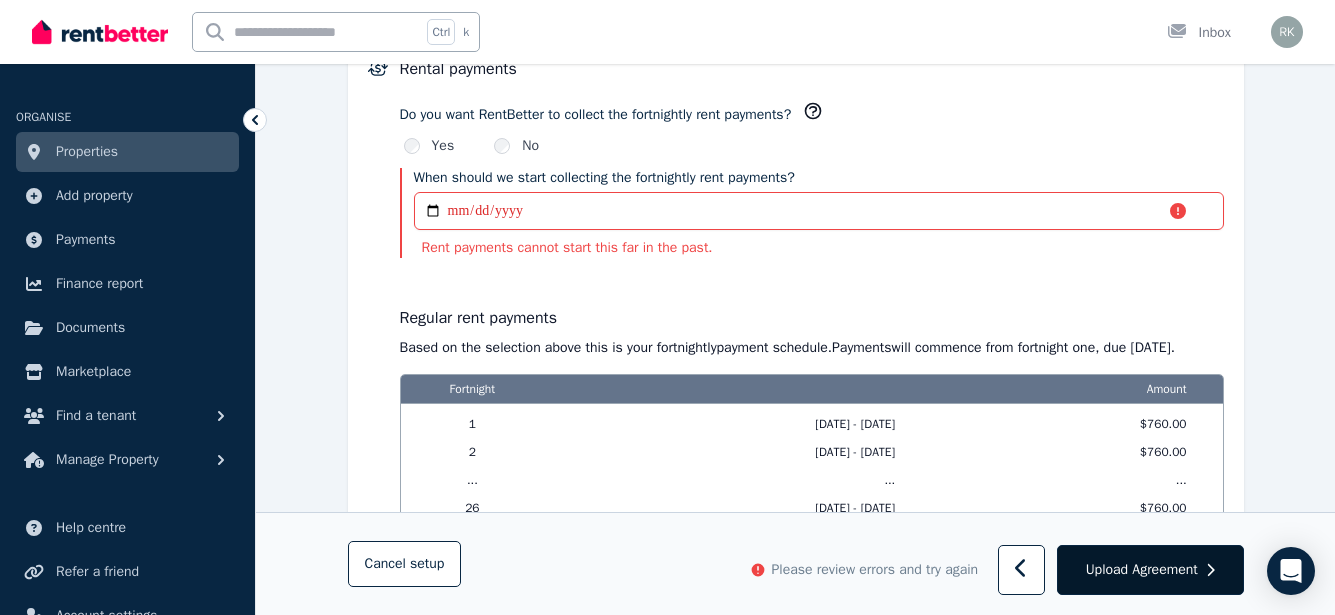 click on "Upload Agreement" at bounding box center [1142, 570] 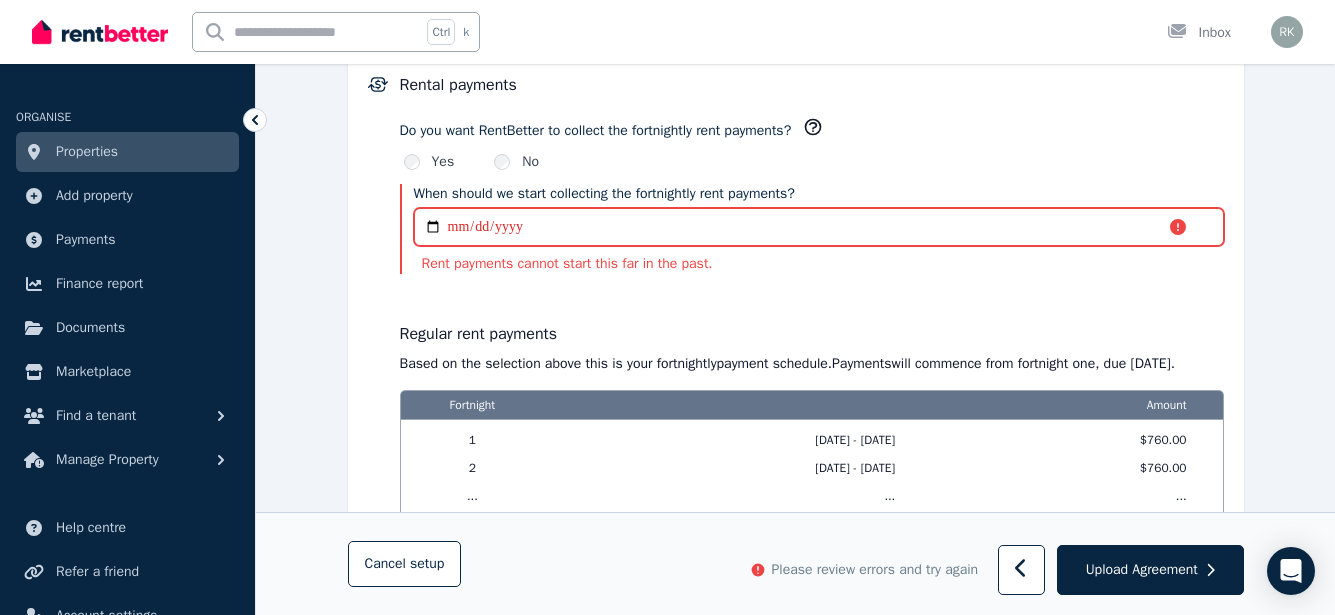 scroll, scrollTop: 1313, scrollLeft: 0, axis: vertical 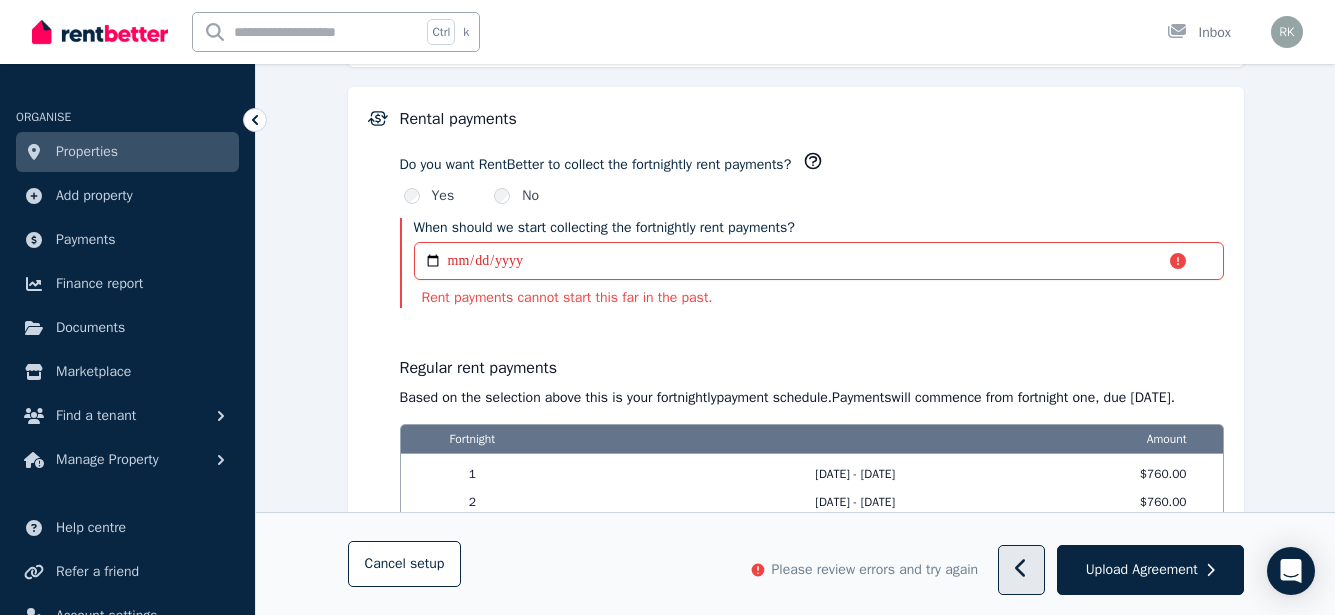 click 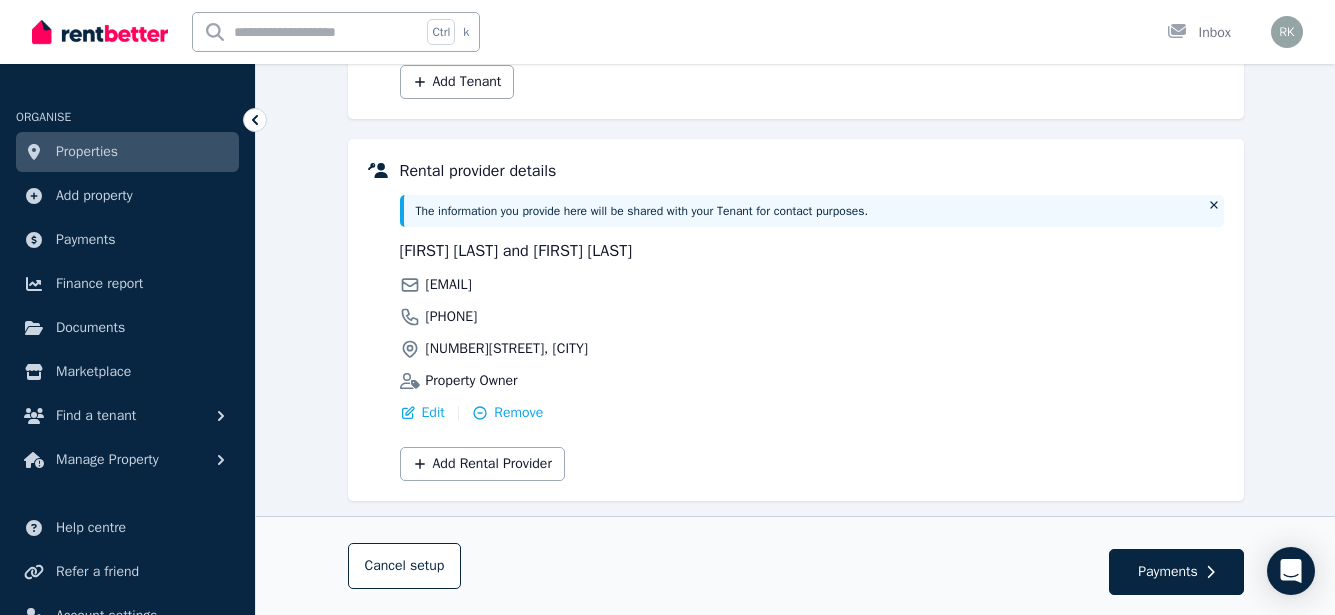 scroll, scrollTop: 492, scrollLeft: 0, axis: vertical 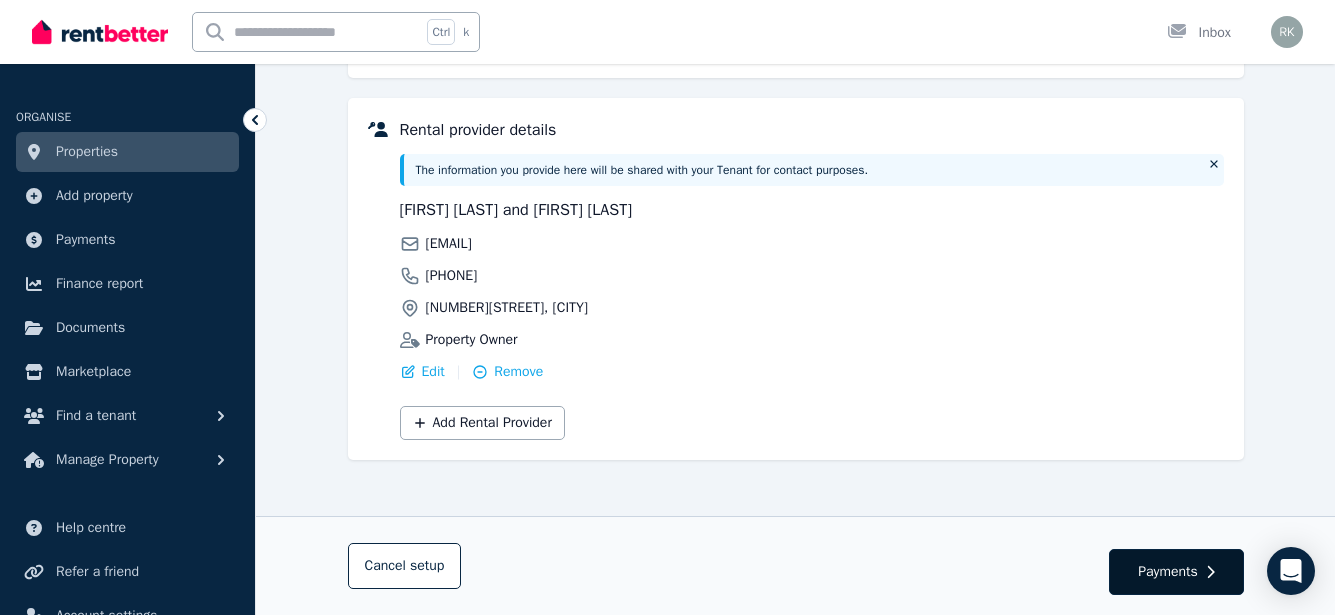 click on "Payments" at bounding box center [1168, 572] 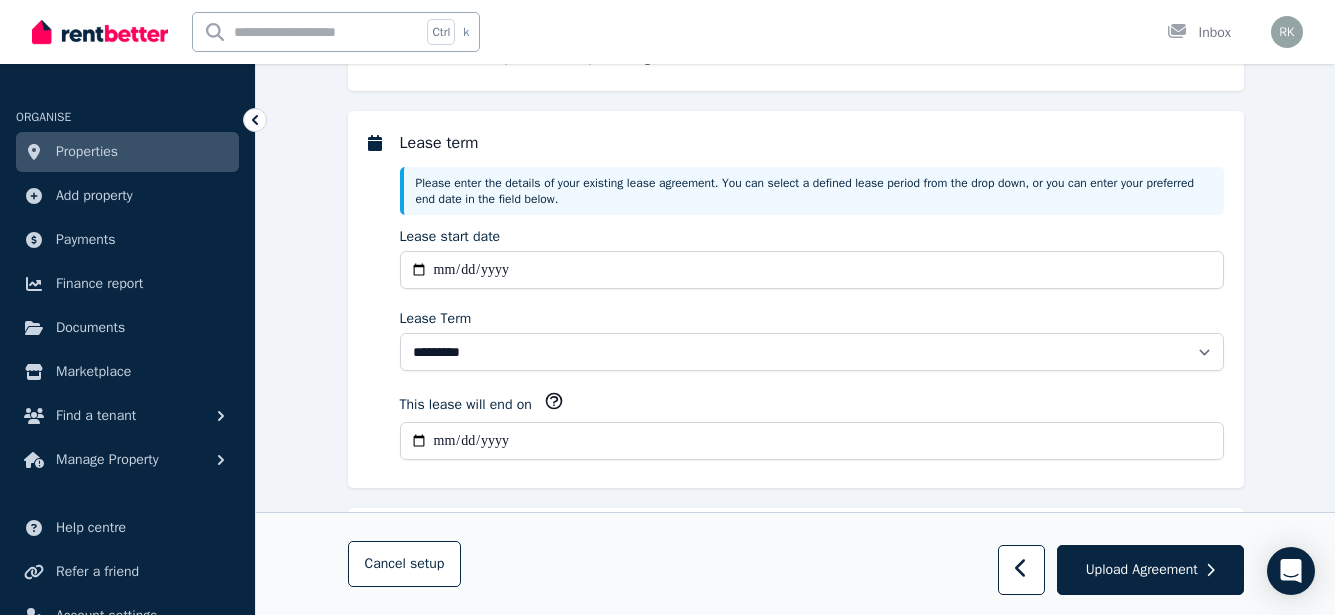 scroll, scrollTop: 0, scrollLeft: 0, axis: both 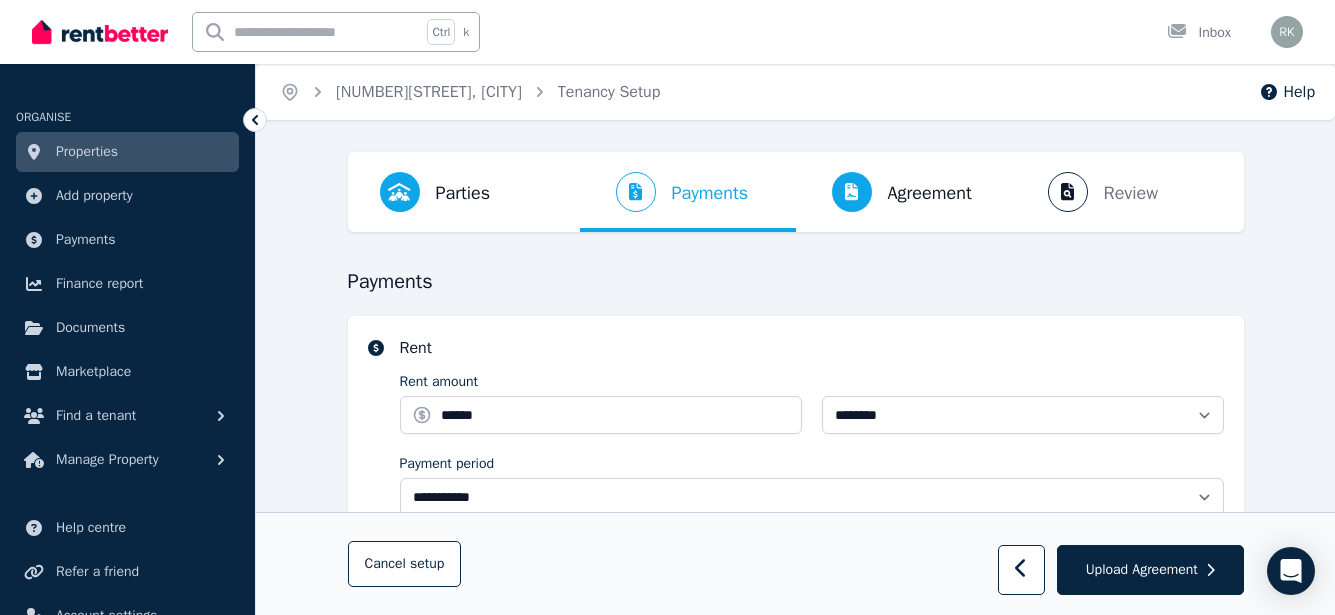 select on "**********" 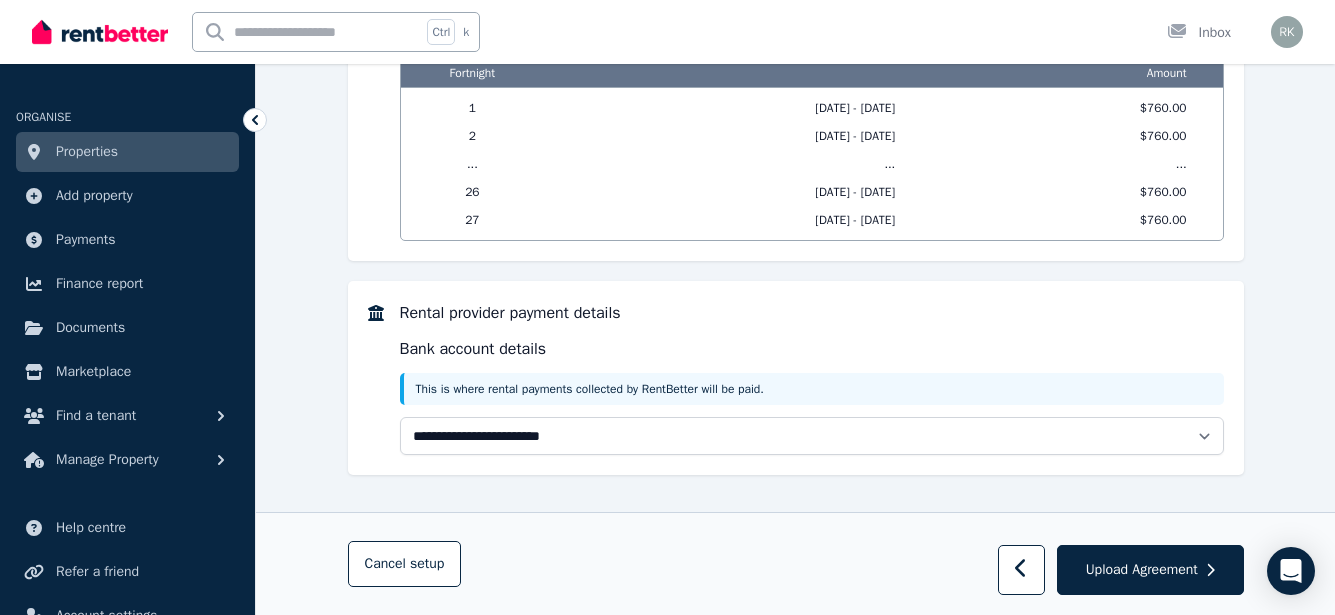scroll, scrollTop: 1677, scrollLeft: 0, axis: vertical 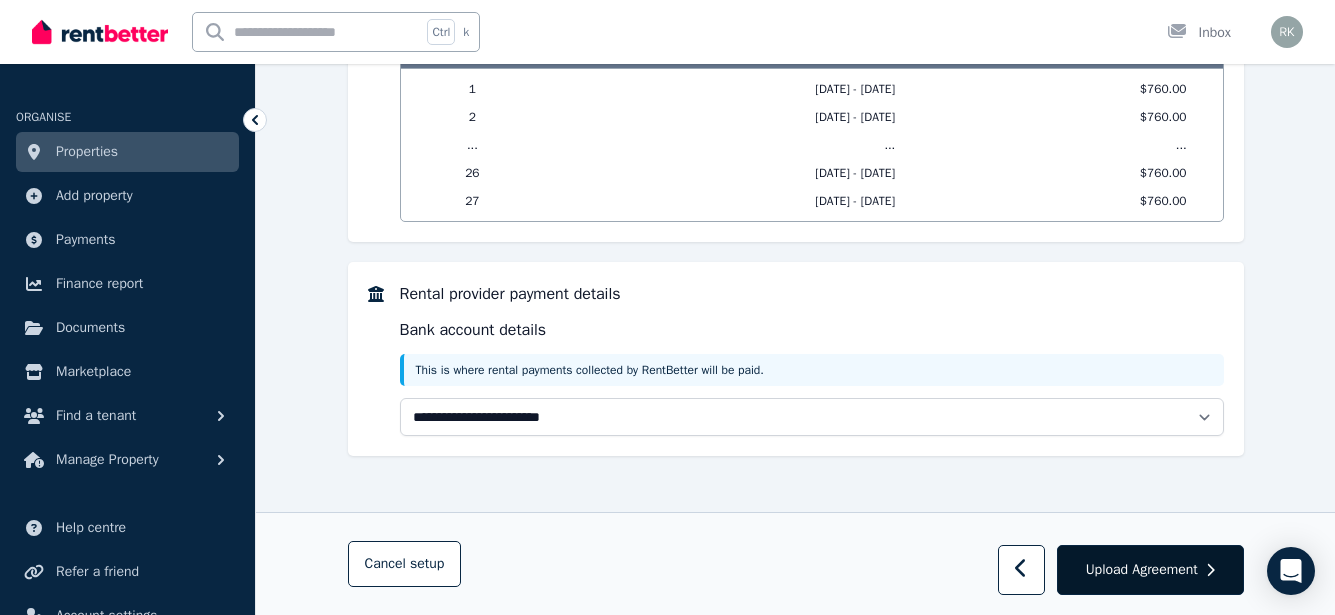 click on "Upload Agreement" at bounding box center [1142, 570] 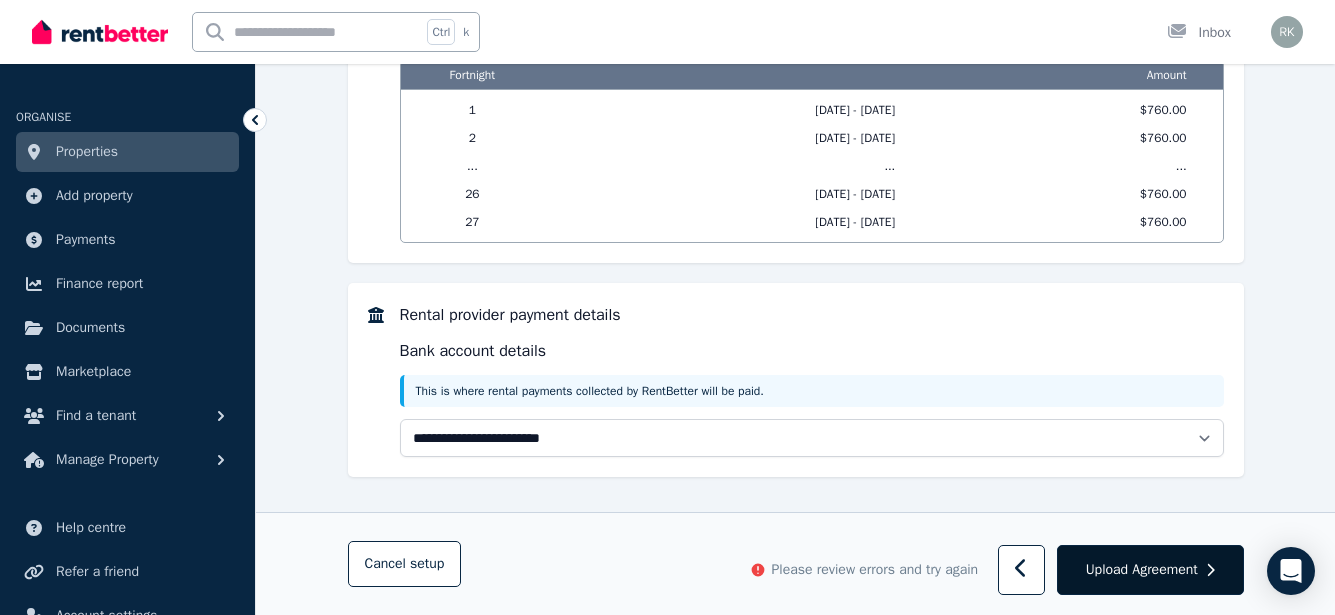 scroll, scrollTop: 1263, scrollLeft: 0, axis: vertical 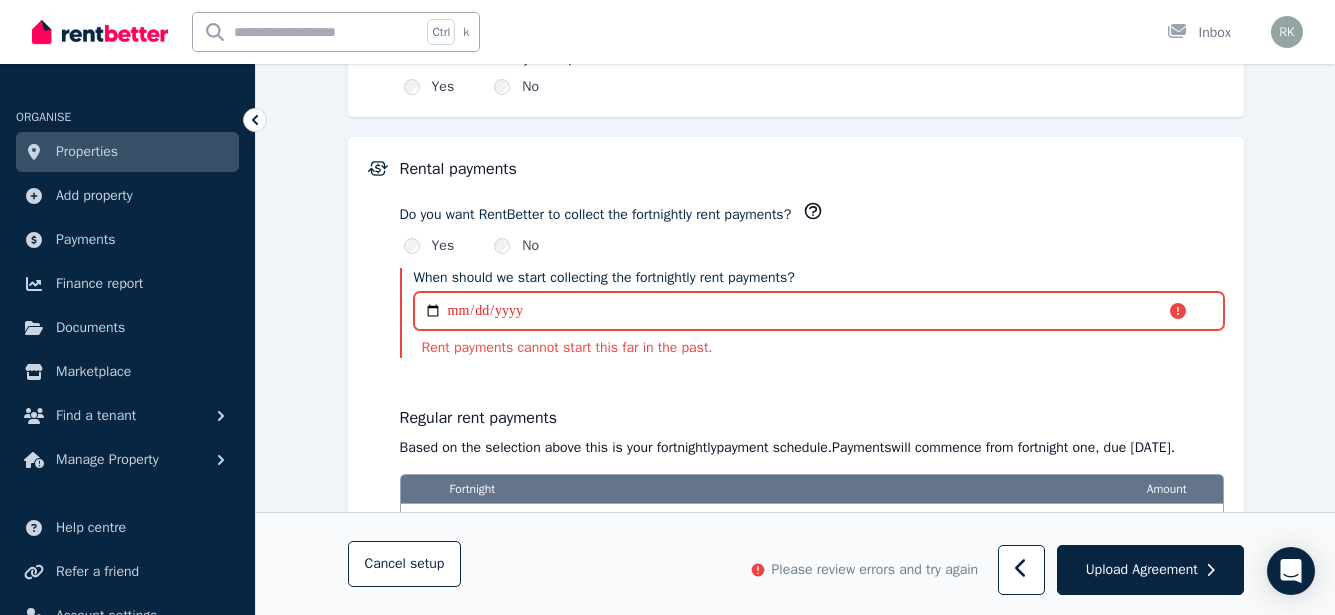click on "**********" at bounding box center [819, 311] 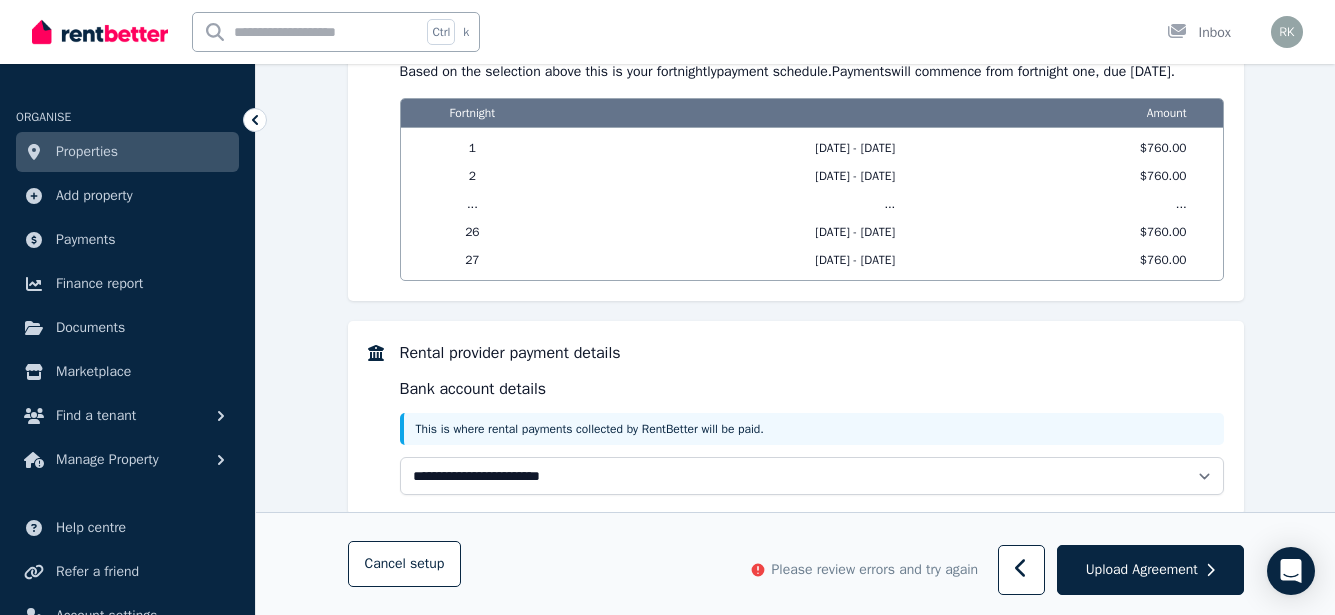 scroll, scrollTop: 1713, scrollLeft: 0, axis: vertical 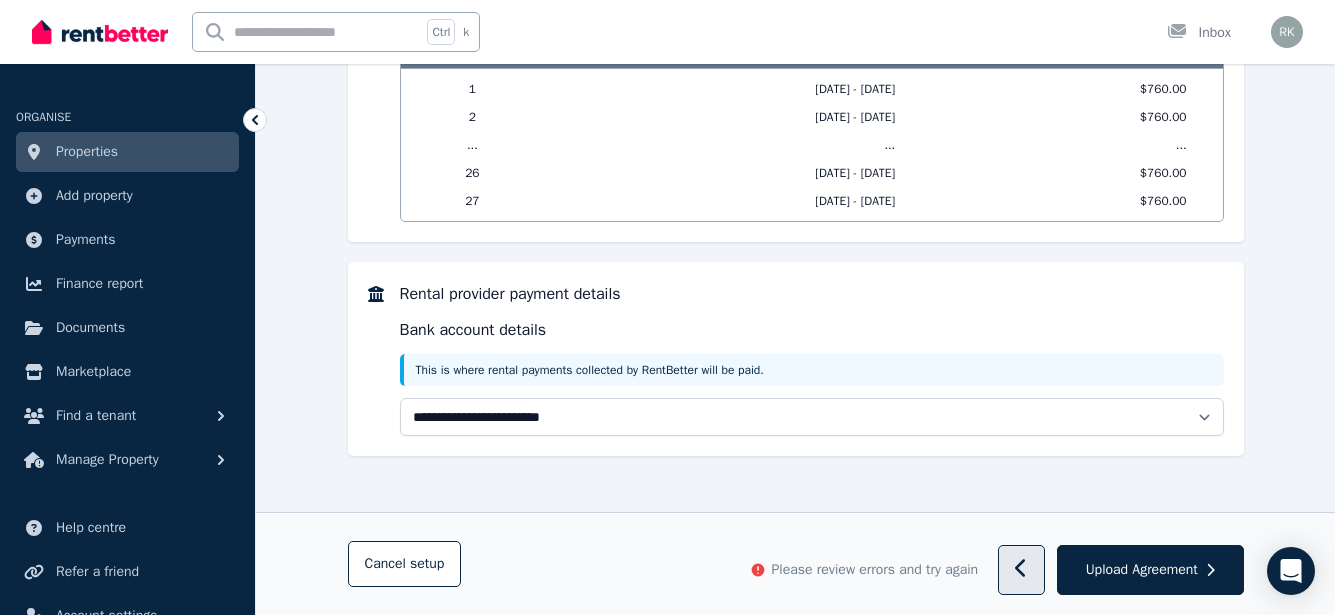 click at bounding box center [1021, 570] 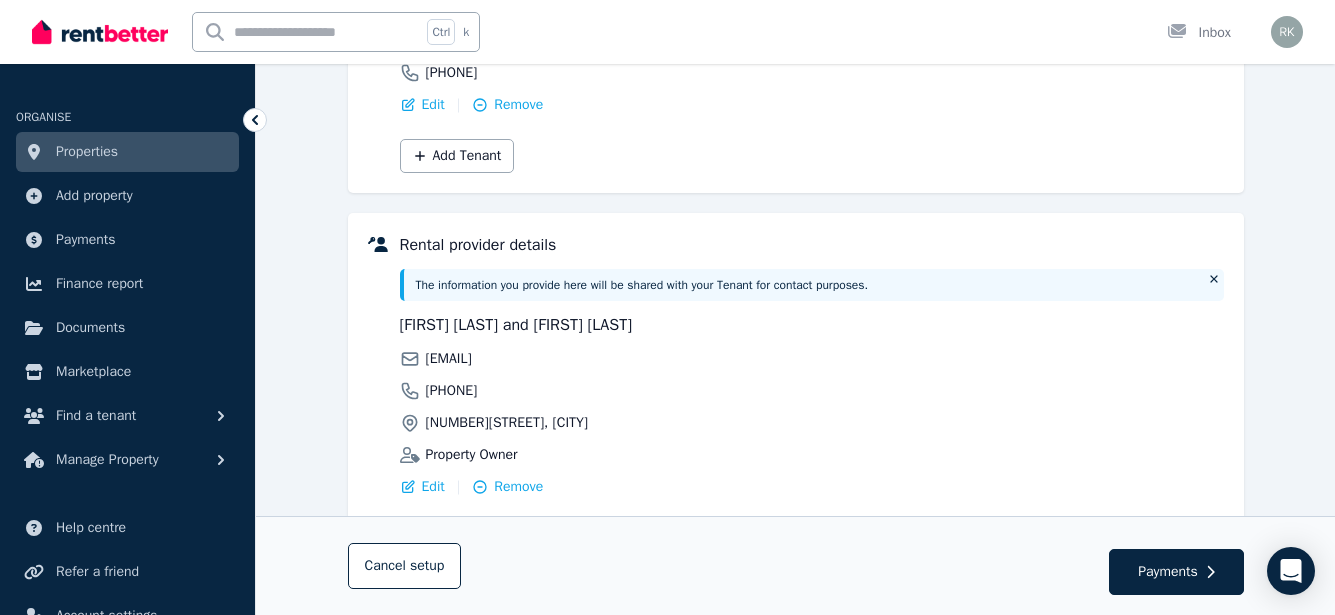 scroll, scrollTop: 492, scrollLeft: 0, axis: vertical 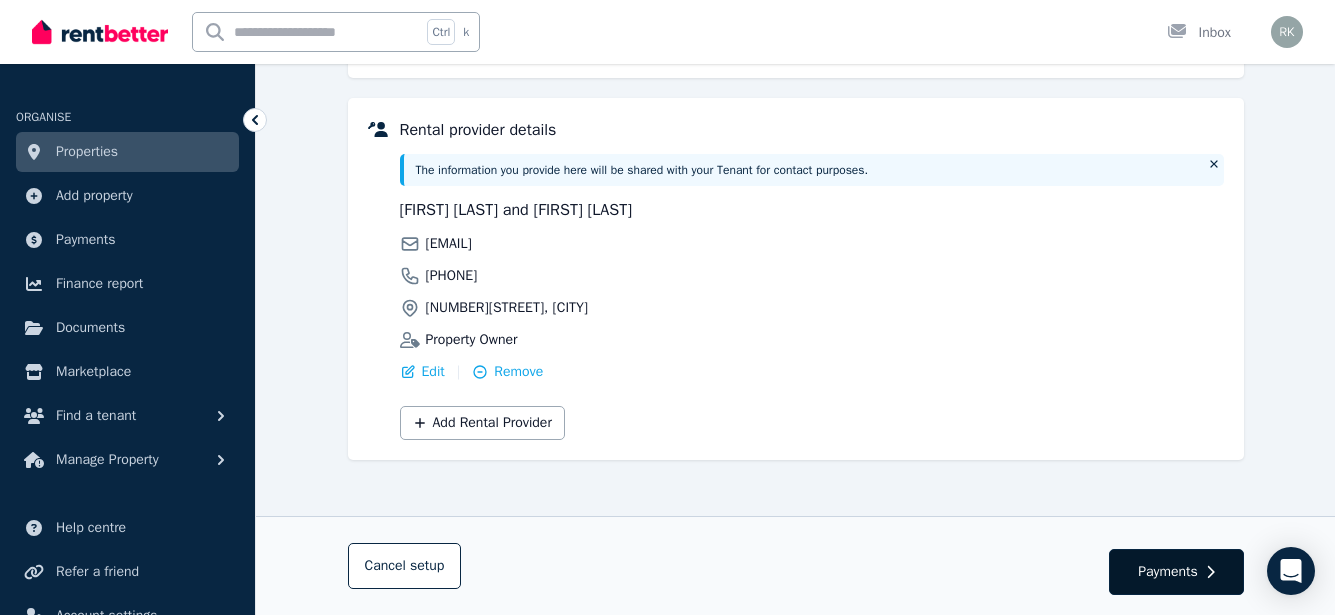 click on "Payments" at bounding box center [1168, 572] 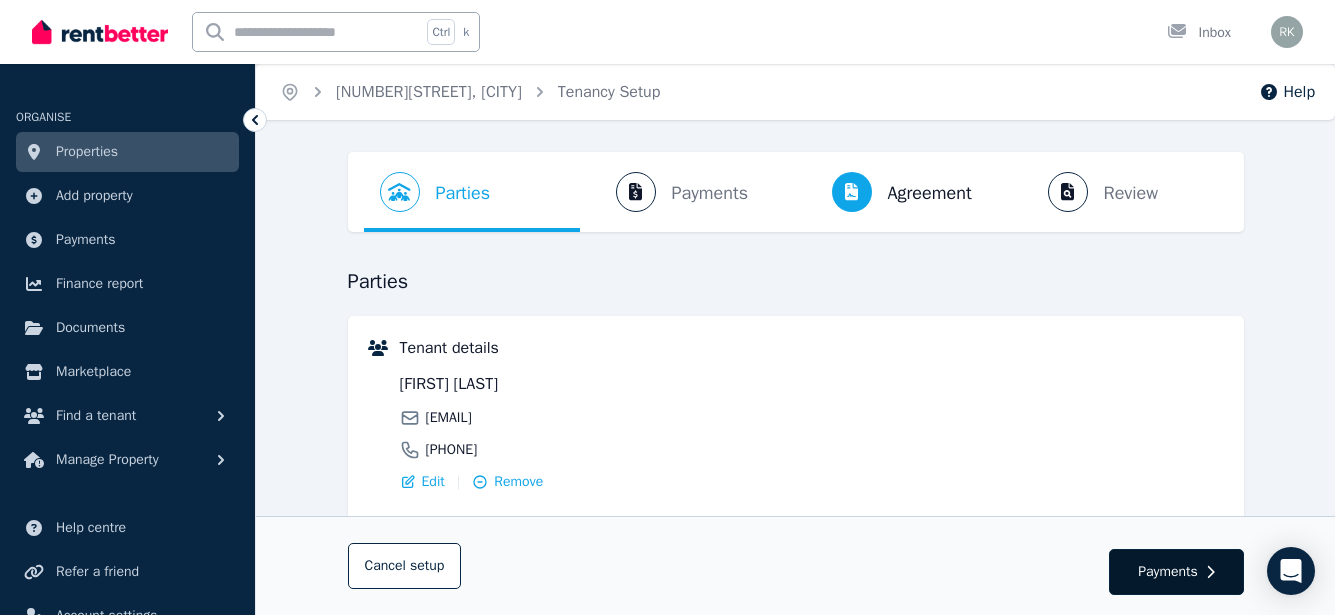 select on "**********" 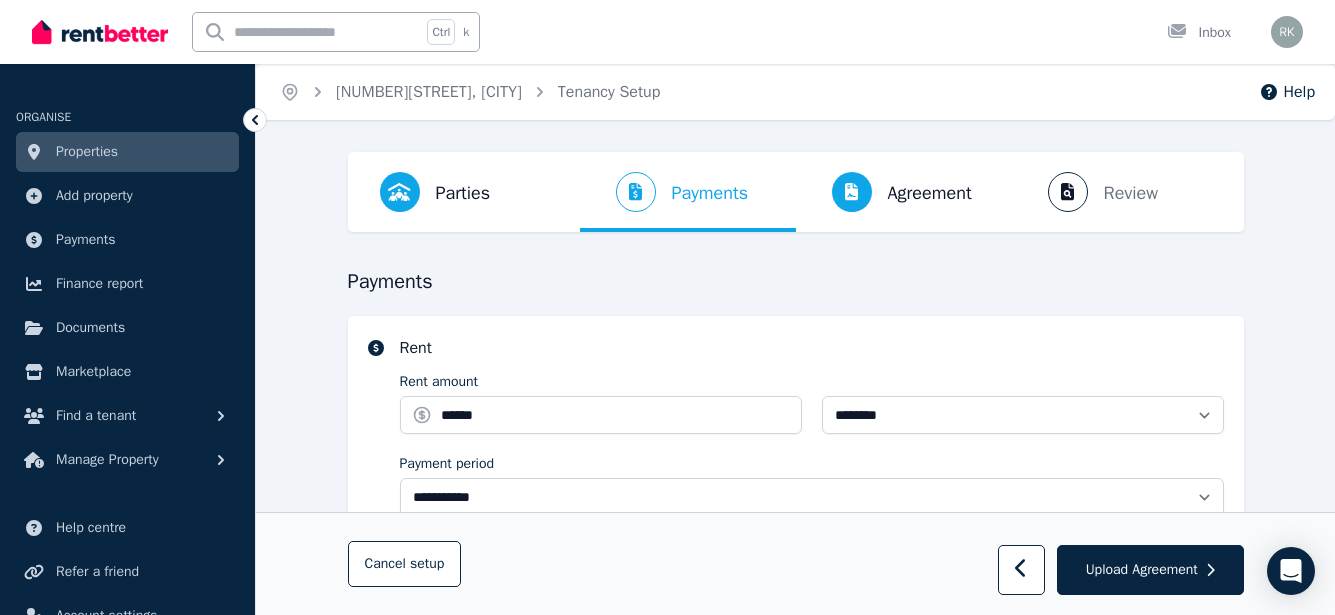 select on "**********" 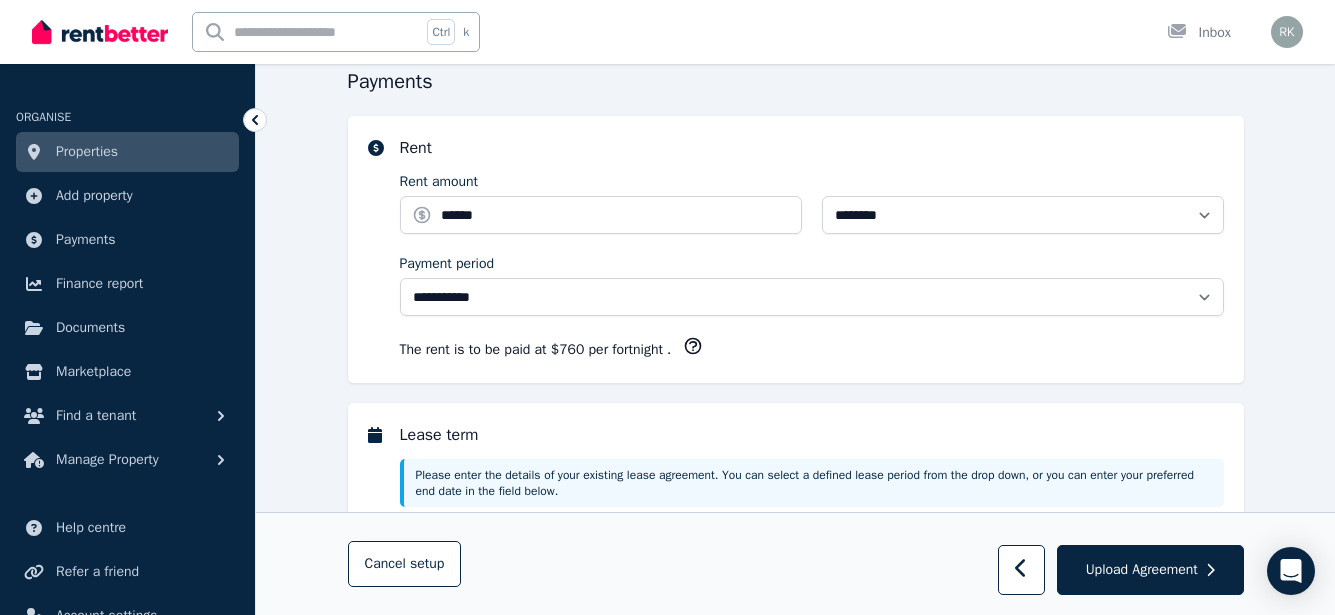 scroll, scrollTop: 400, scrollLeft: 0, axis: vertical 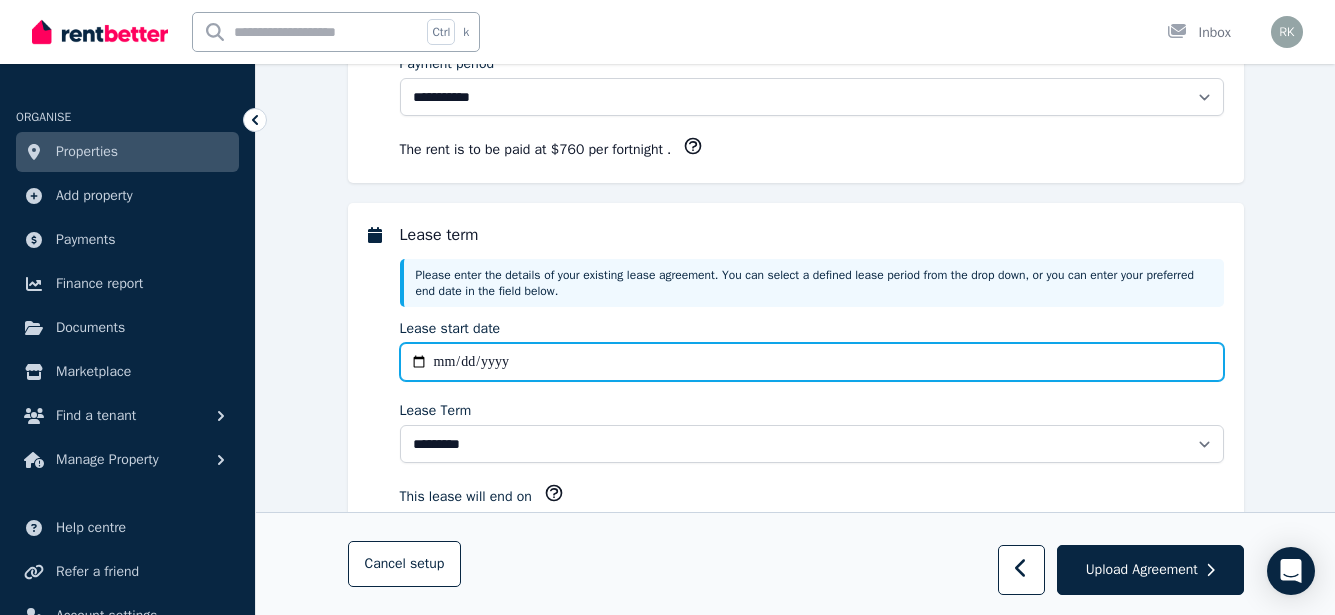 click on "**********" at bounding box center (812, 362) 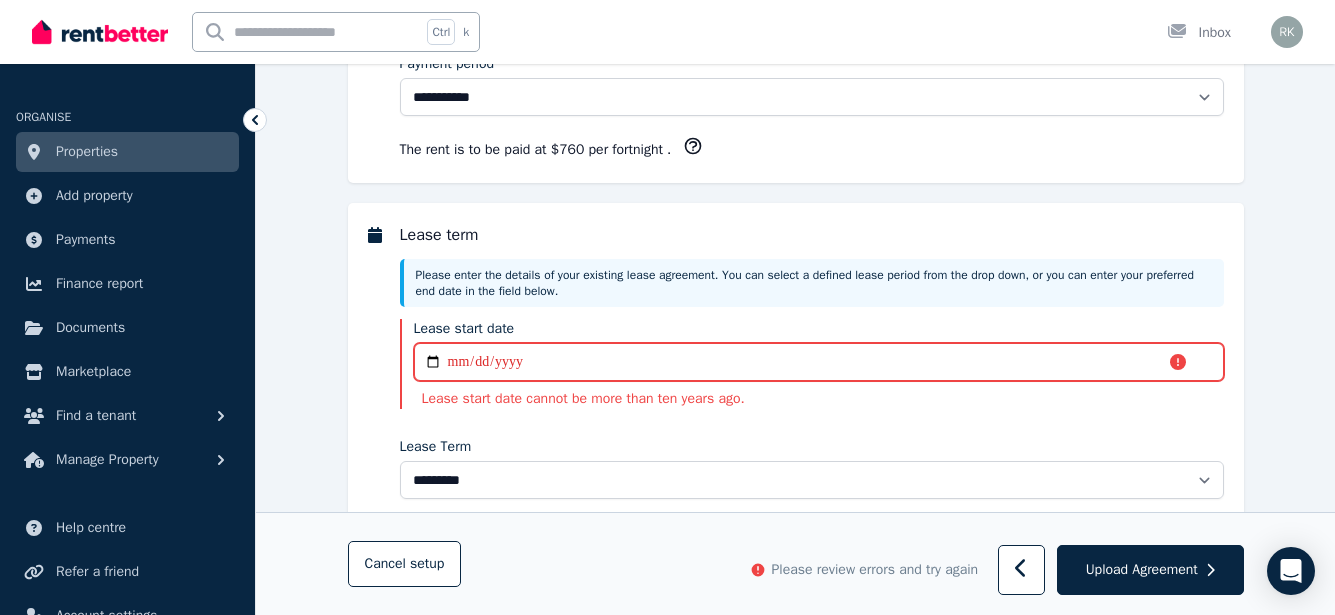 scroll, scrollTop: 454, scrollLeft: 0, axis: vertical 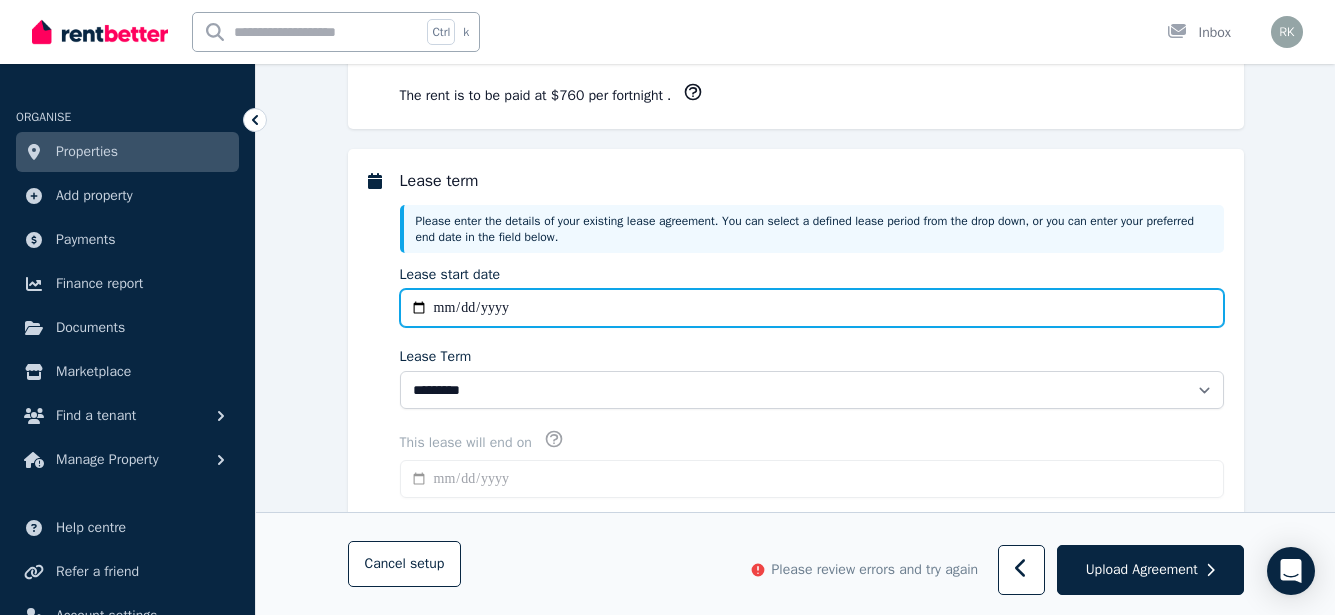 type on "**********" 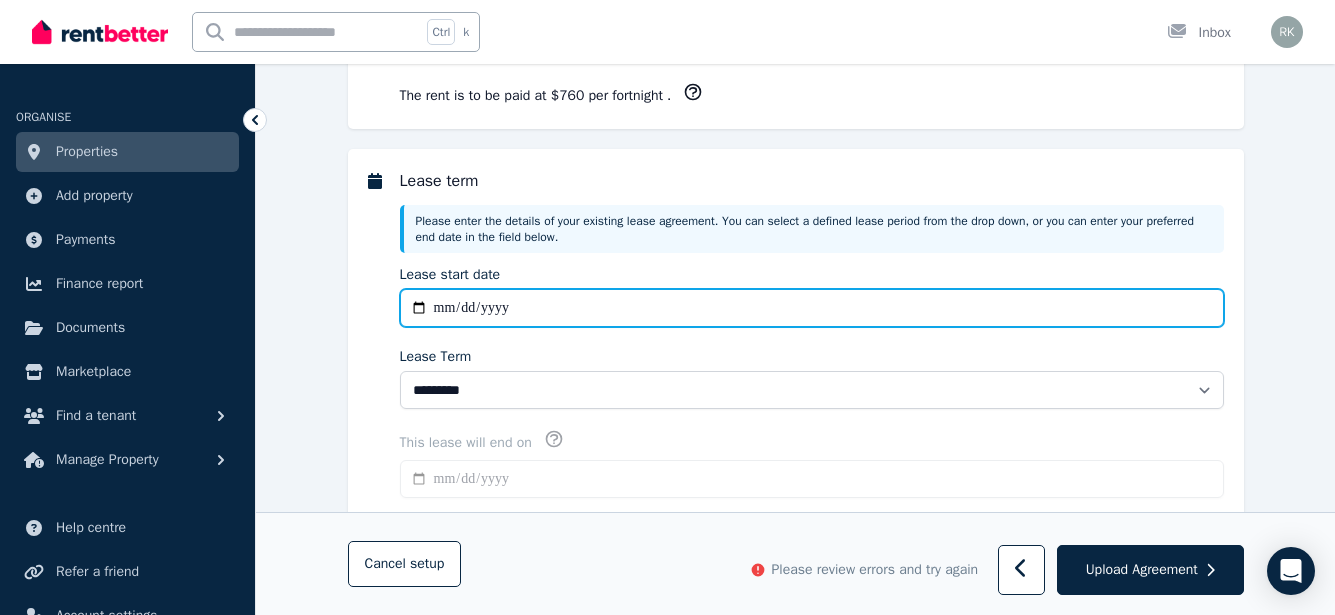 type on "**********" 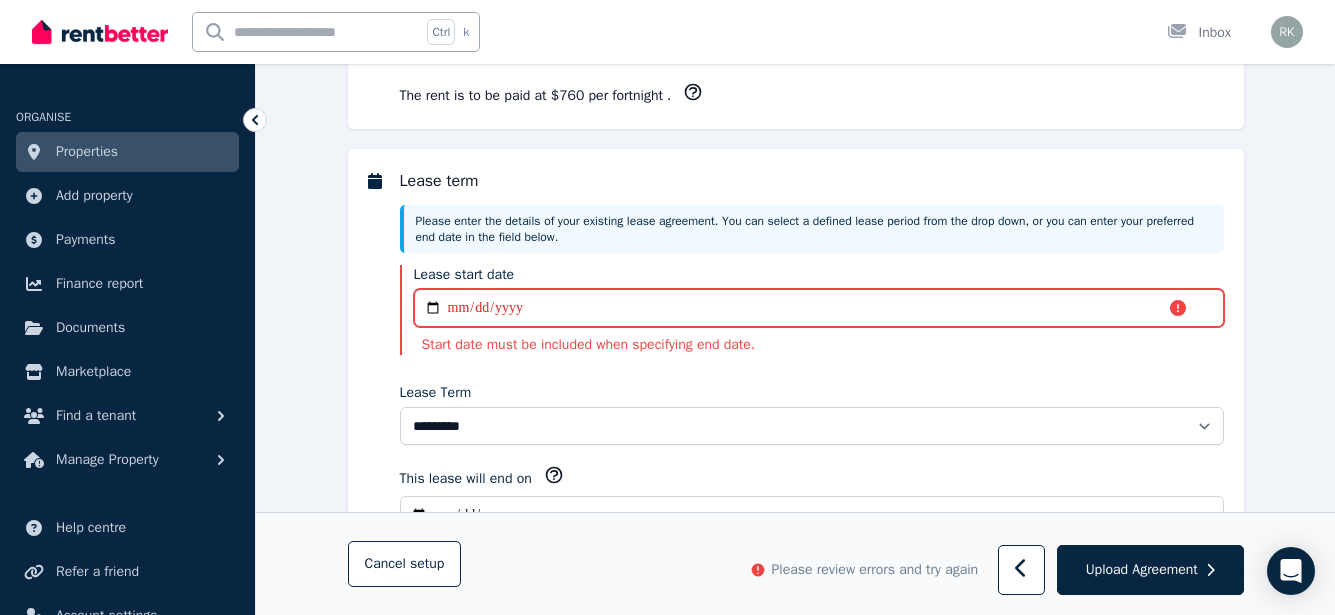 type on "**********" 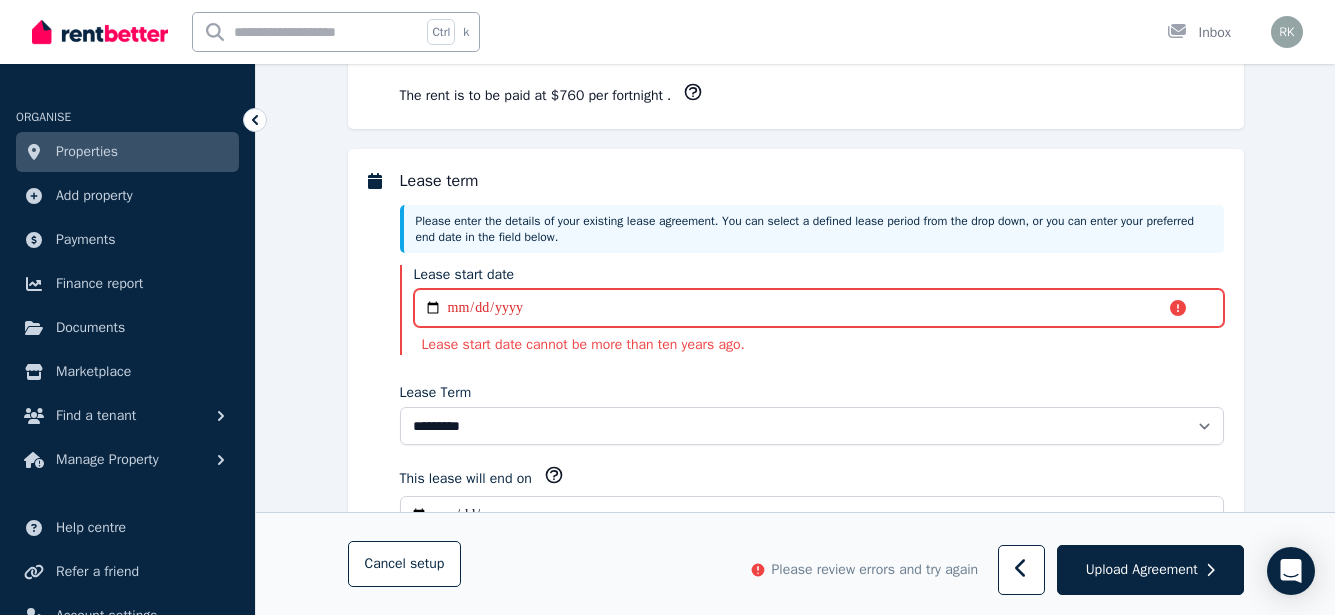 click on "**********" at bounding box center (819, 308) 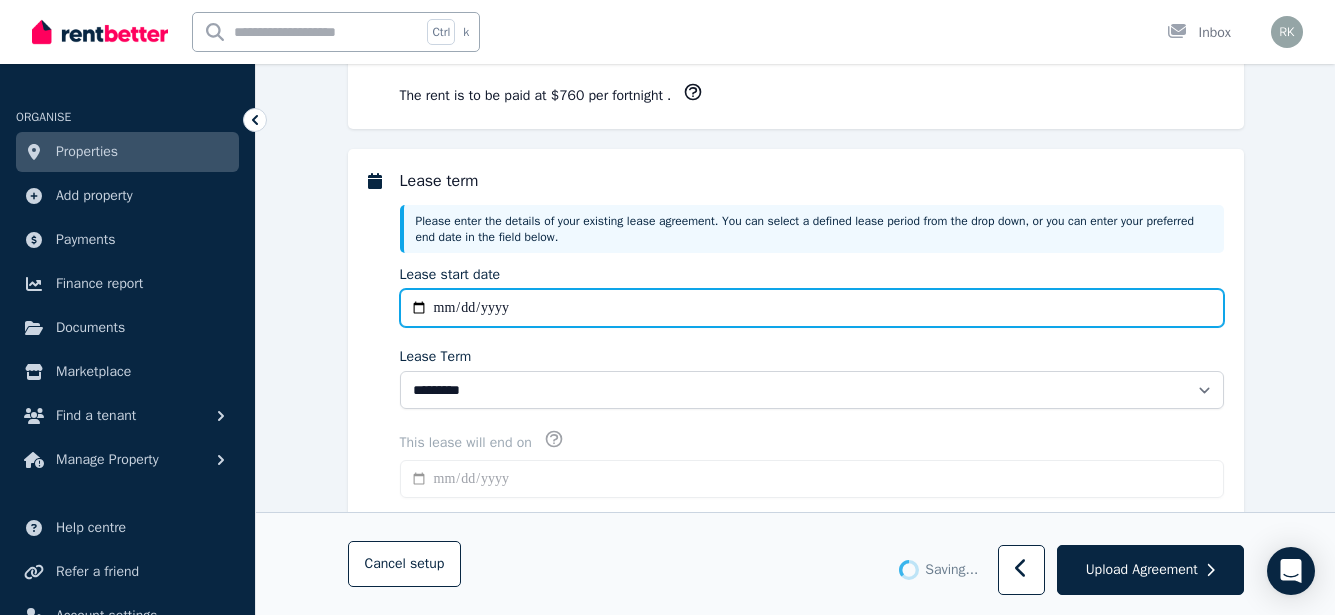 type on "**********" 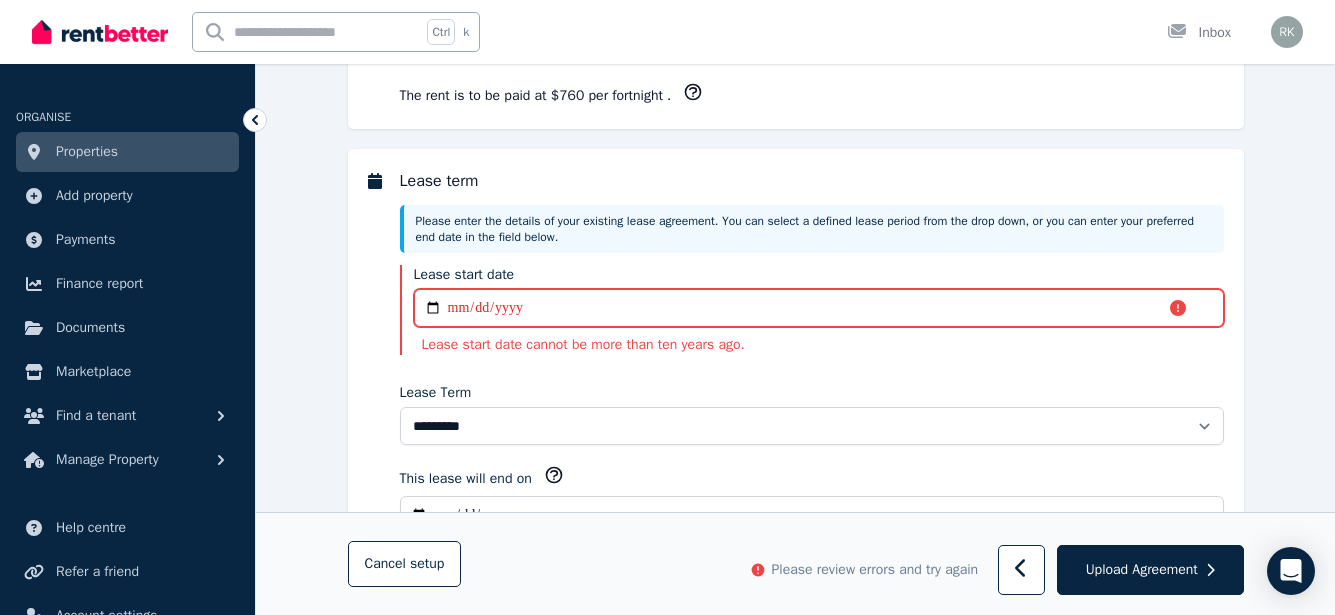 click on "**********" at bounding box center (819, 308) 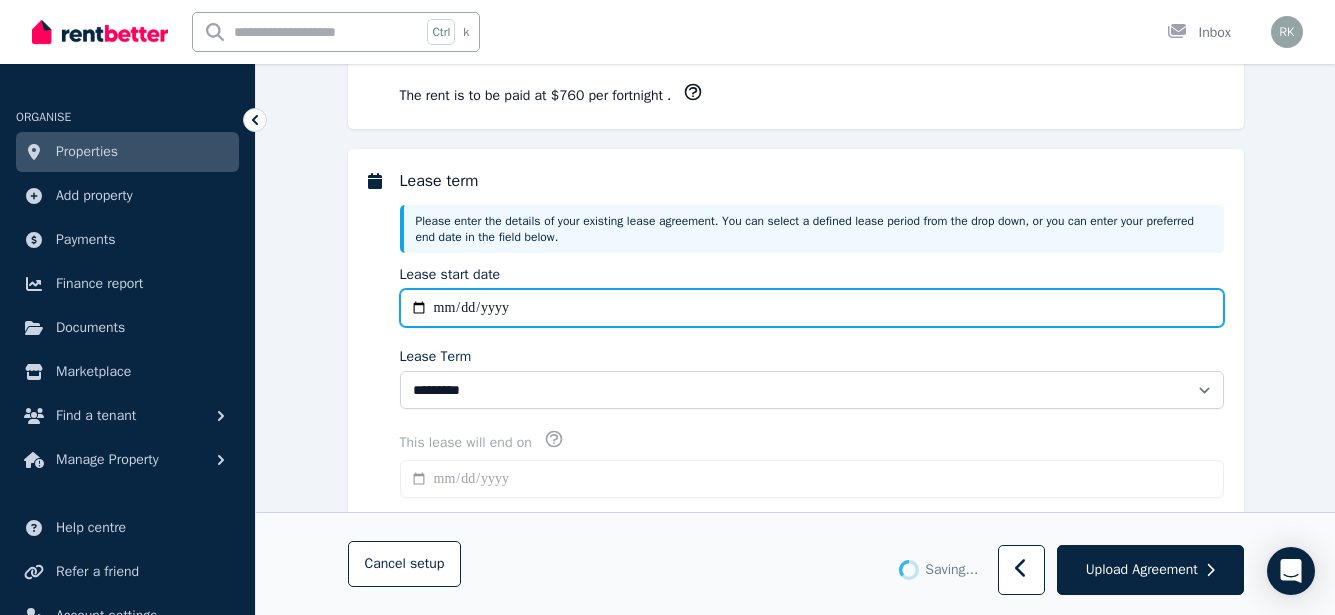 type on "**********" 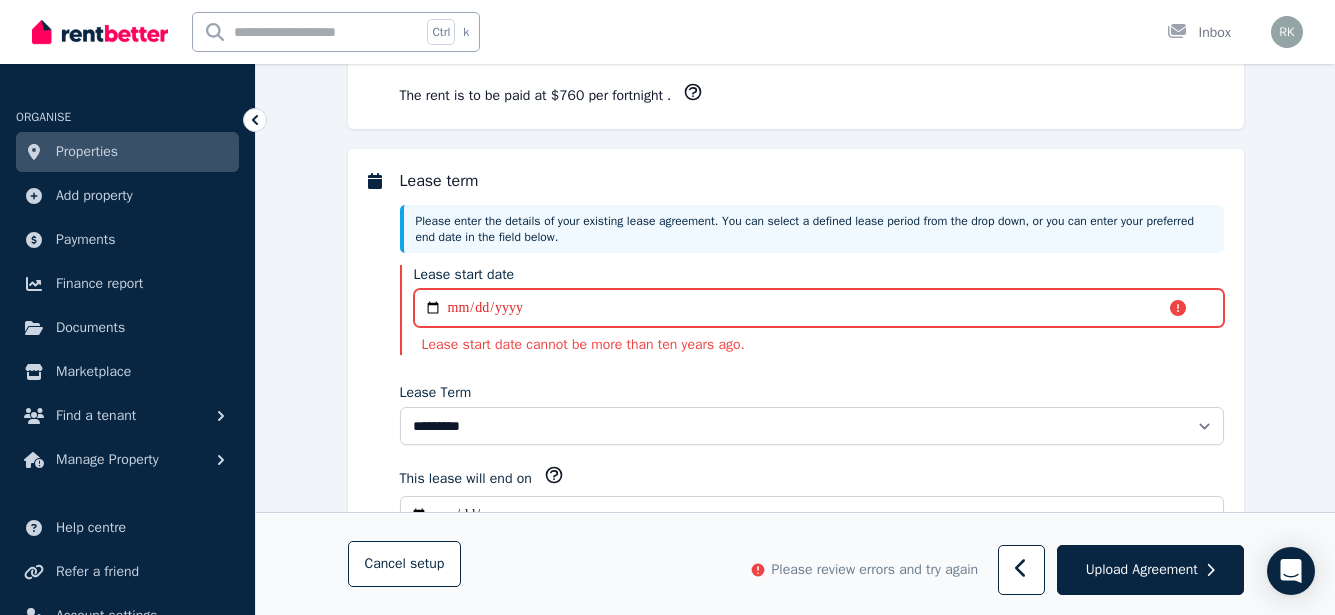 type on "**********" 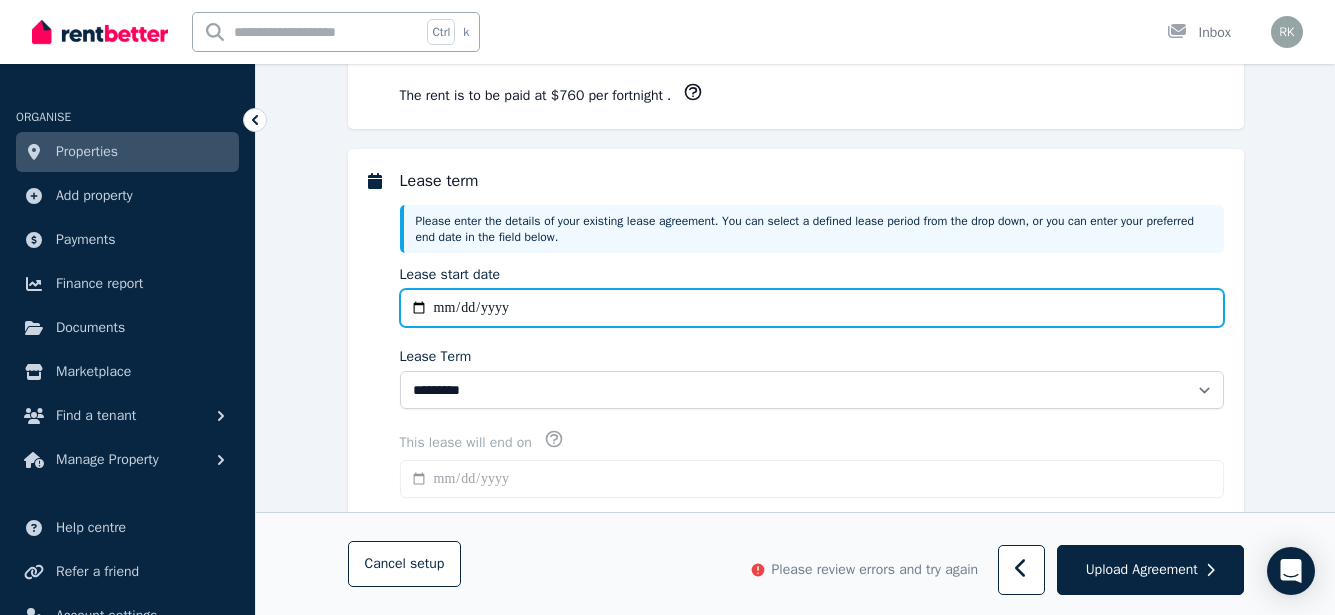 type on "**********" 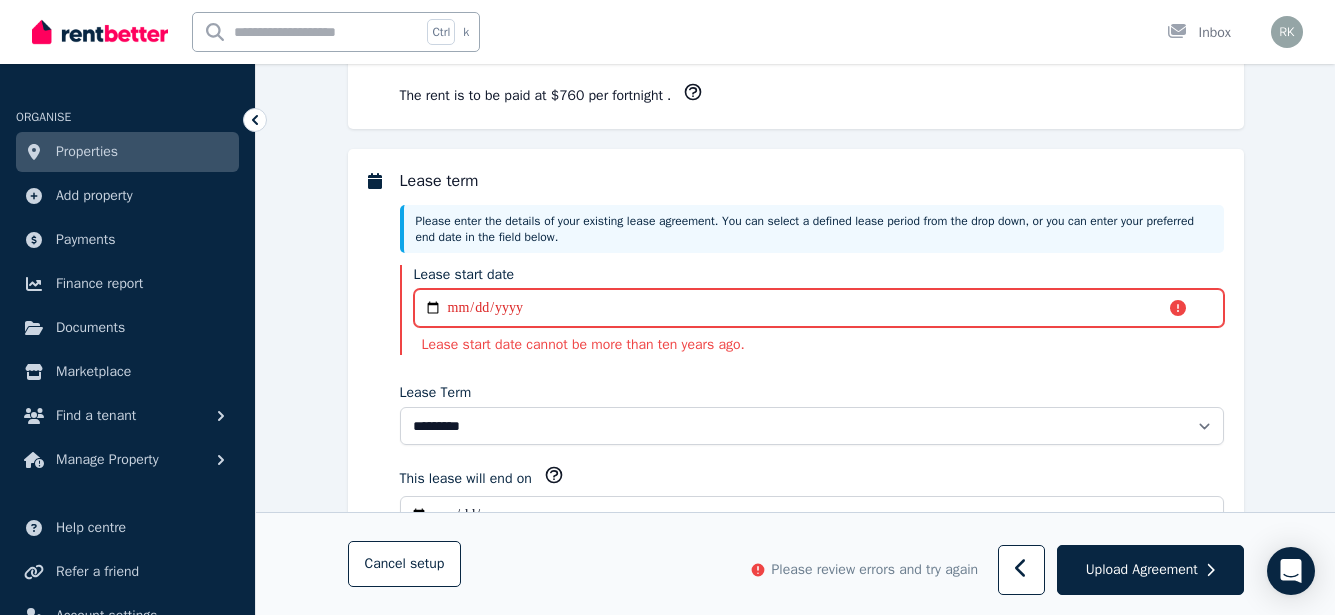 type on "**********" 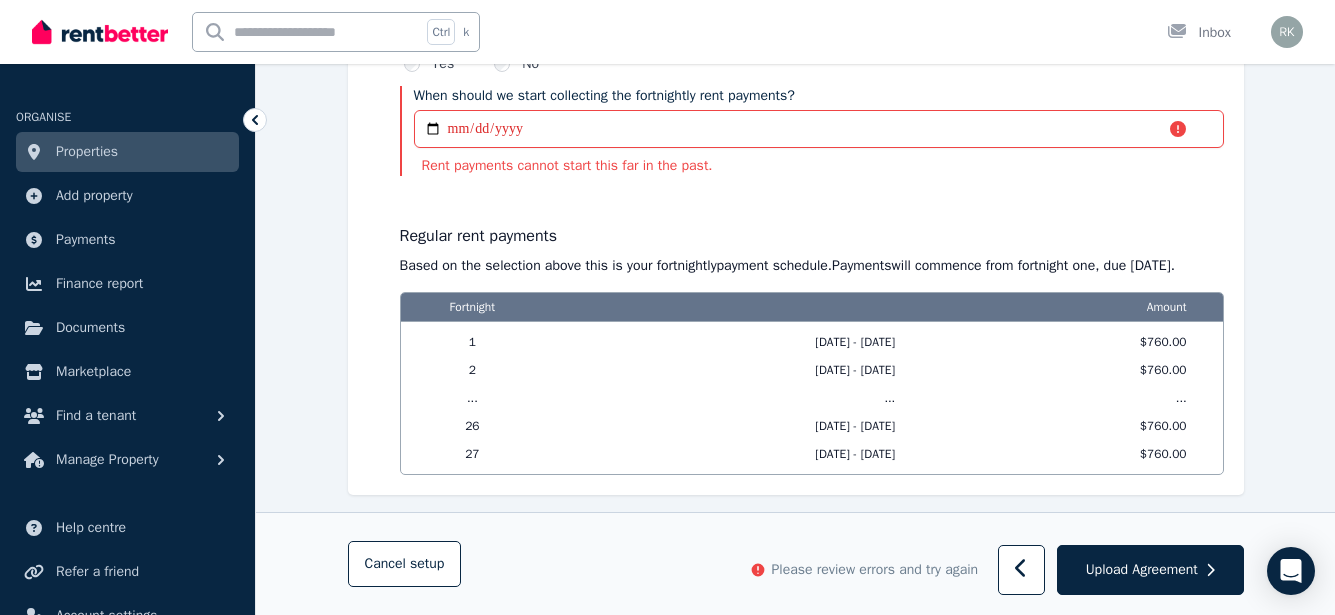 scroll, scrollTop: 1749, scrollLeft: 0, axis: vertical 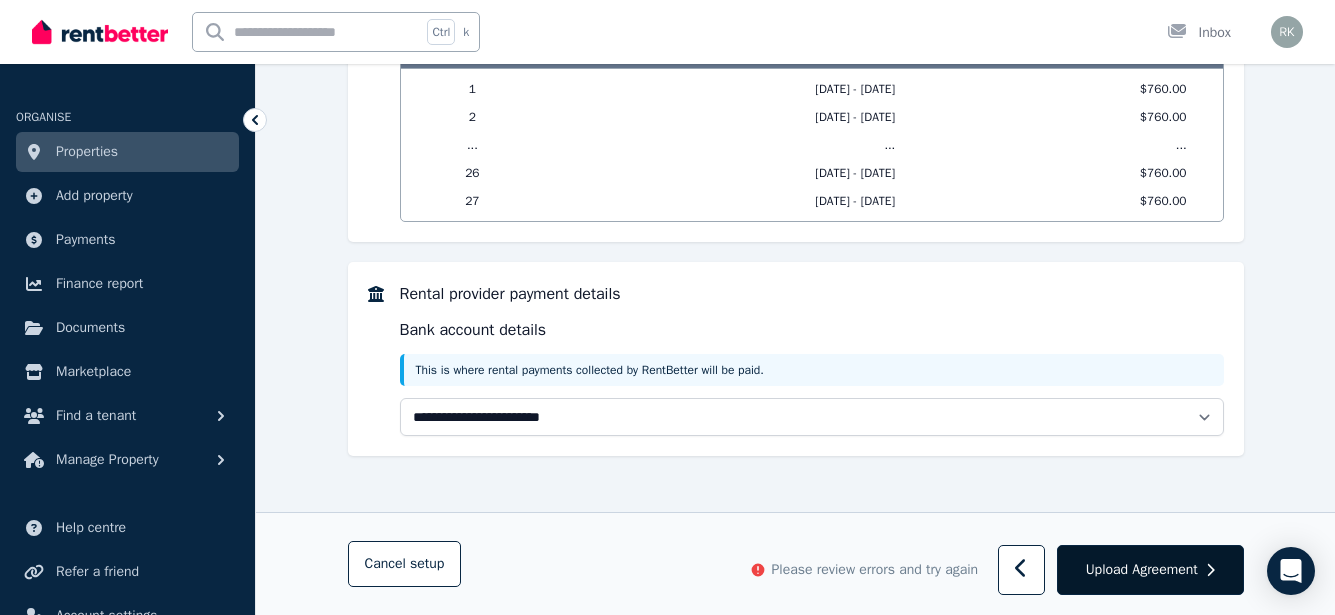 click on "Upload Agreement" at bounding box center [1142, 570] 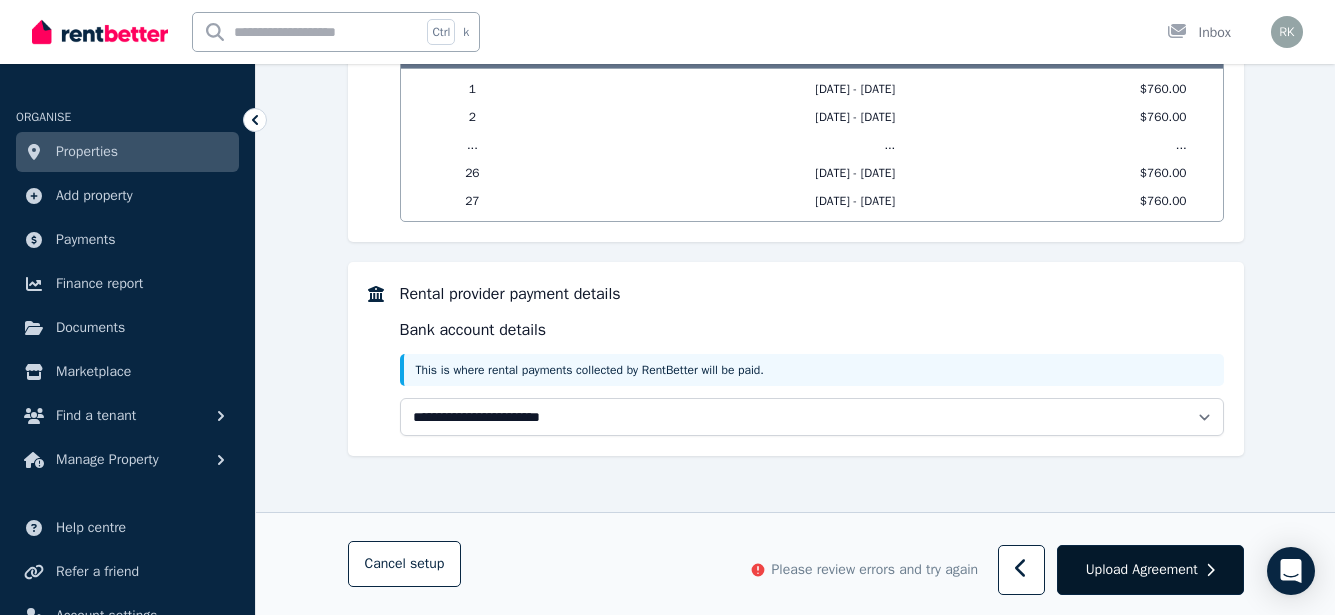 scroll, scrollTop: 454, scrollLeft: 0, axis: vertical 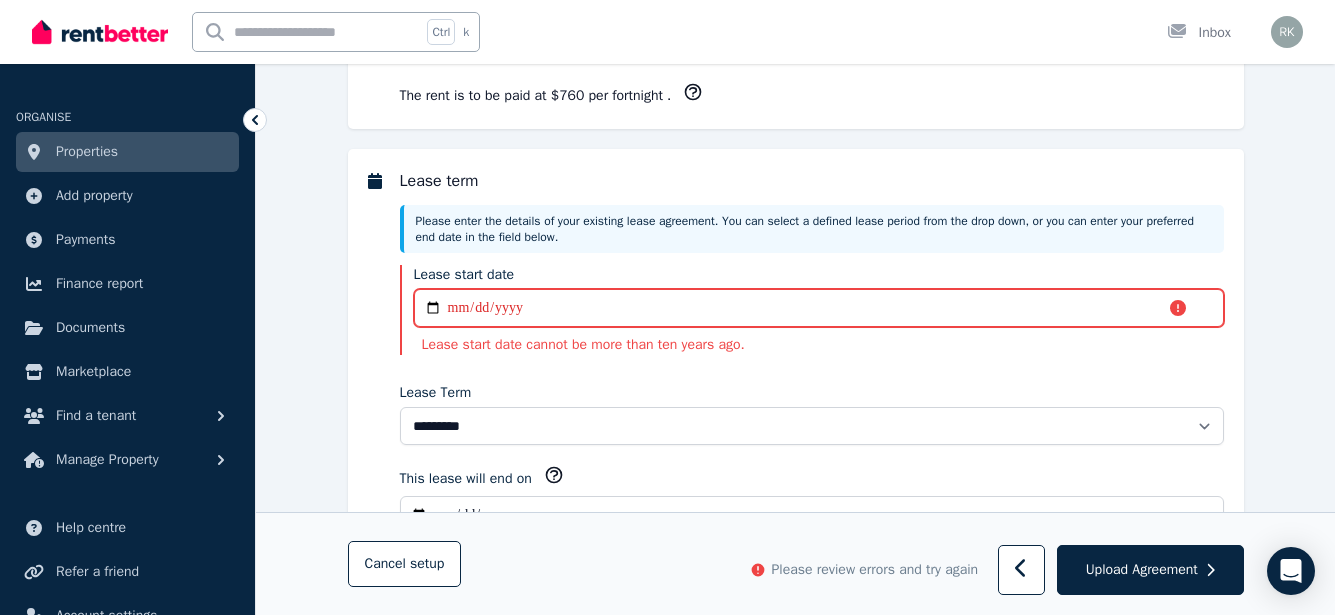 click on "**********" at bounding box center (819, 308) 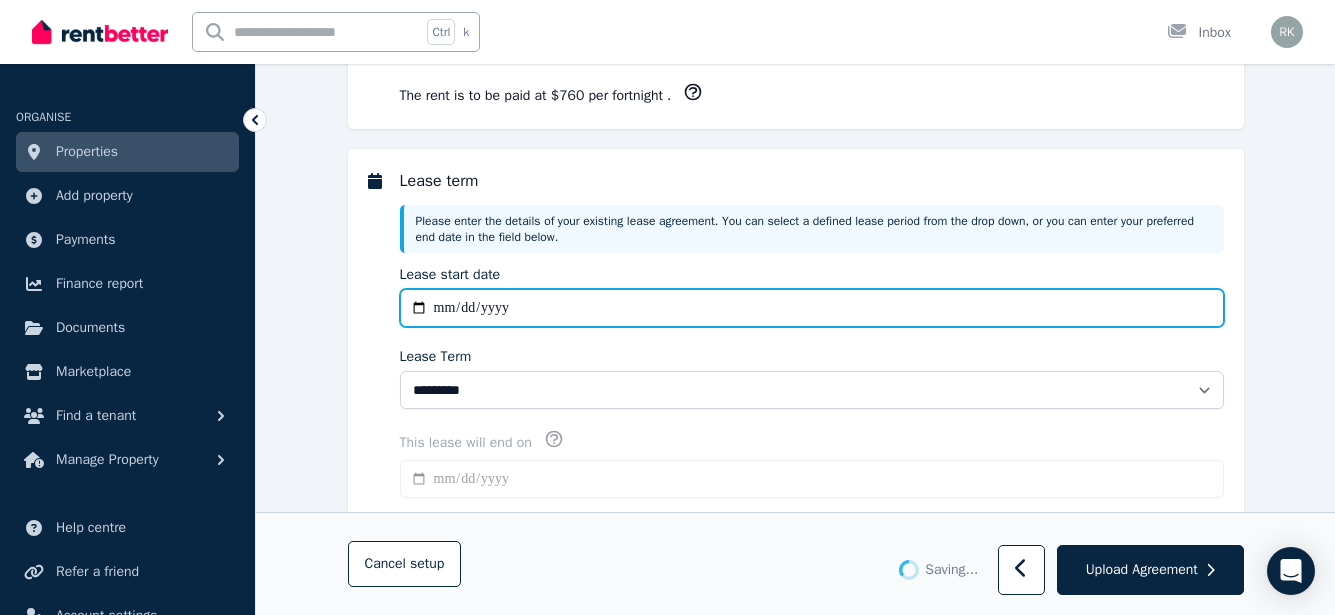 type on "**********" 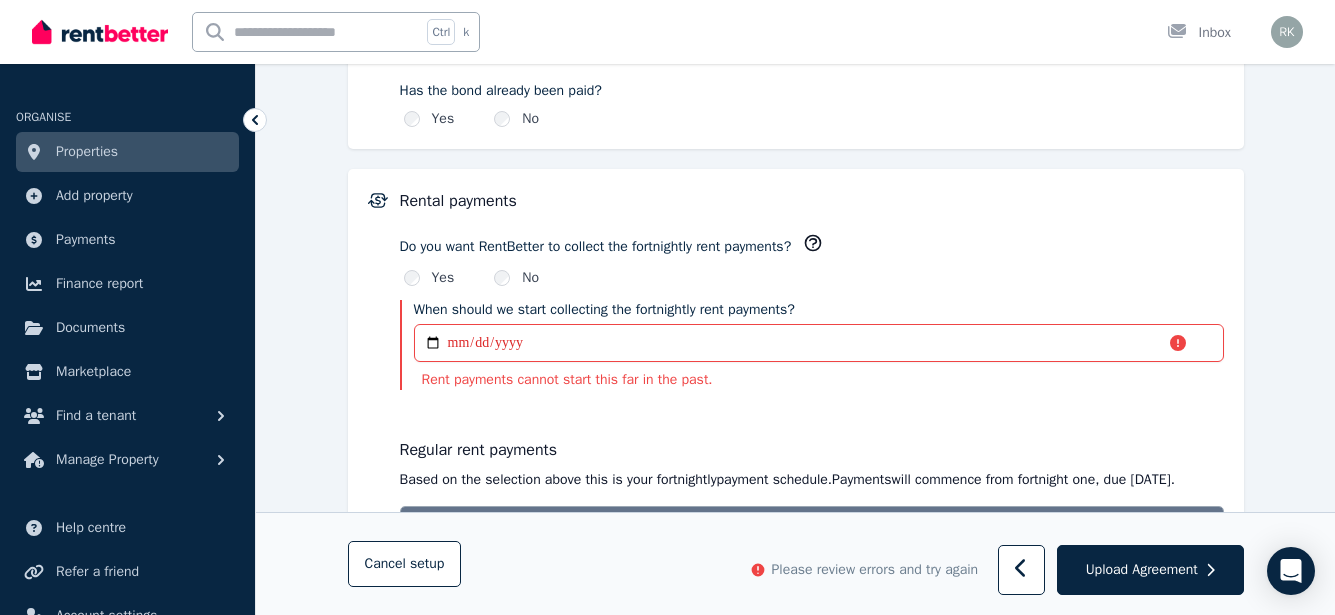 scroll, scrollTop: 1454, scrollLeft: 0, axis: vertical 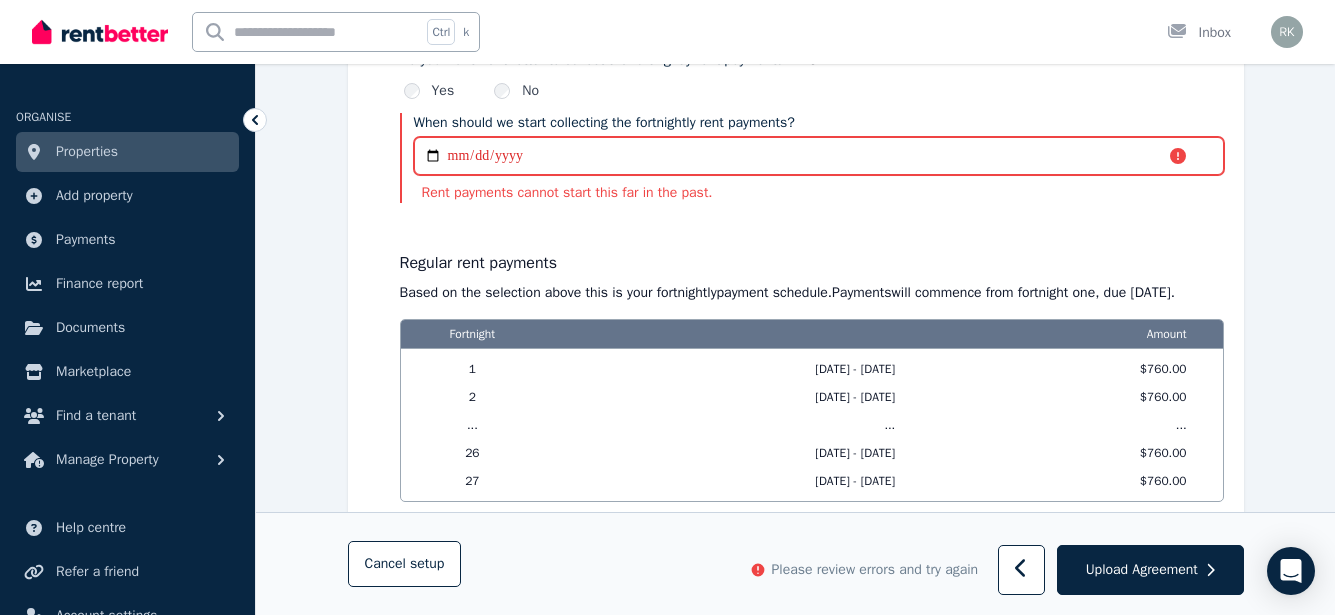 click on "**********" at bounding box center (819, 156) 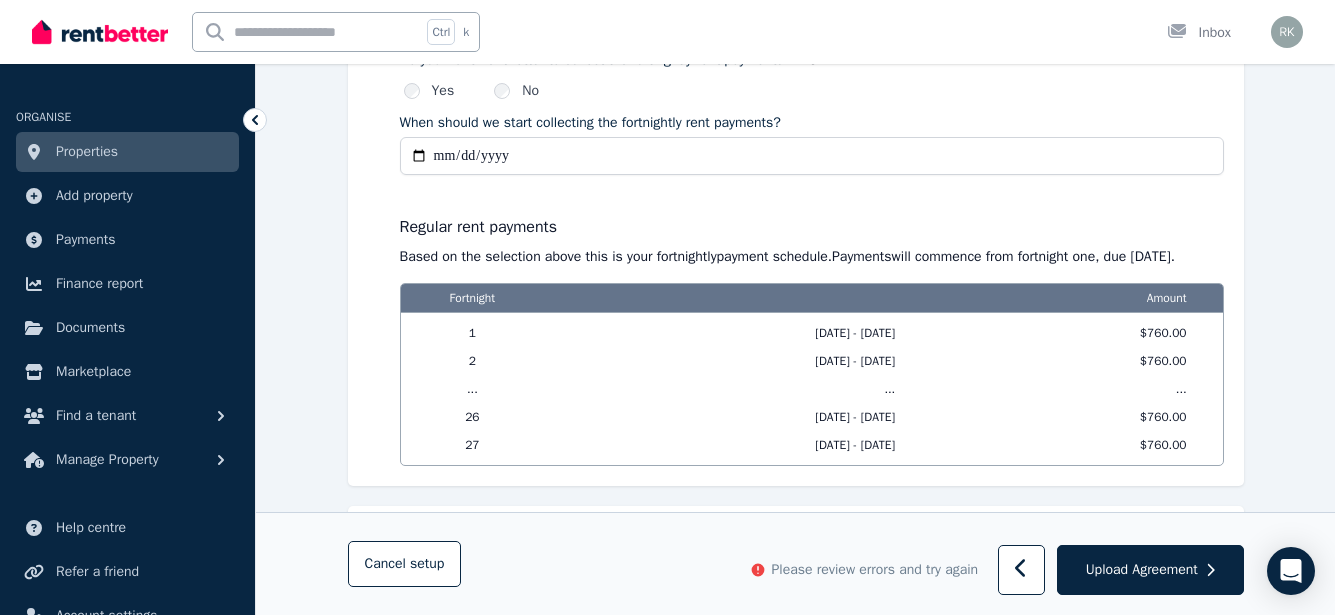 type on "**********" 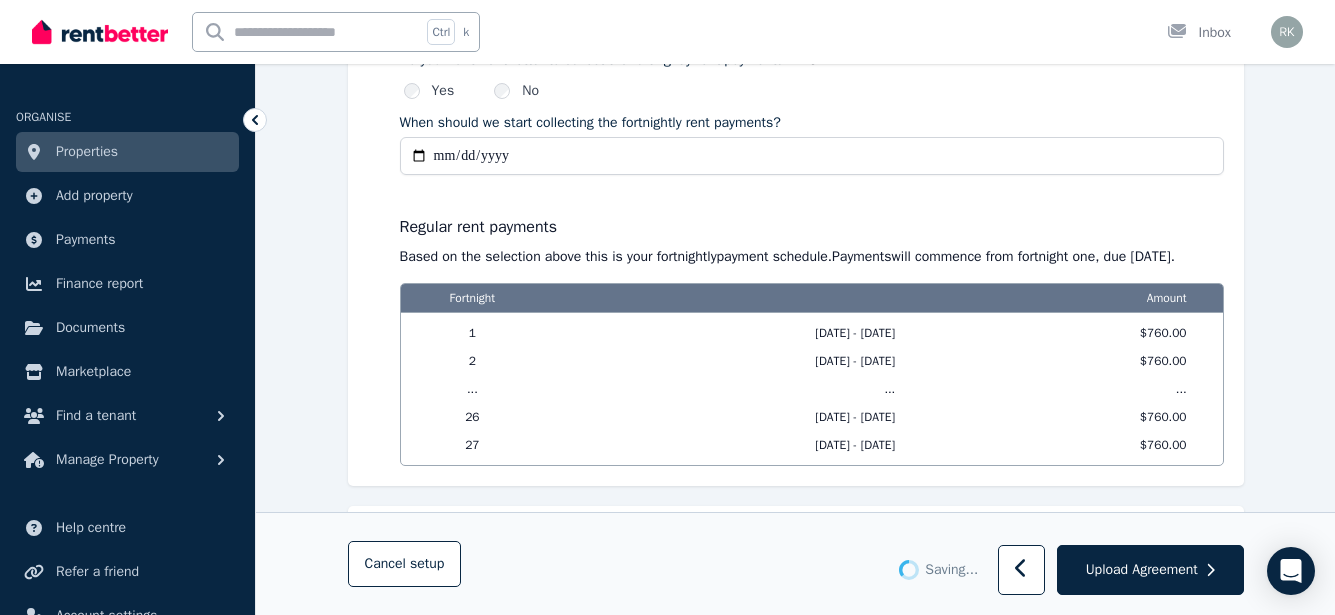 scroll, scrollTop: 454, scrollLeft: 0, axis: vertical 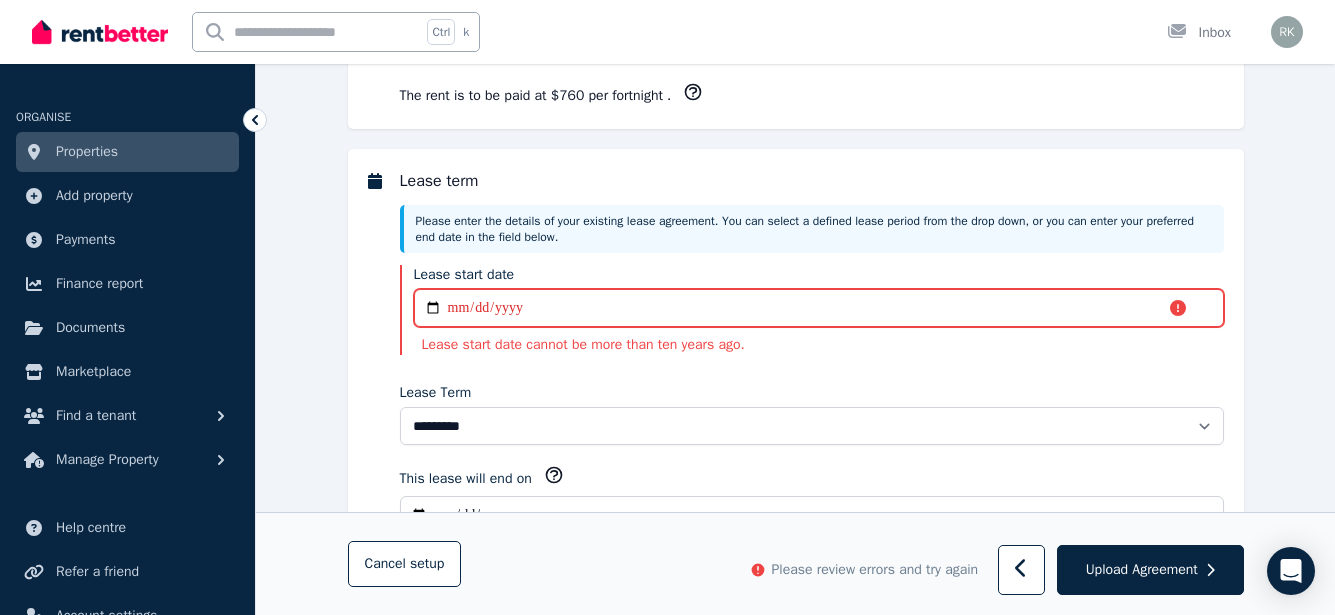 click on "**********" at bounding box center [819, 308] 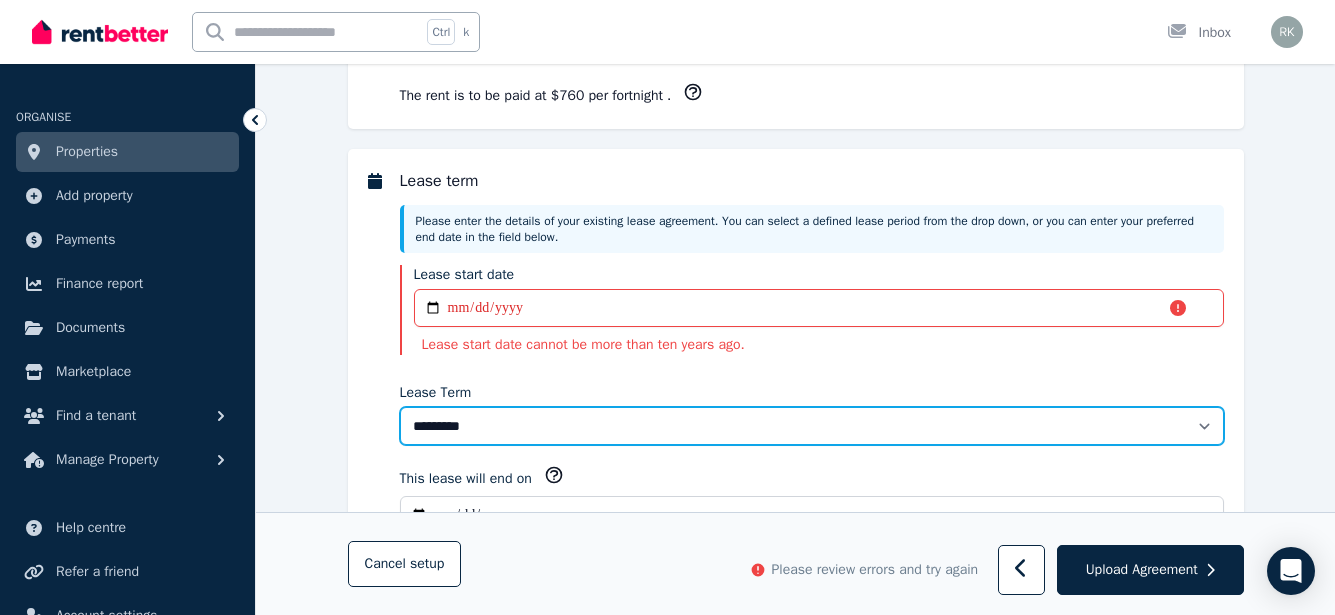 click on "******** ******** ********* ******* ******* ******* ******* ***** ********" at bounding box center (812, 426) 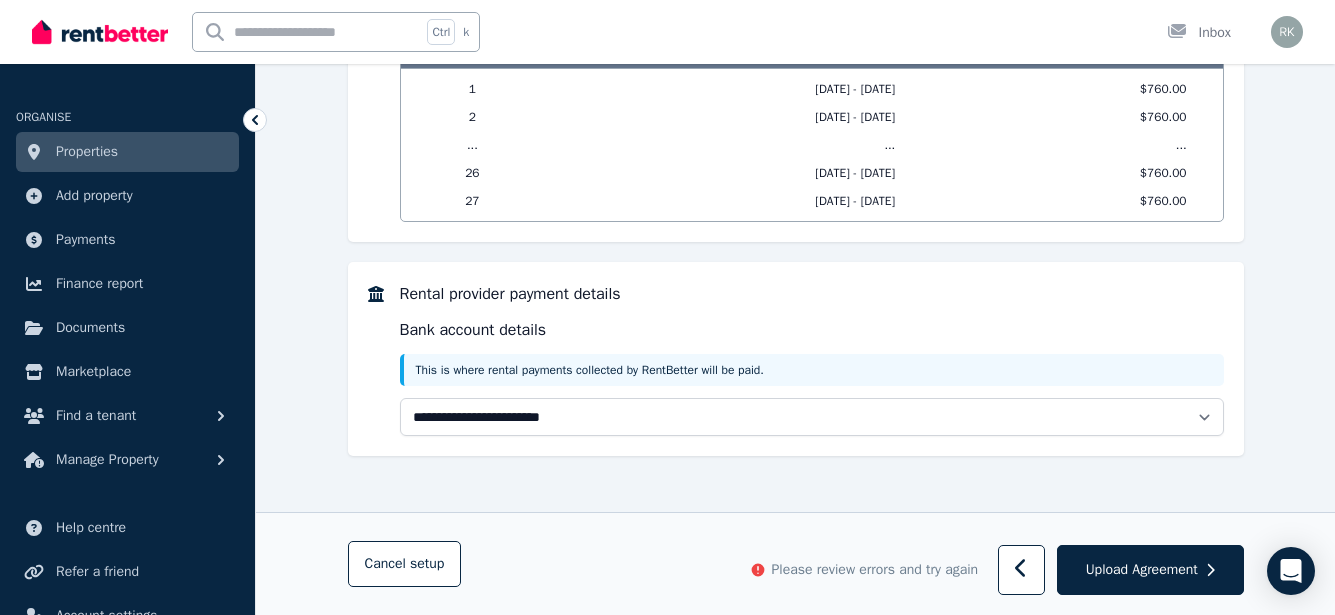 scroll, scrollTop: 1713, scrollLeft: 0, axis: vertical 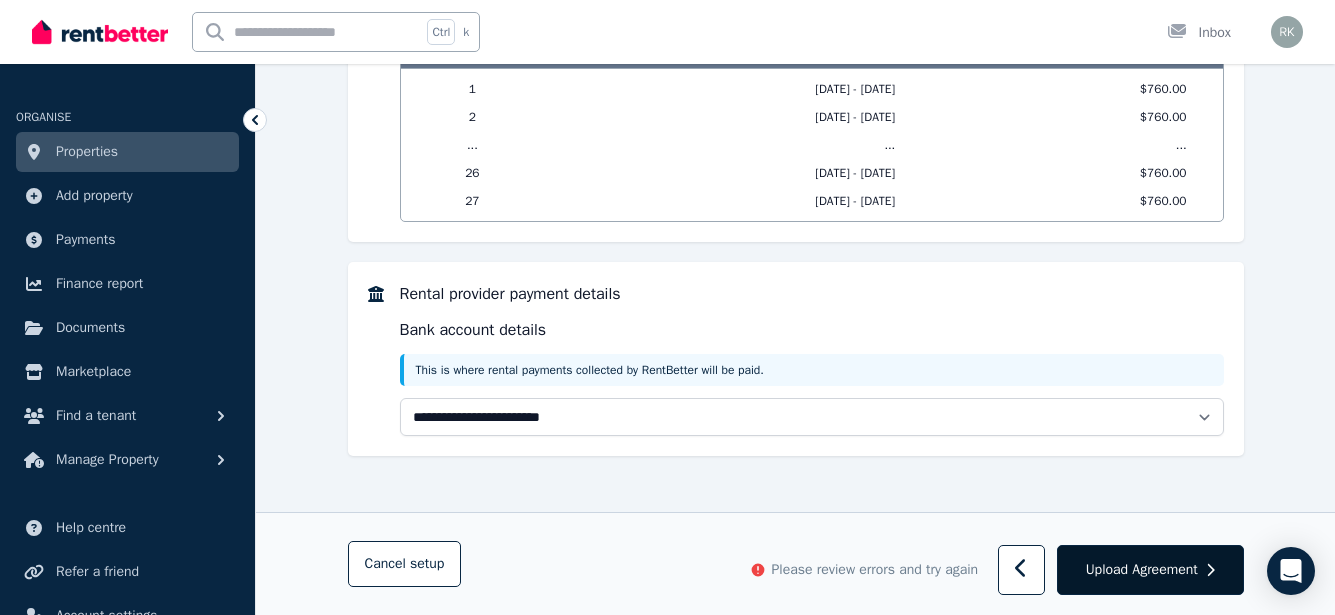 click on "Upload Agreement" at bounding box center [1142, 570] 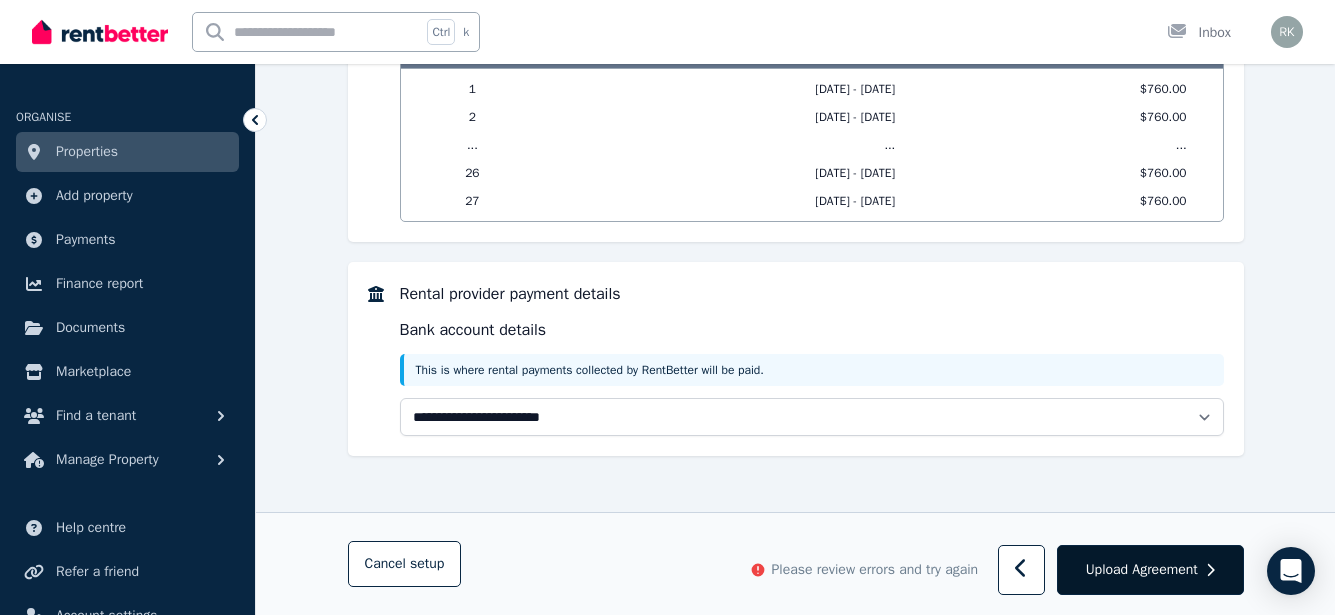 scroll, scrollTop: 454, scrollLeft: 0, axis: vertical 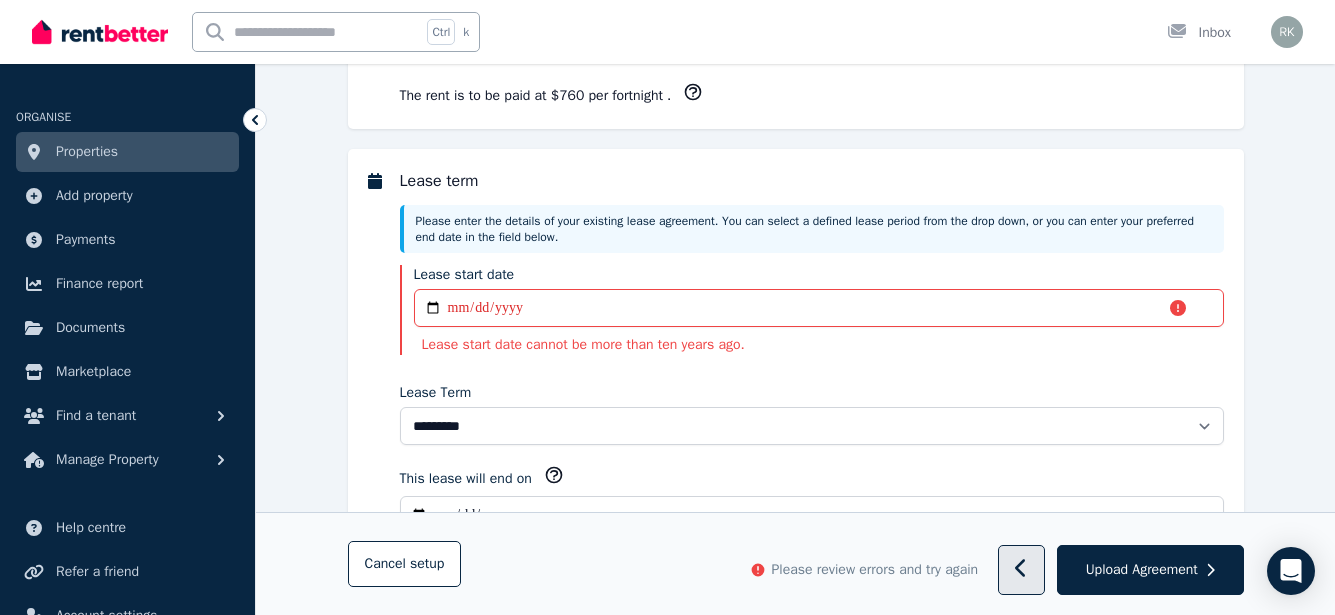click at bounding box center (1021, 571) 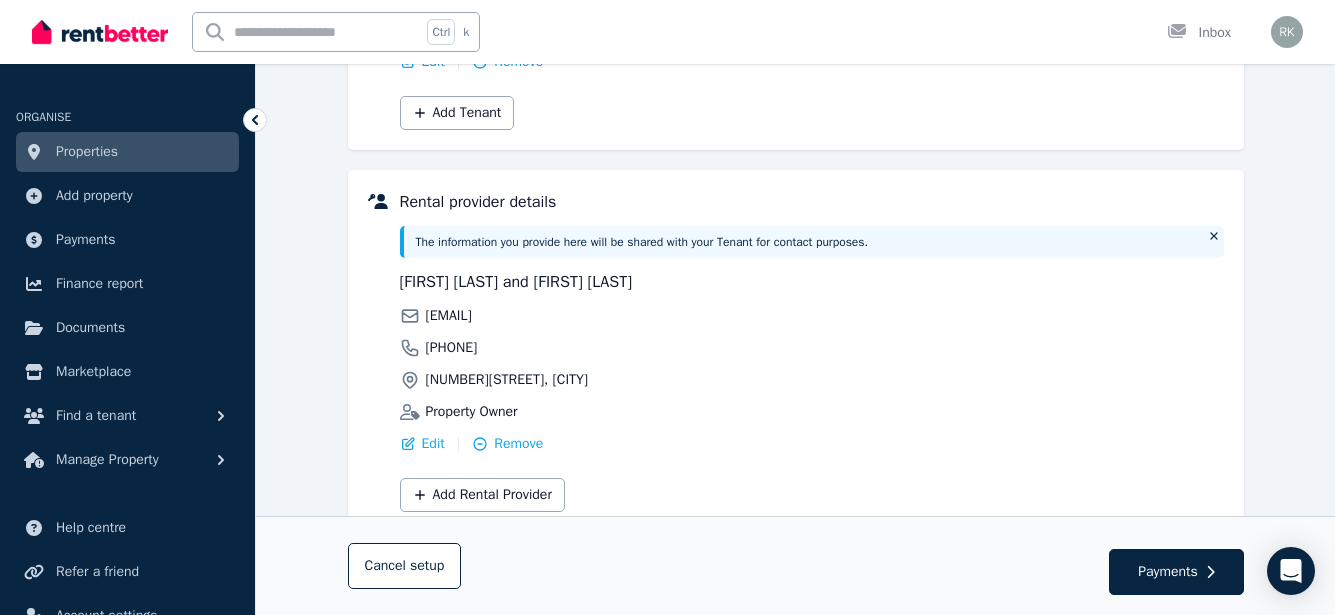 scroll, scrollTop: 492, scrollLeft: 0, axis: vertical 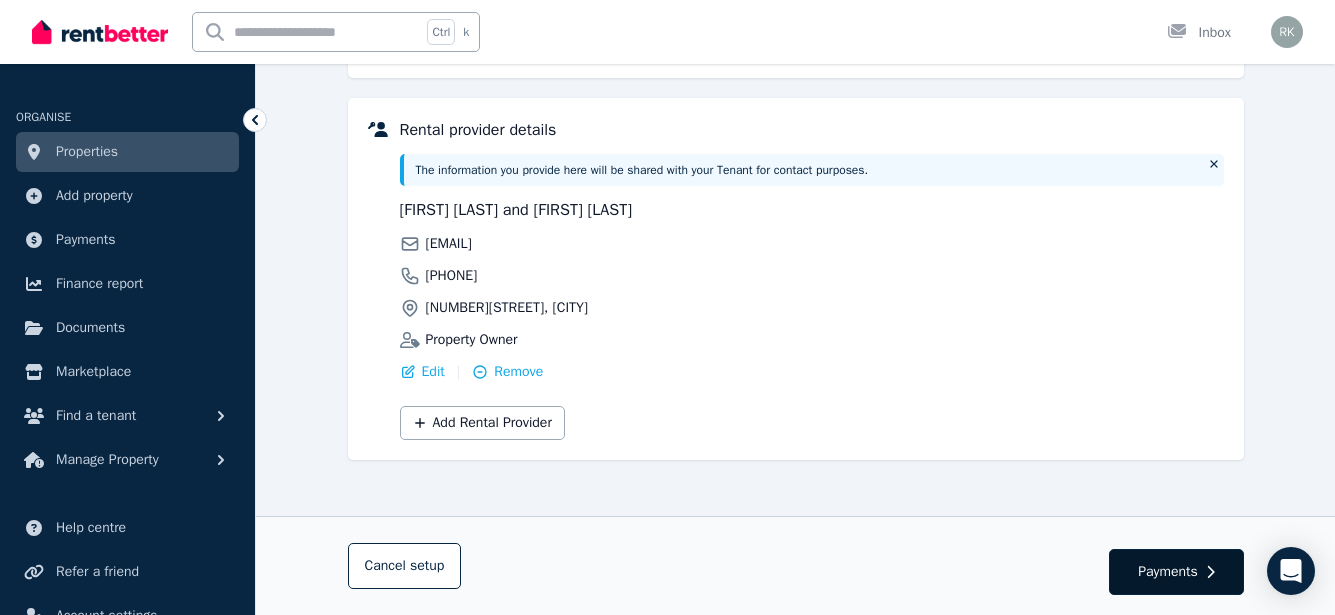 click on "Payments" at bounding box center (1176, 572) 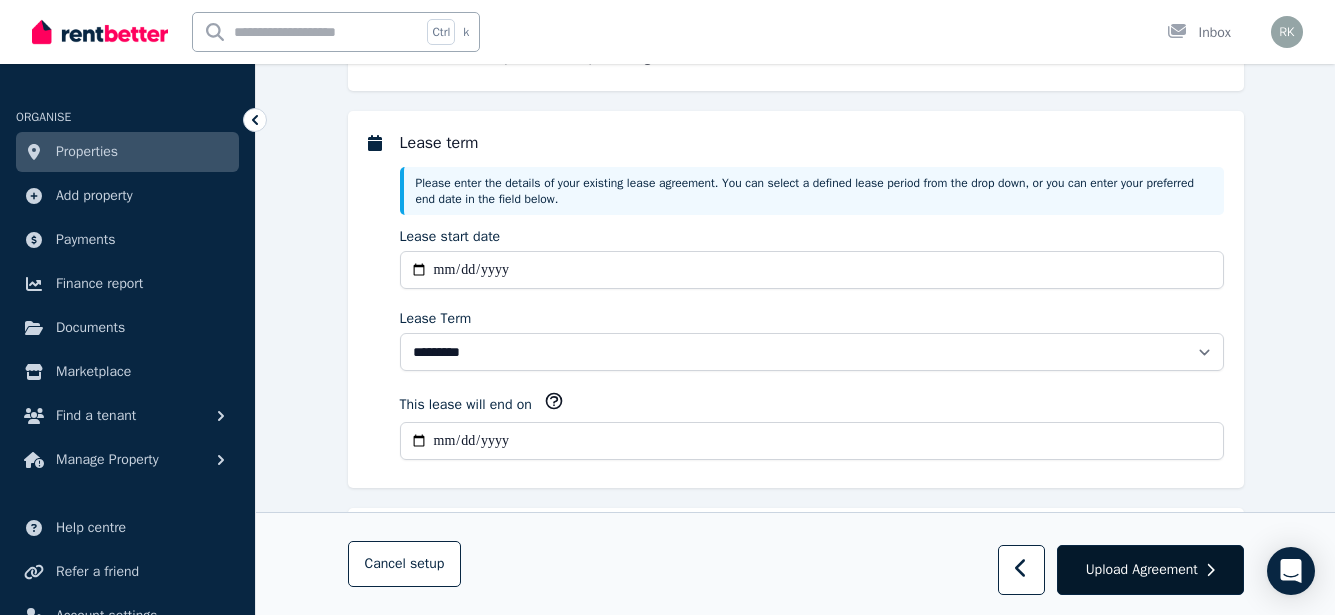 scroll, scrollTop: 0, scrollLeft: 0, axis: both 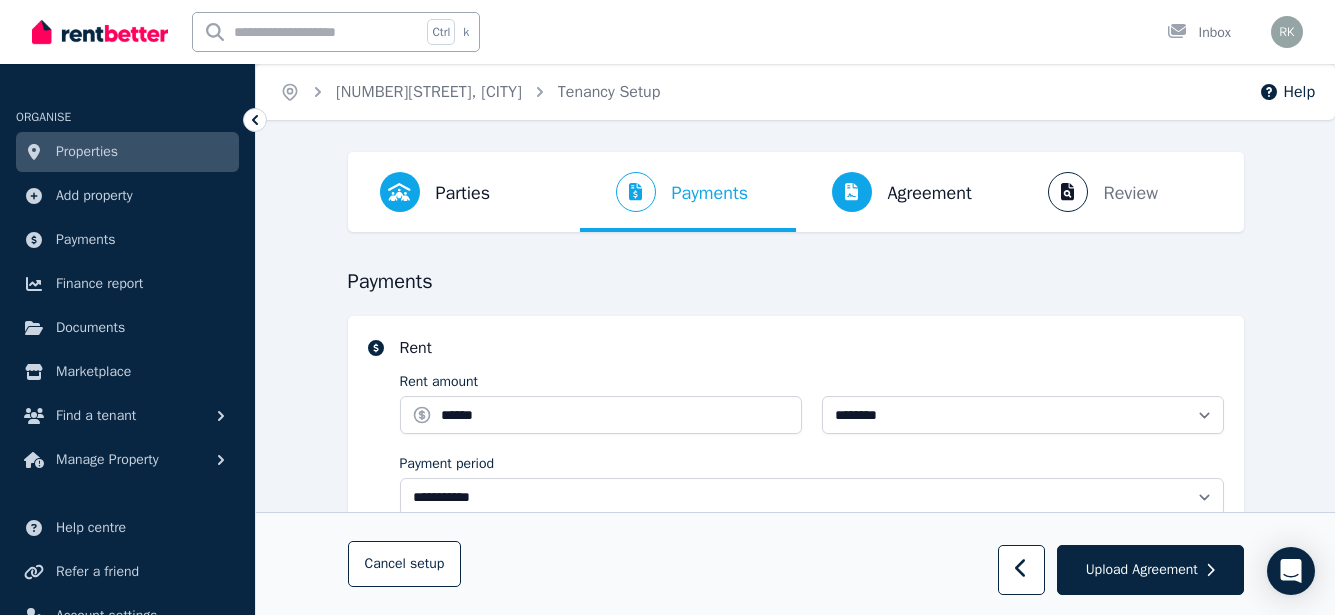 select on "**********" 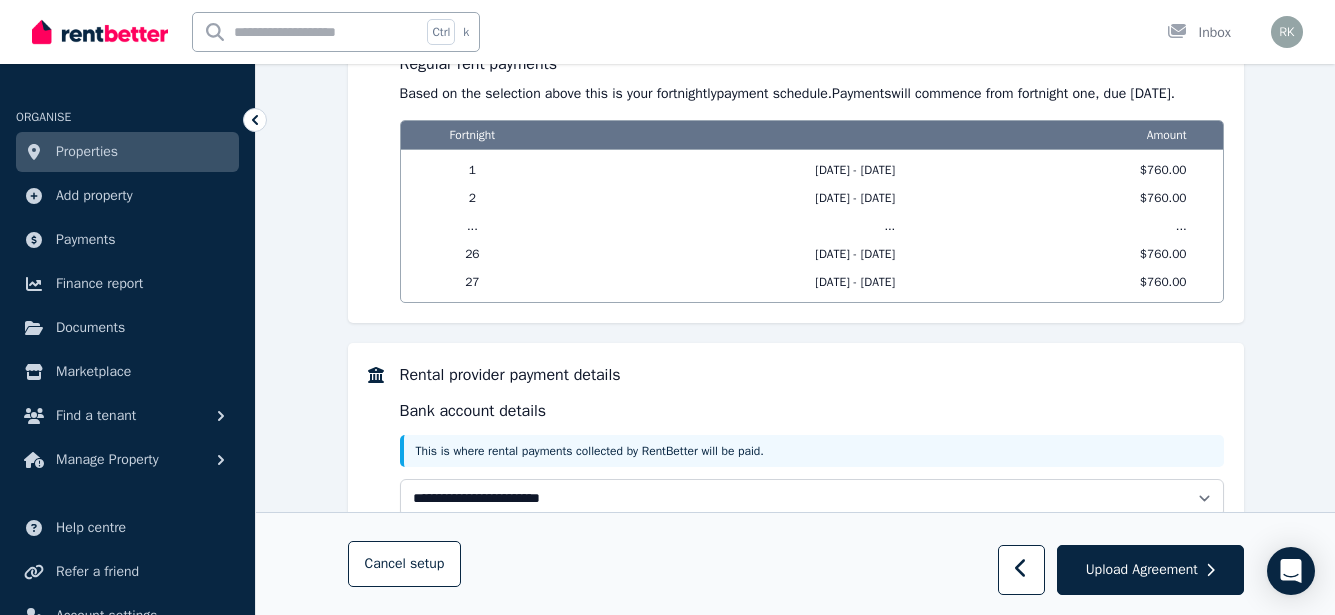 scroll, scrollTop: 1677, scrollLeft: 0, axis: vertical 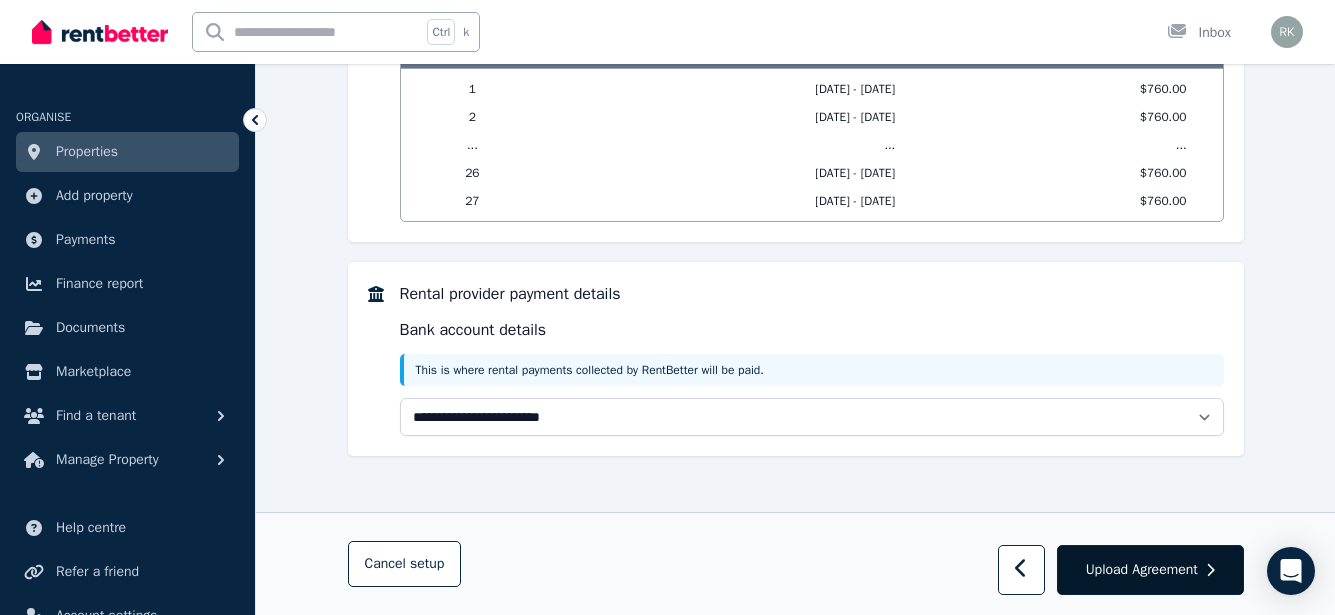 click on "Upload Agreement" at bounding box center [1142, 570] 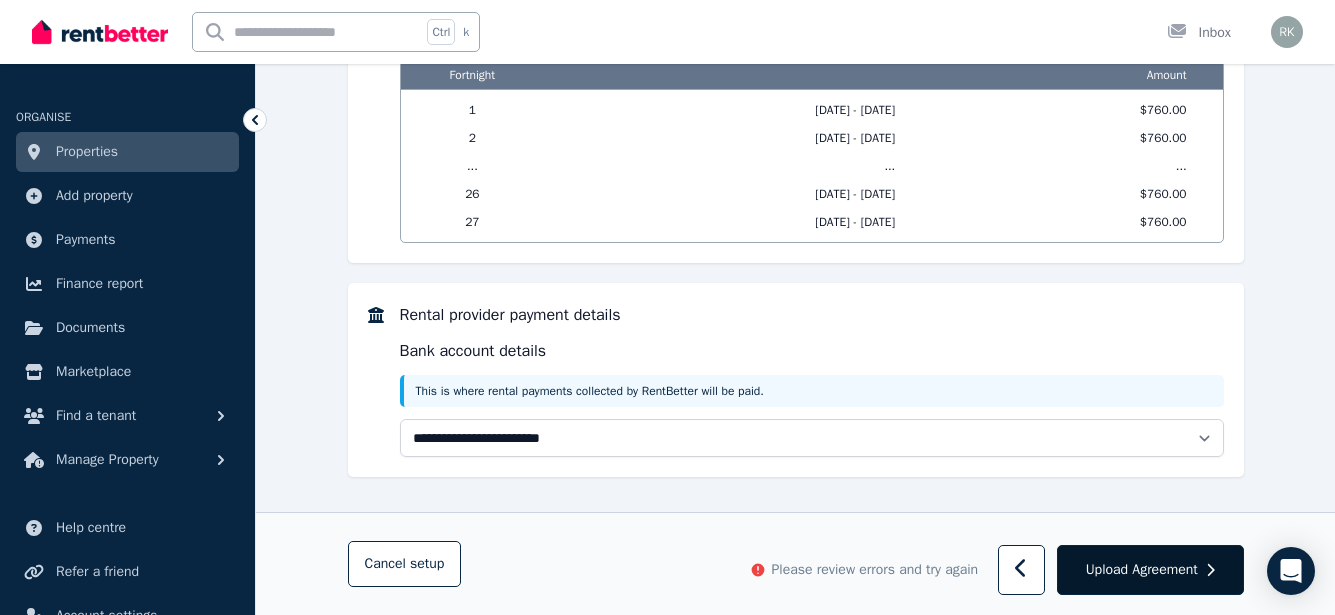 scroll, scrollTop: 454, scrollLeft: 0, axis: vertical 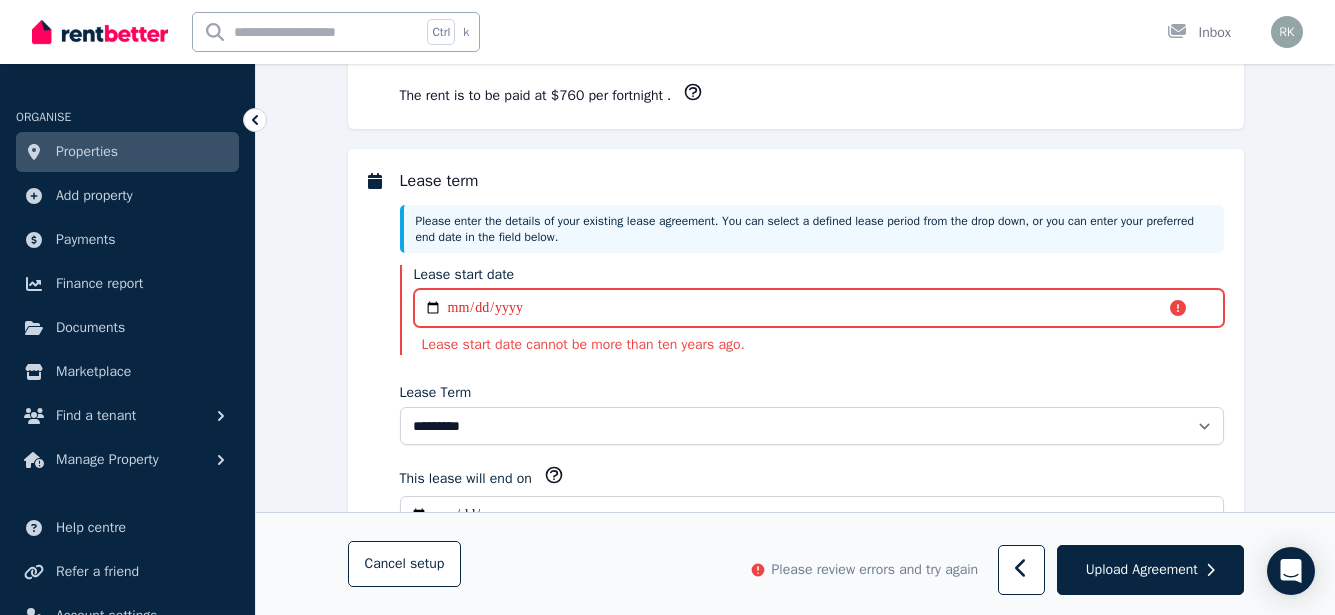 click on "**********" at bounding box center (819, 308) 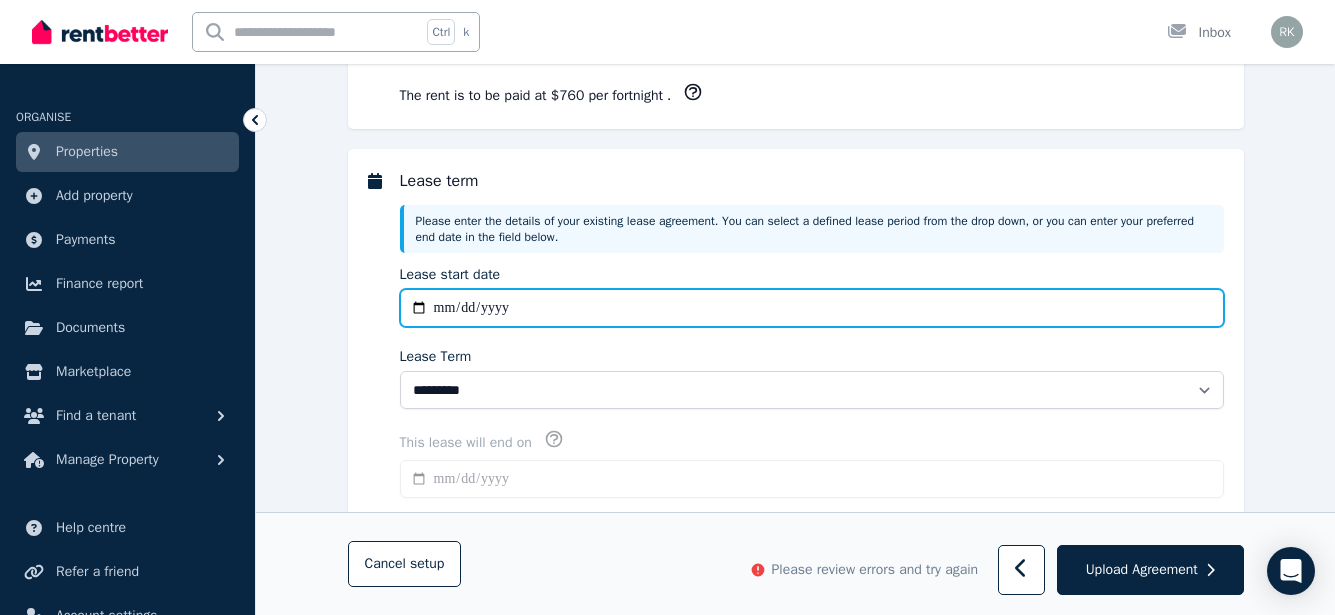 type on "**********" 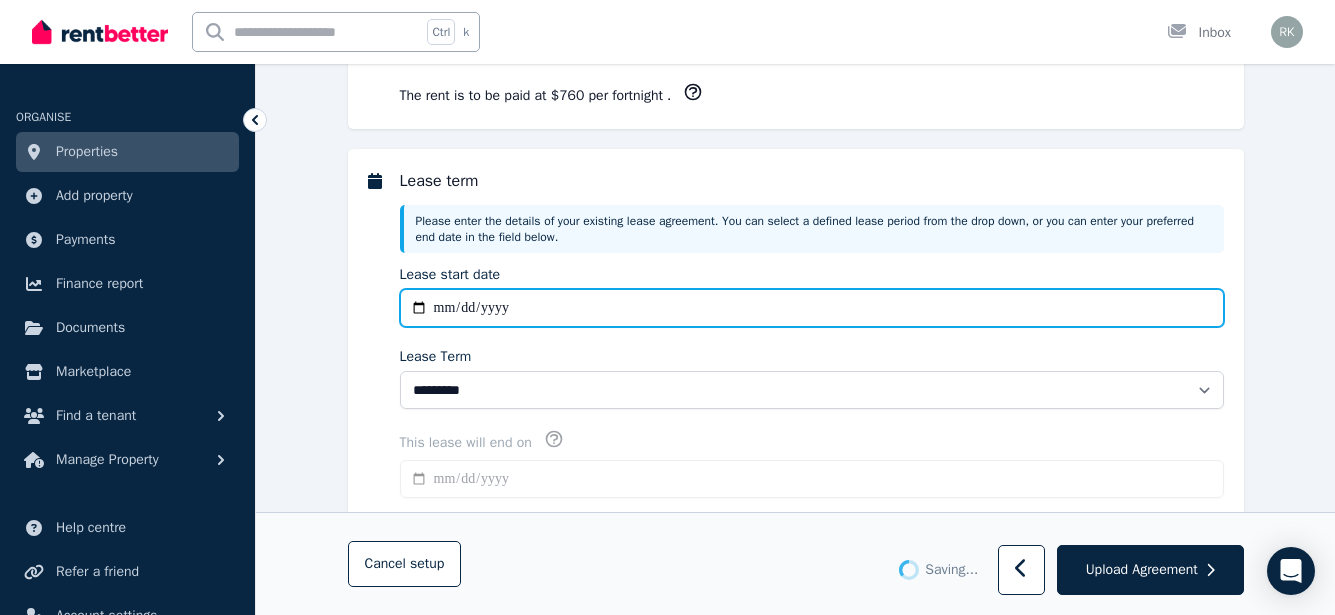 type on "**********" 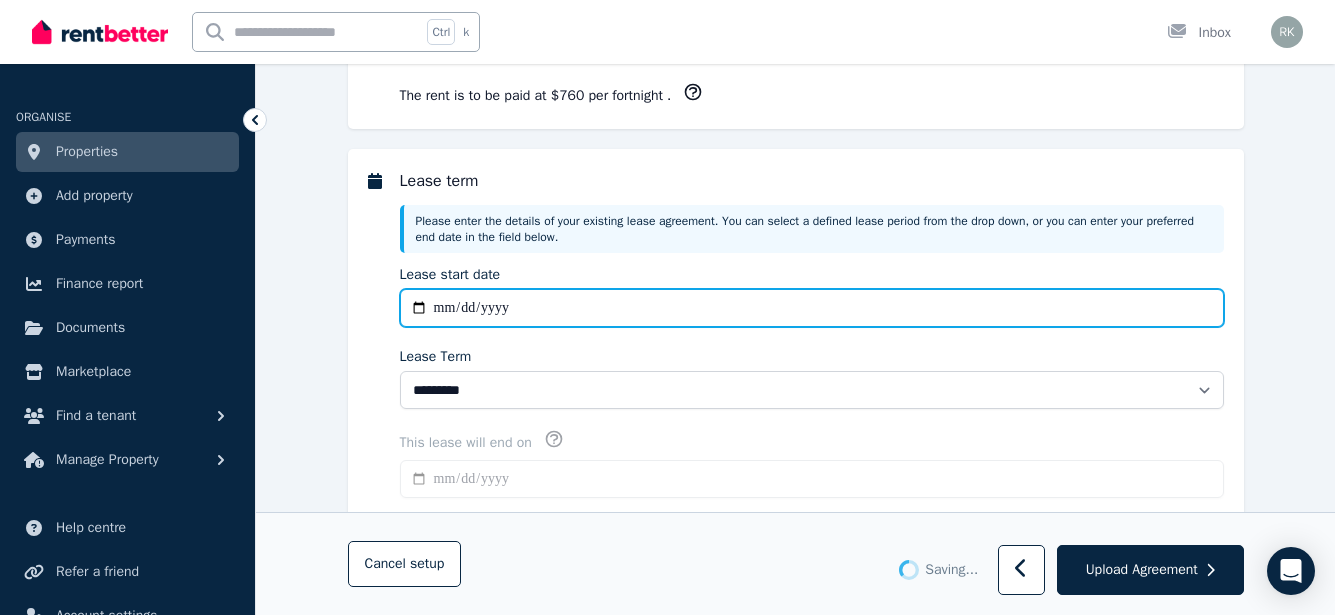 type 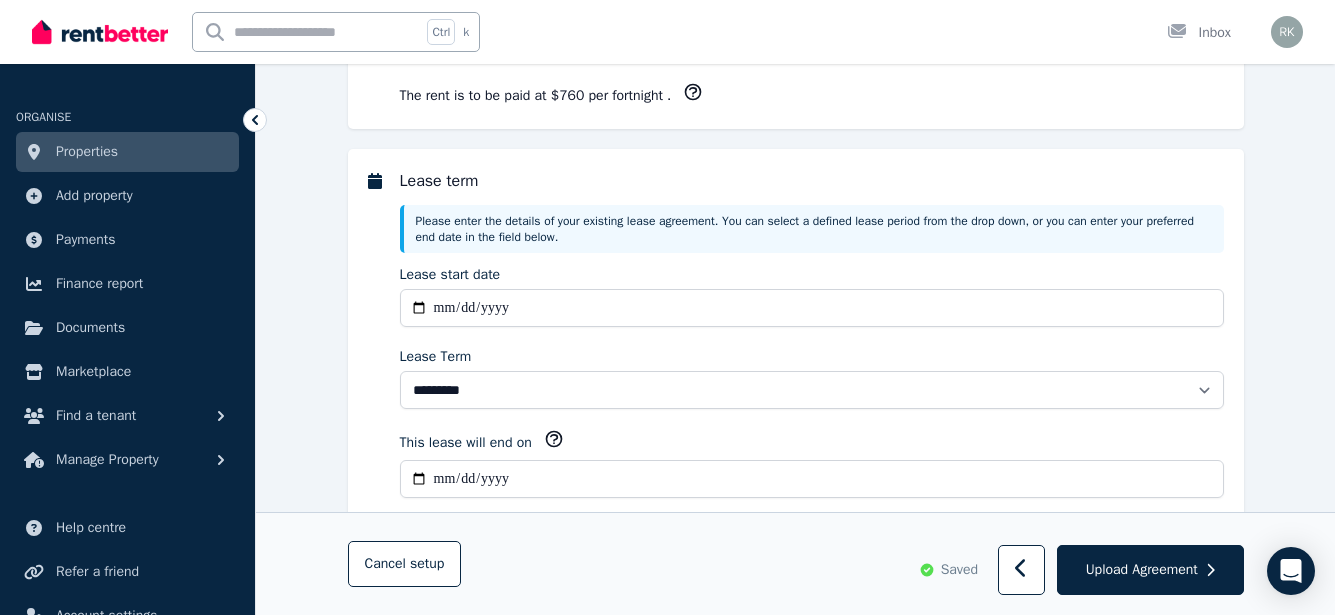 click on "**********" at bounding box center (812, 337) 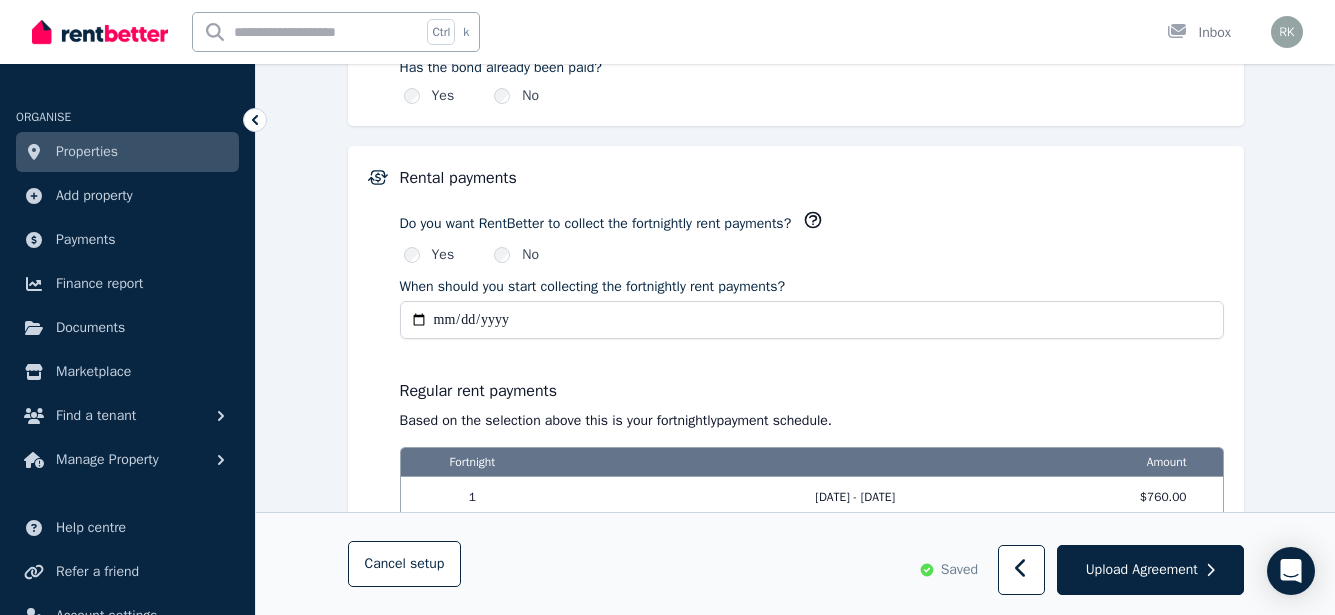 scroll, scrollTop: 1554, scrollLeft: 0, axis: vertical 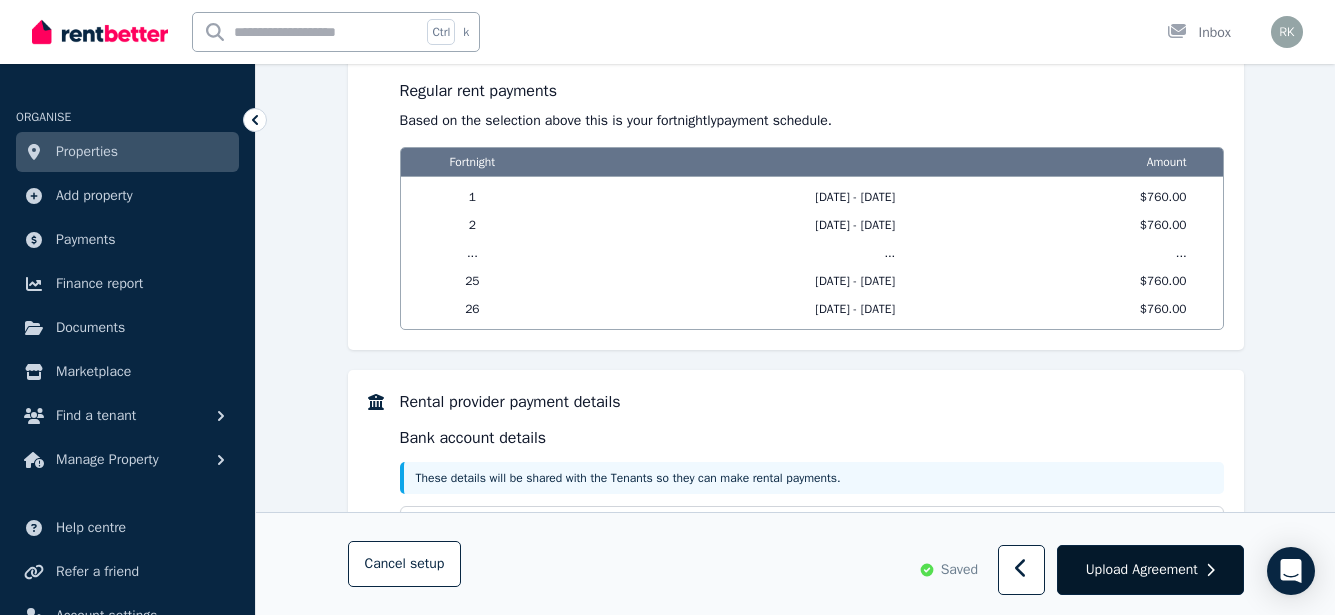 click on "Upload Agreement" at bounding box center [1142, 570] 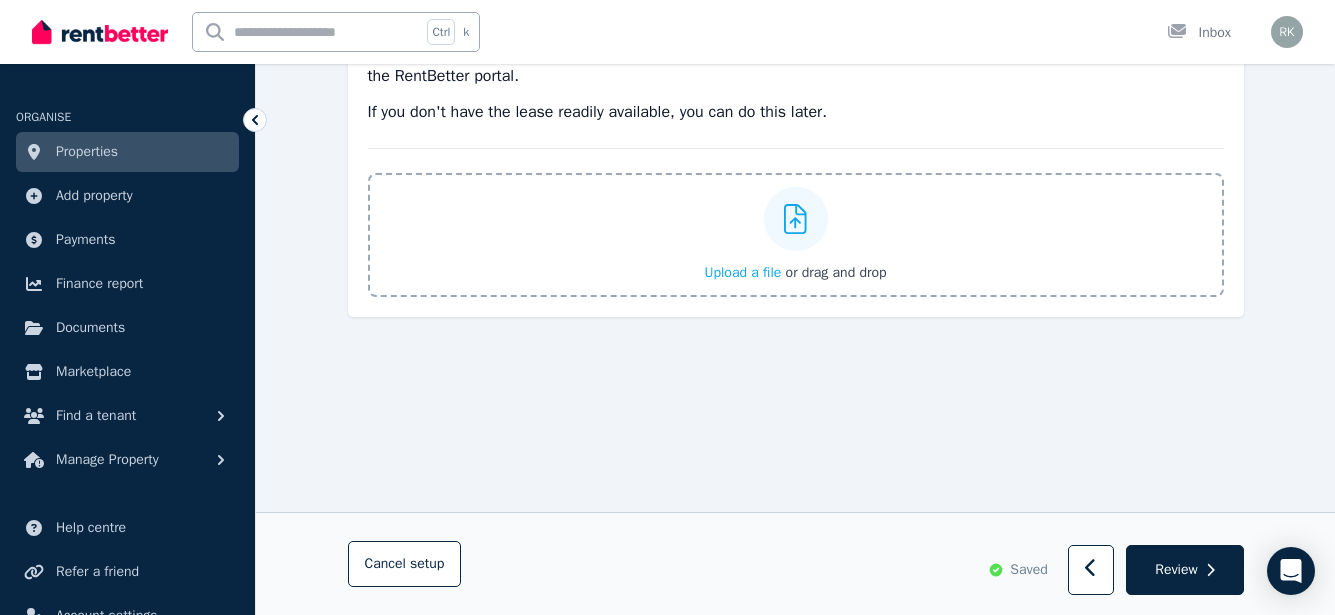 scroll, scrollTop: 351, scrollLeft: 0, axis: vertical 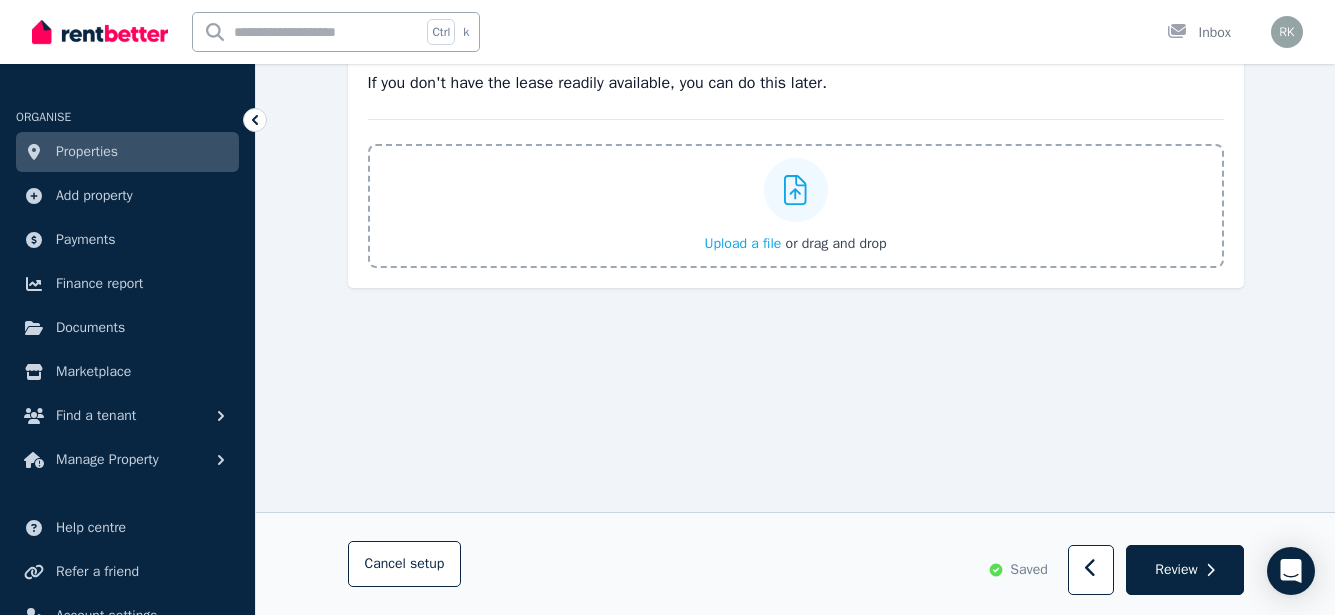 click on "Upload a file" at bounding box center [742, 243] 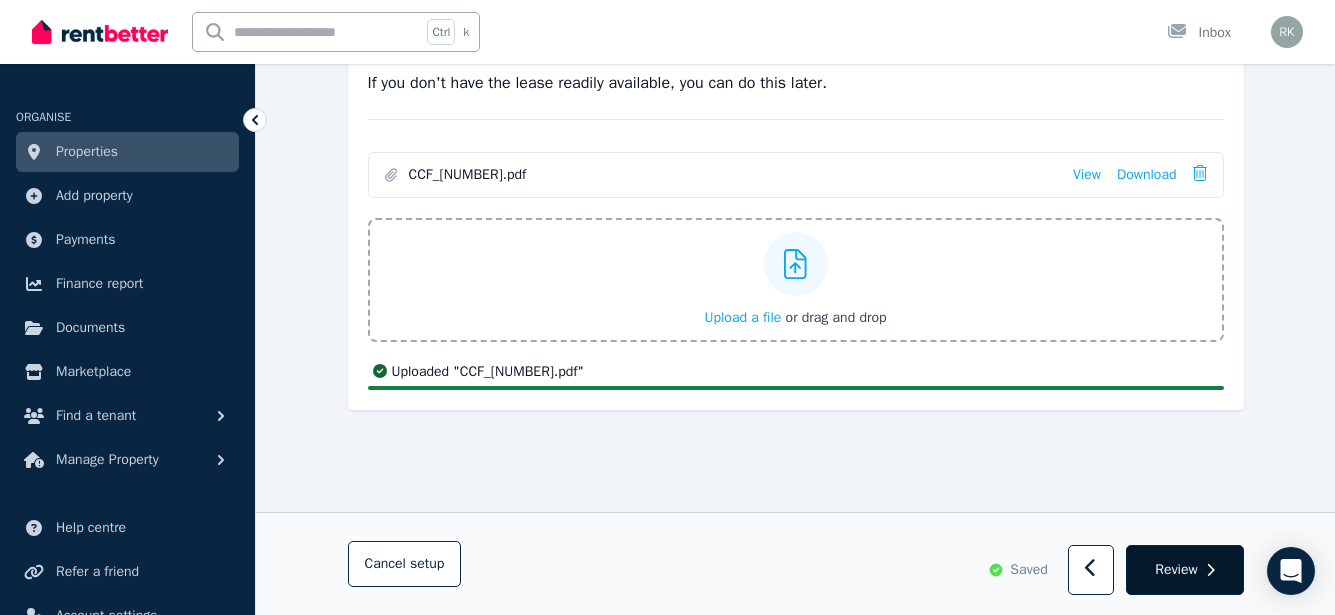 click on "Review" at bounding box center (1176, 570) 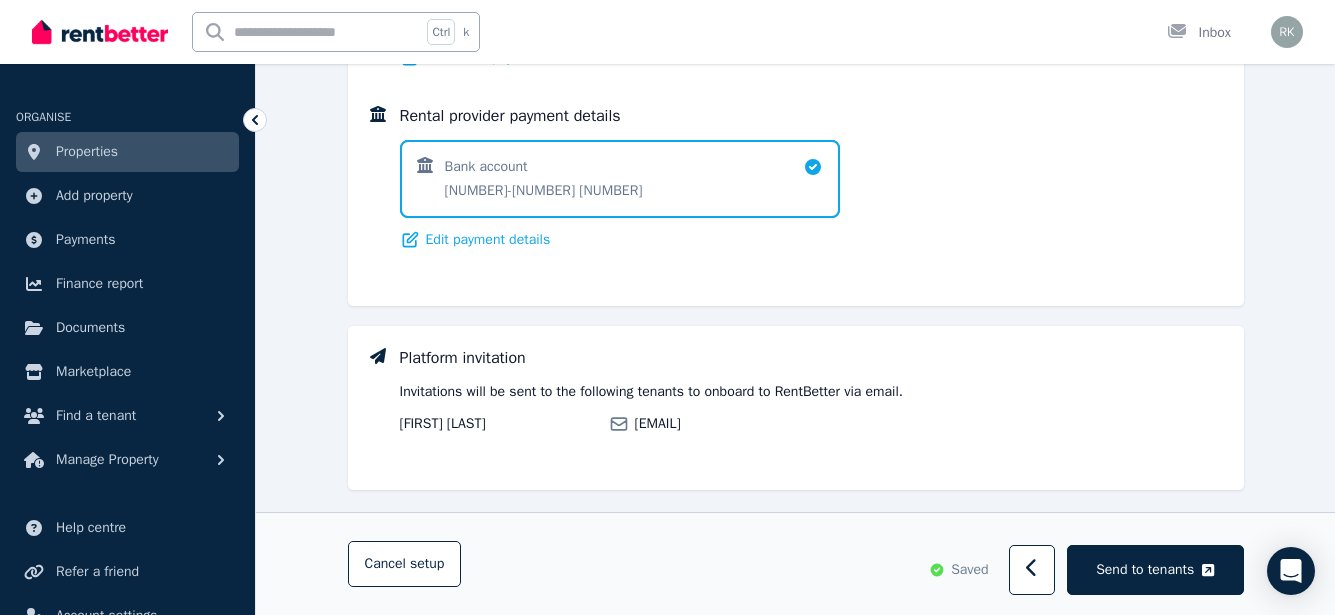 scroll, scrollTop: 1384, scrollLeft: 0, axis: vertical 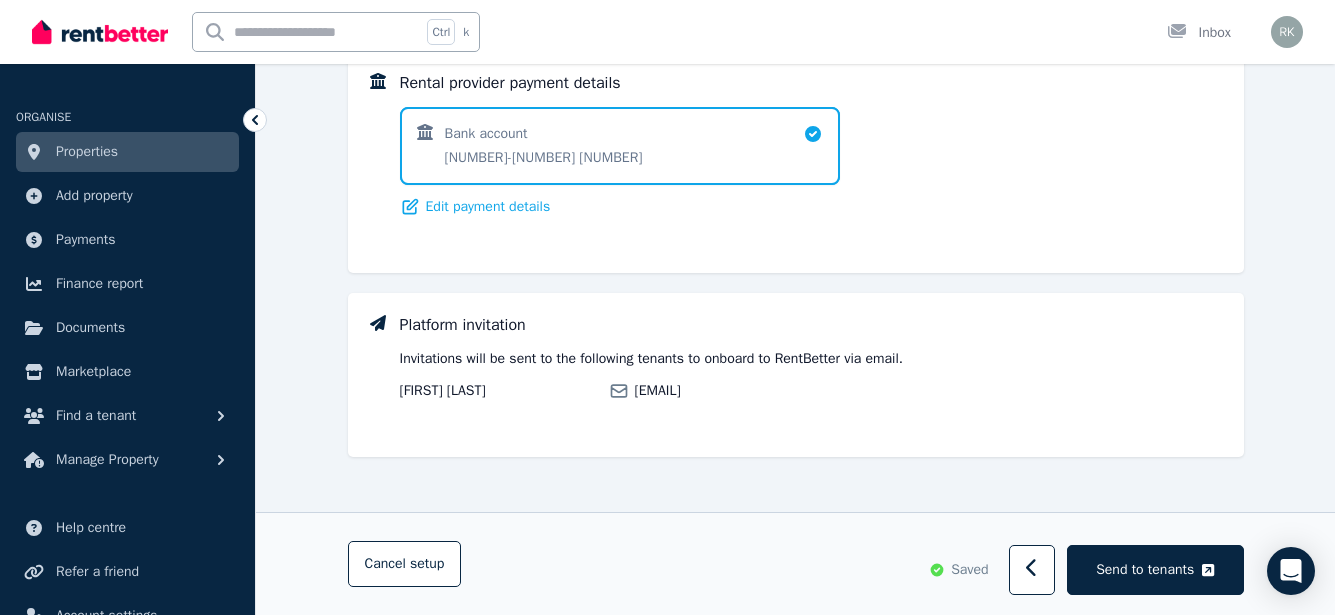 click on "sabrina.kerwood694@gmail.com" at bounding box center [929, 391] 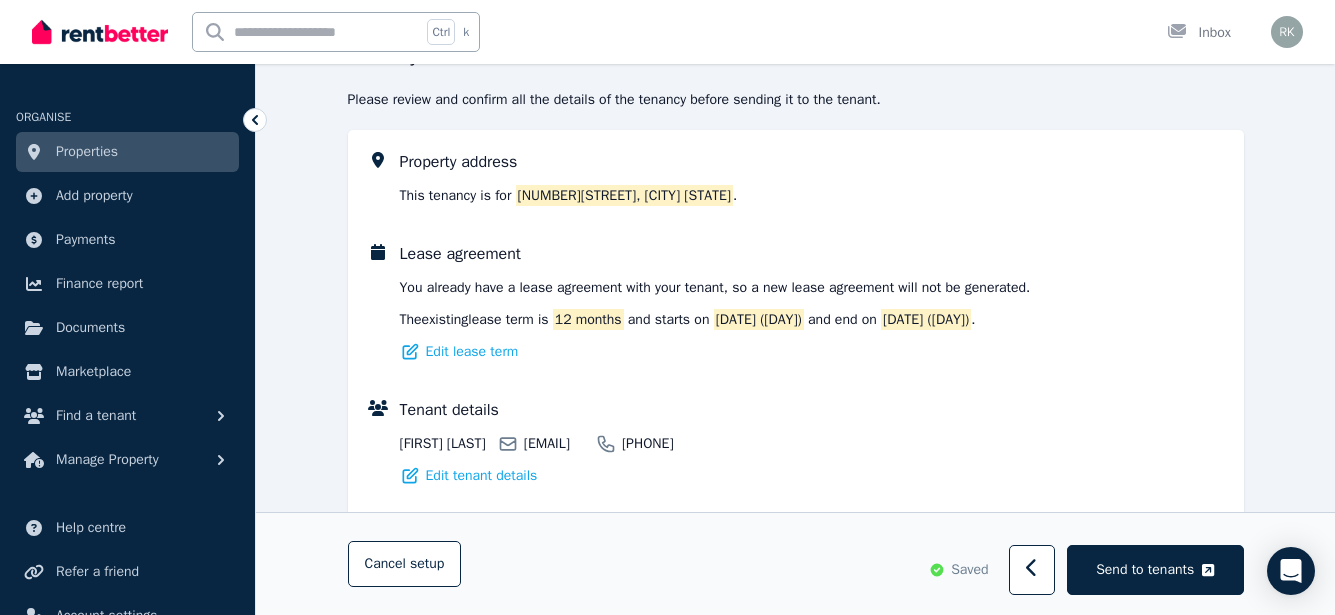 scroll, scrollTop: 300, scrollLeft: 0, axis: vertical 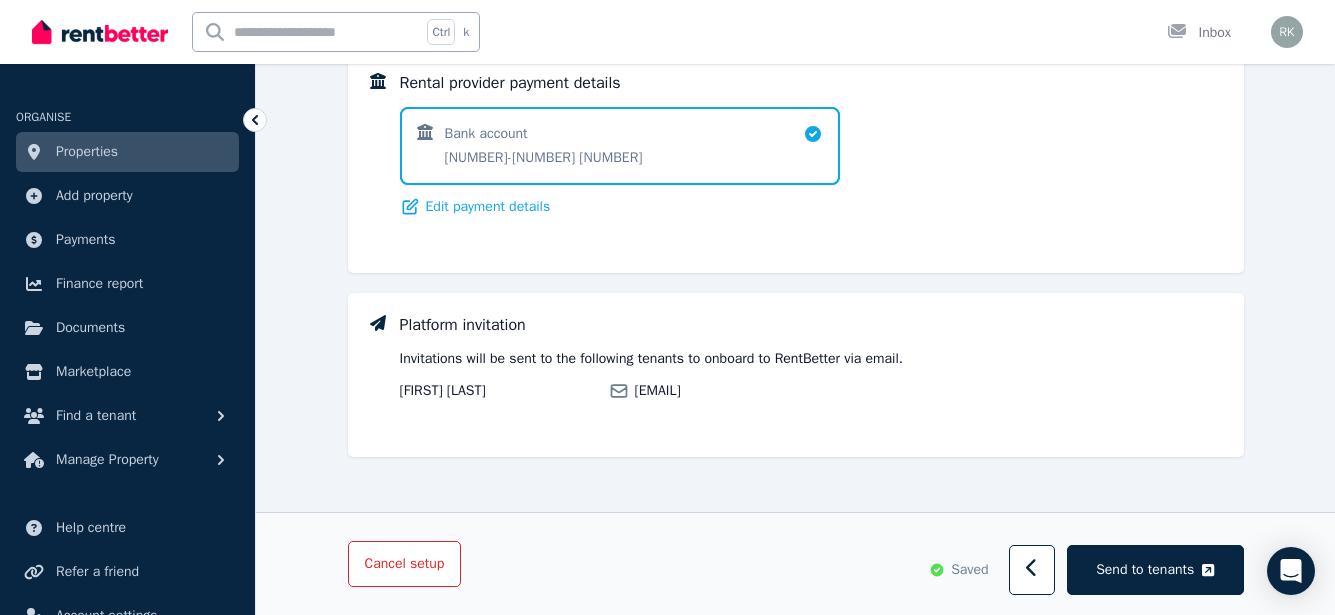 click on "Cancel setup" at bounding box center (405, 563) 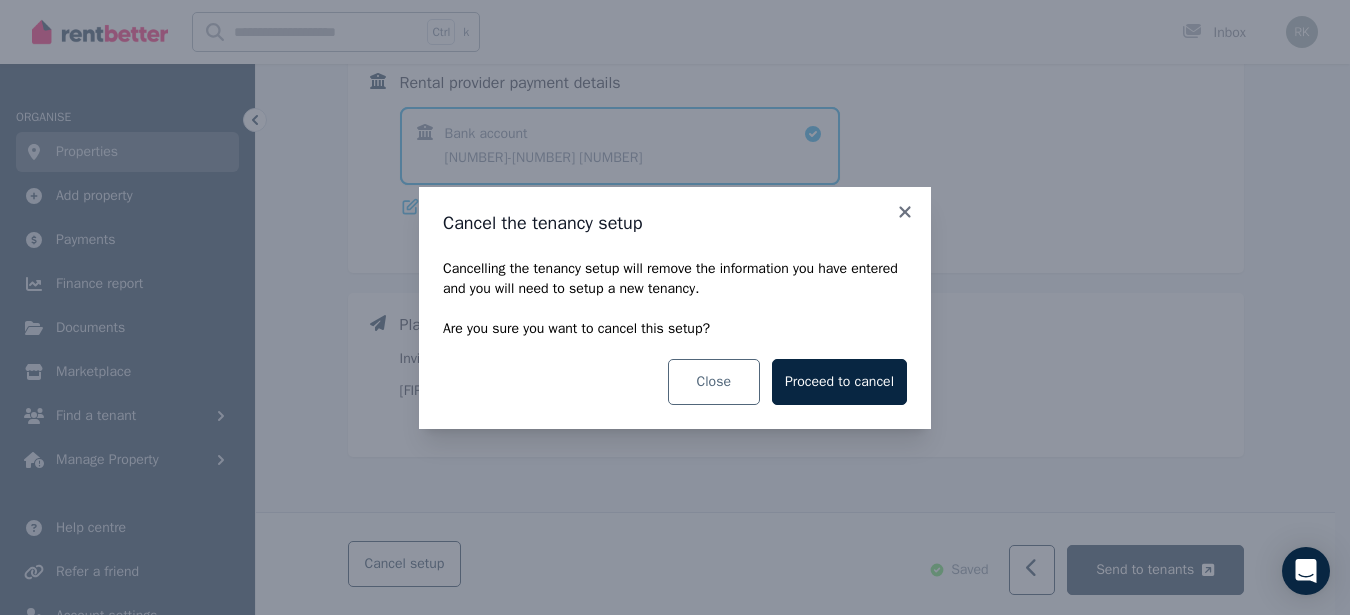 click on "Close" at bounding box center [714, 382] 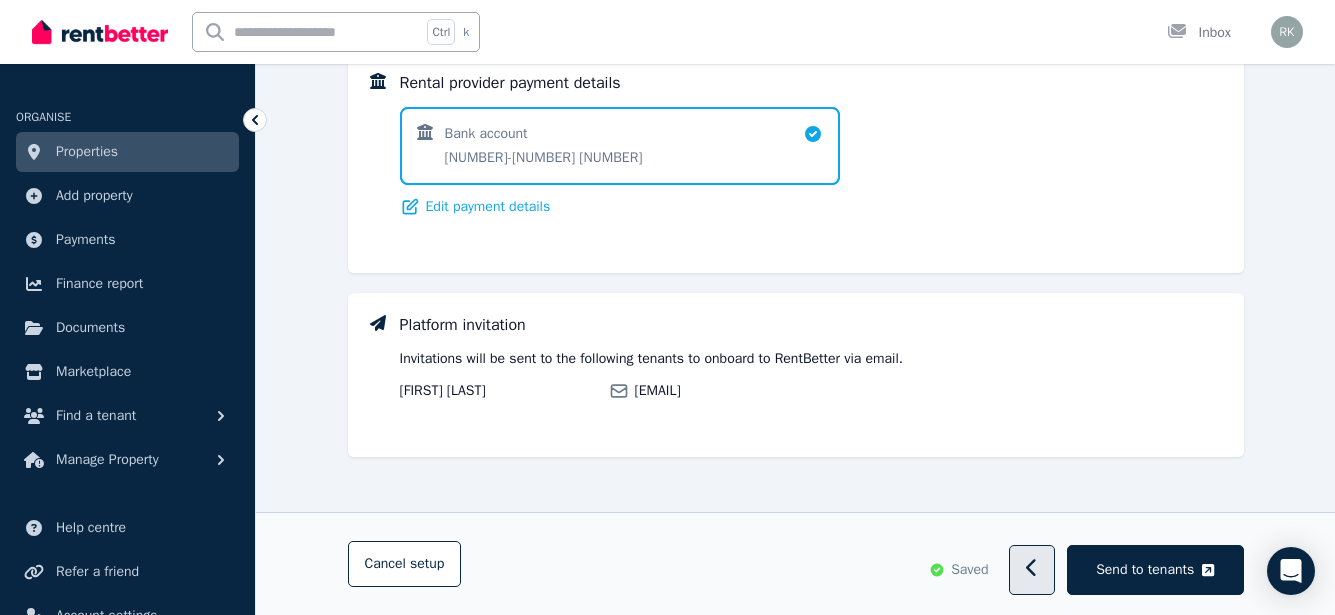 click 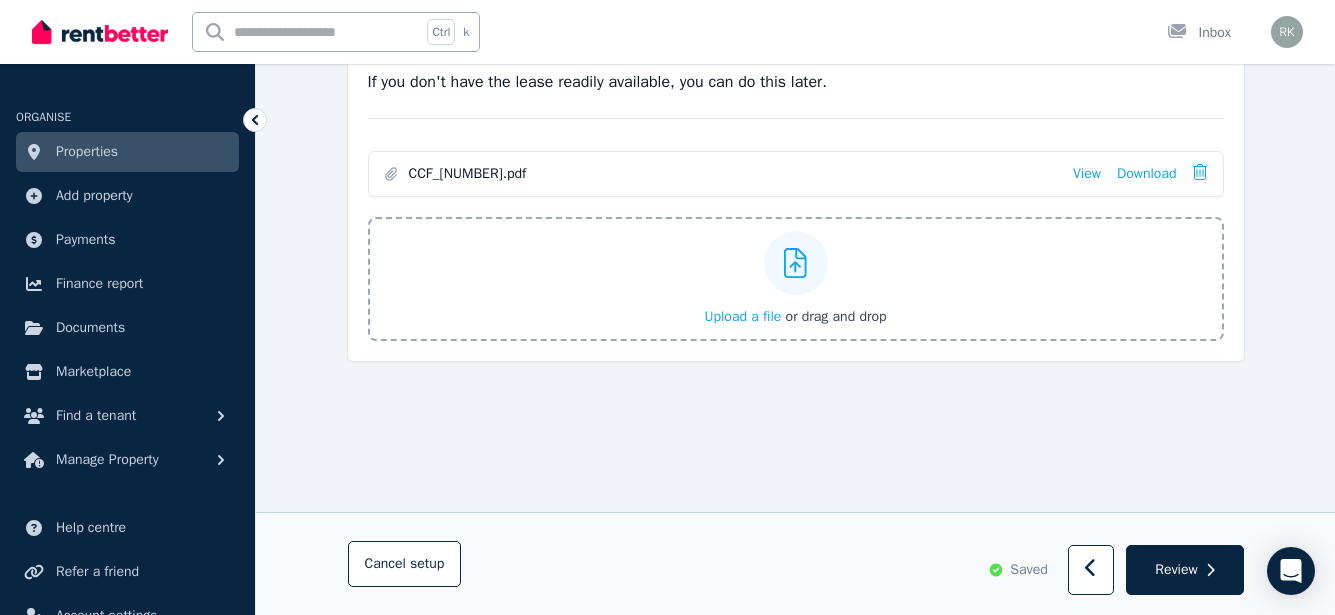 scroll, scrollTop: 0, scrollLeft: 0, axis: both 